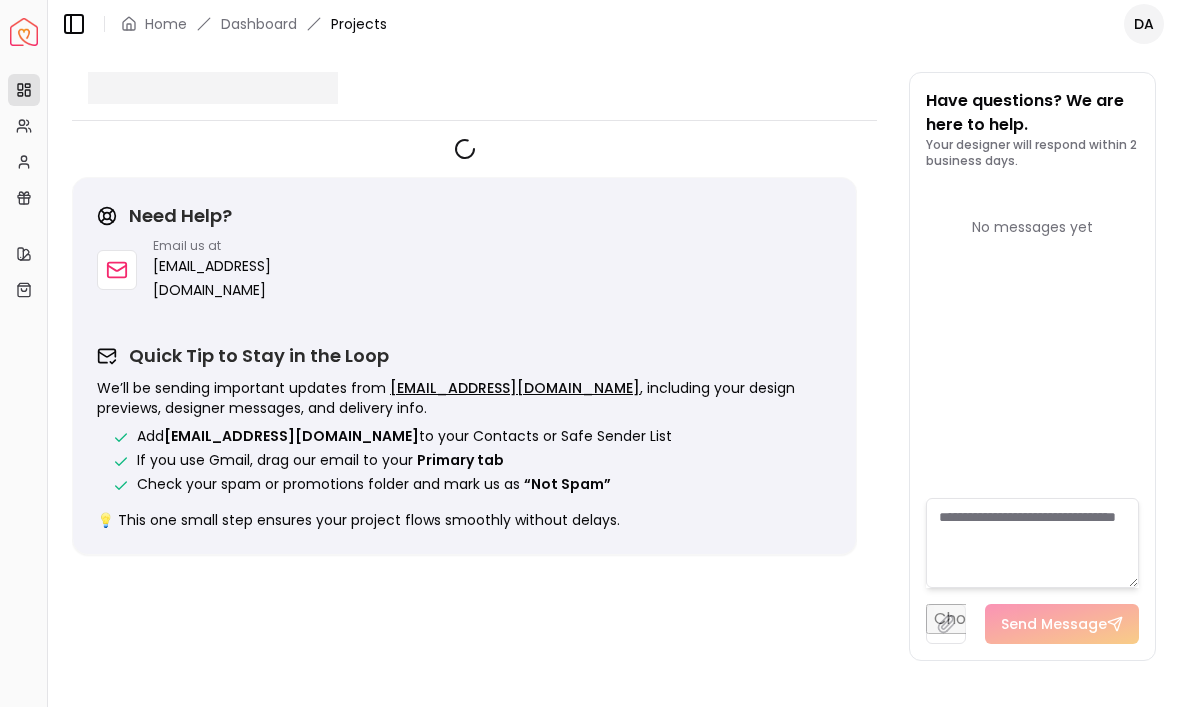 scroll, scrollTop: 0, scrollLeft: 0, axis: both 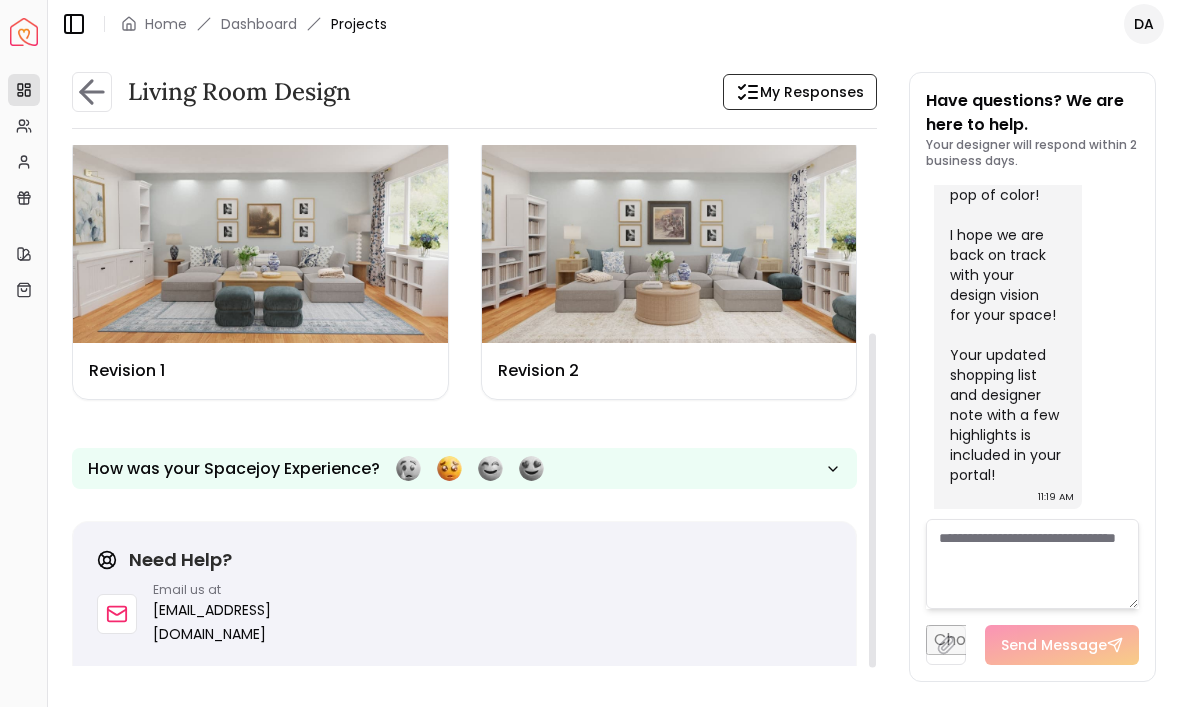 click at bounding box center (669, 238) 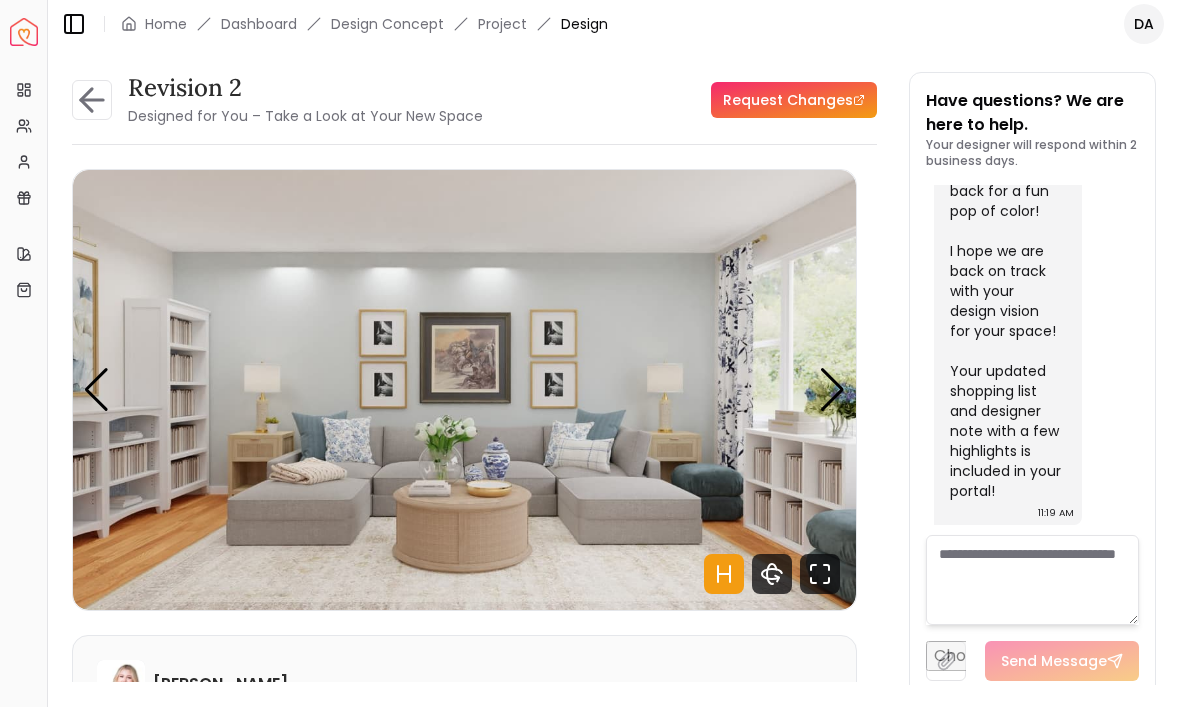 scroll, scrollTop: 7259, scrollLeft: 0, axis: vertical 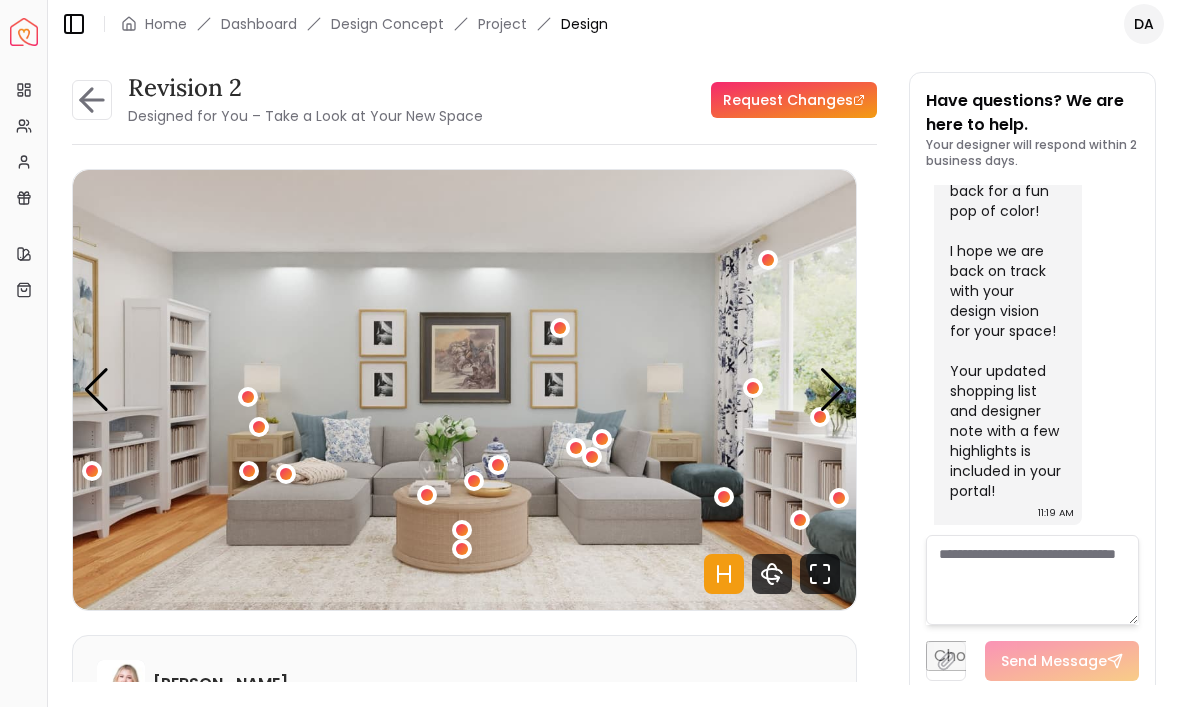 click at bounding box center (832, 390) 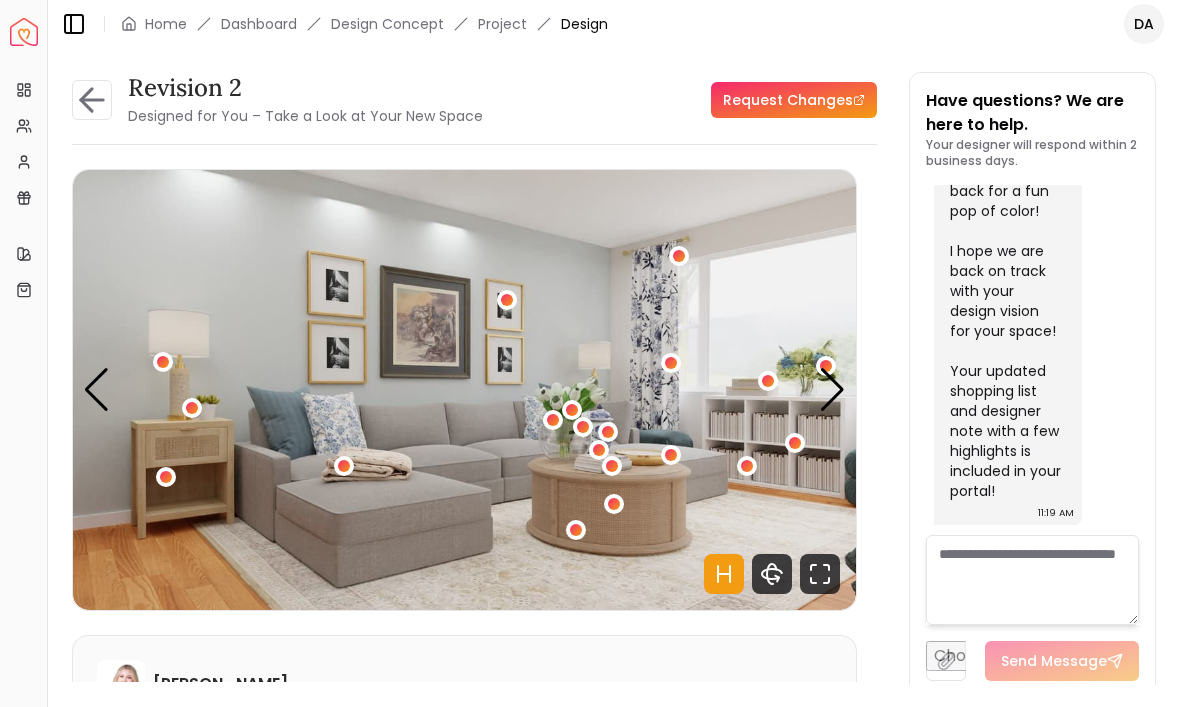 click at bounding box center (464, 390) 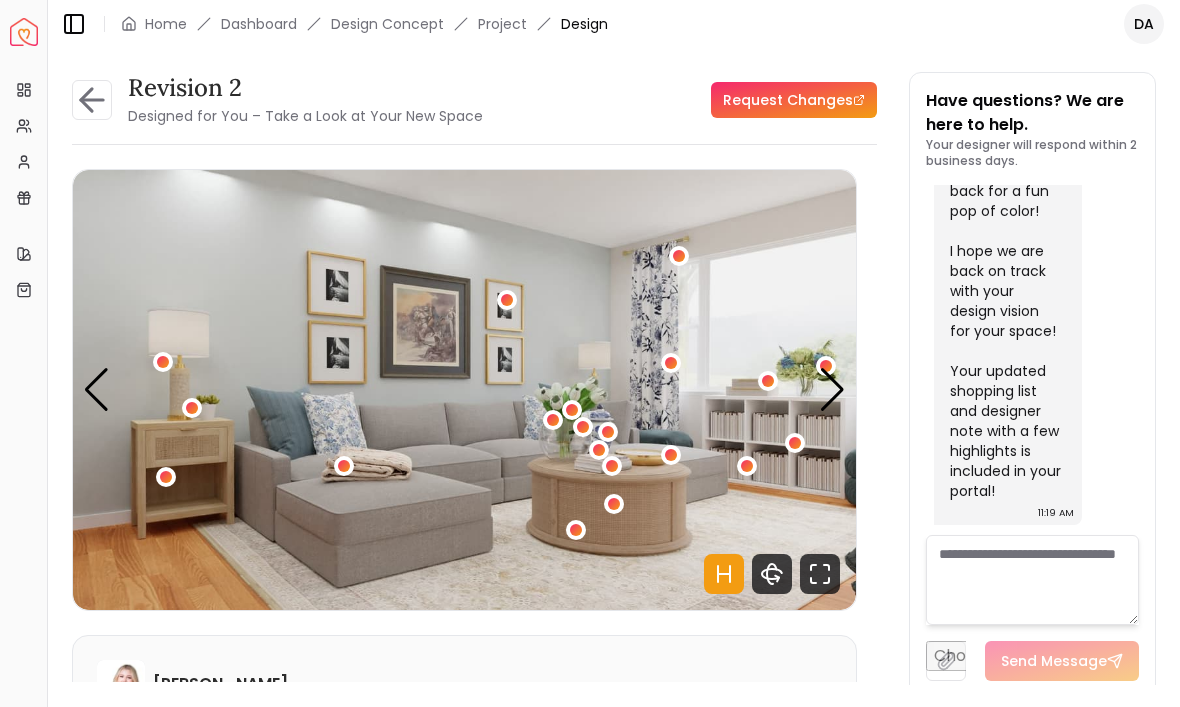 click at bounding box center (832, 390) 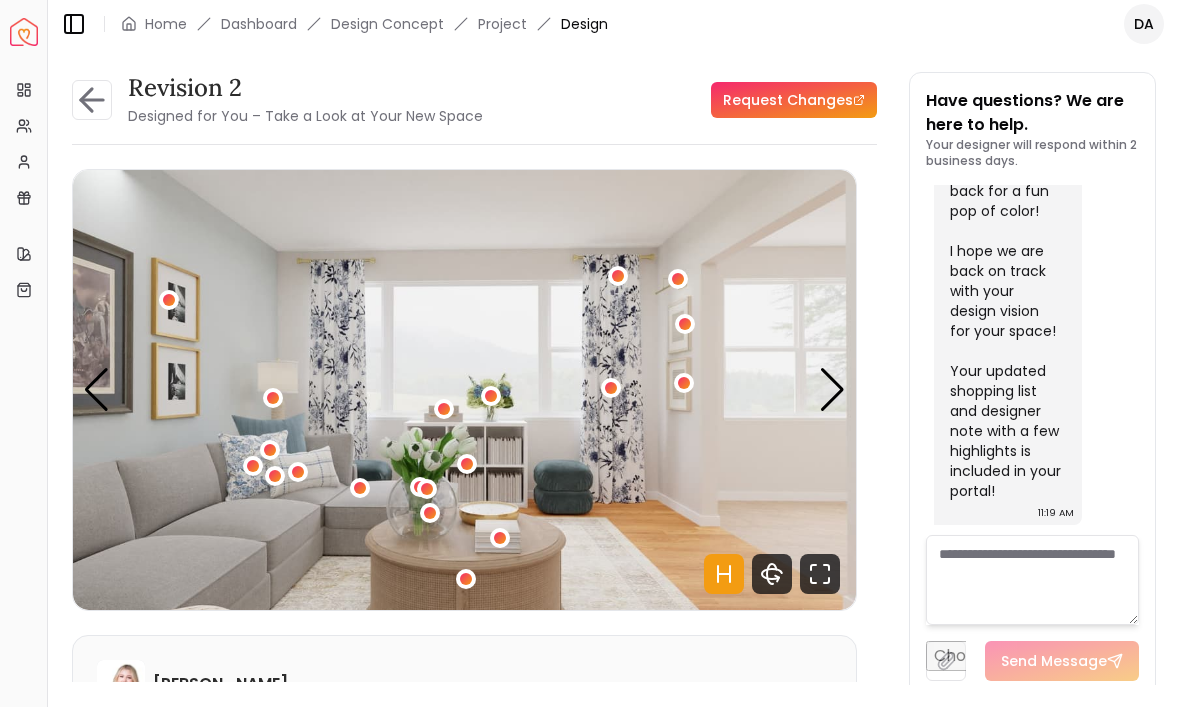 click at bounding box center [832, 390] 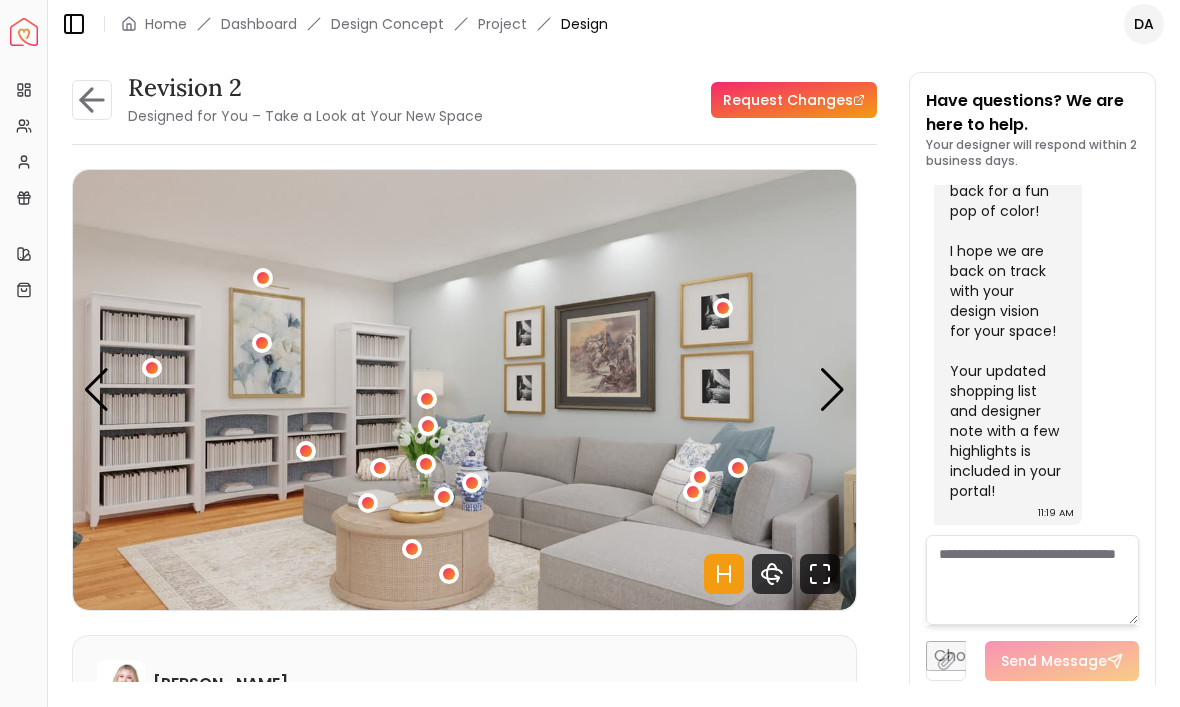 click at bounding box center (464, 390) 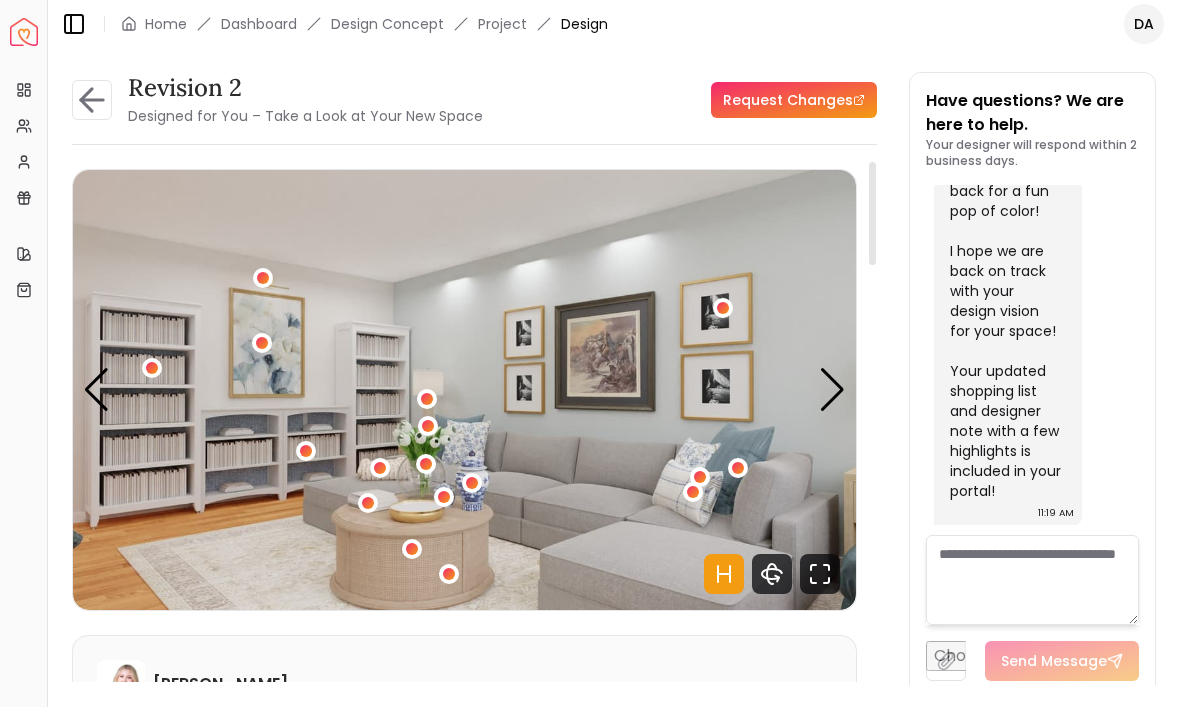 click at bounding box center (464, 390) 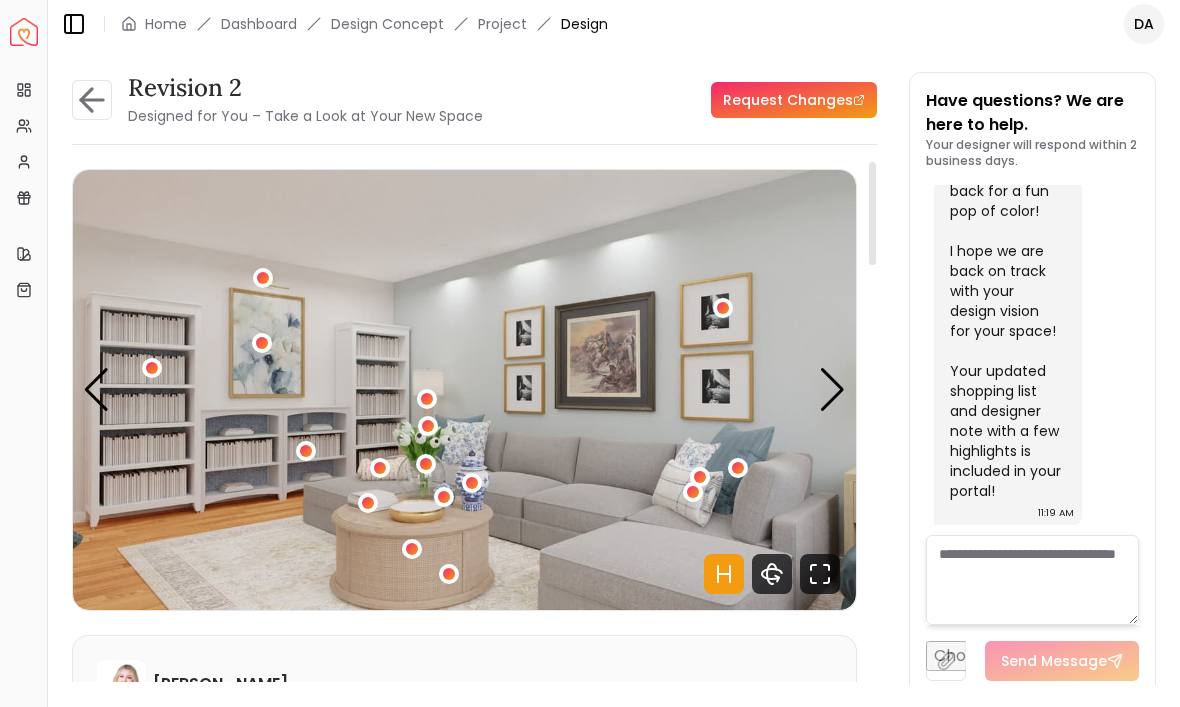 click at bounding box center (464, 390) 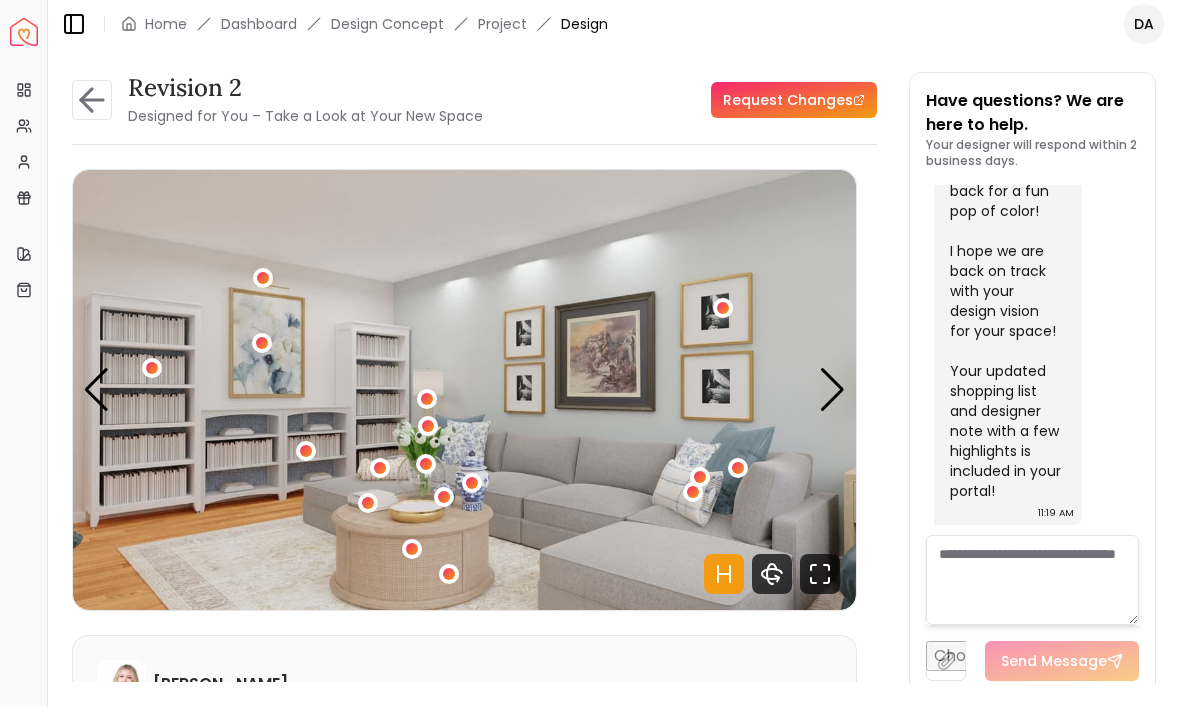 click at bounding box center (832, 390) 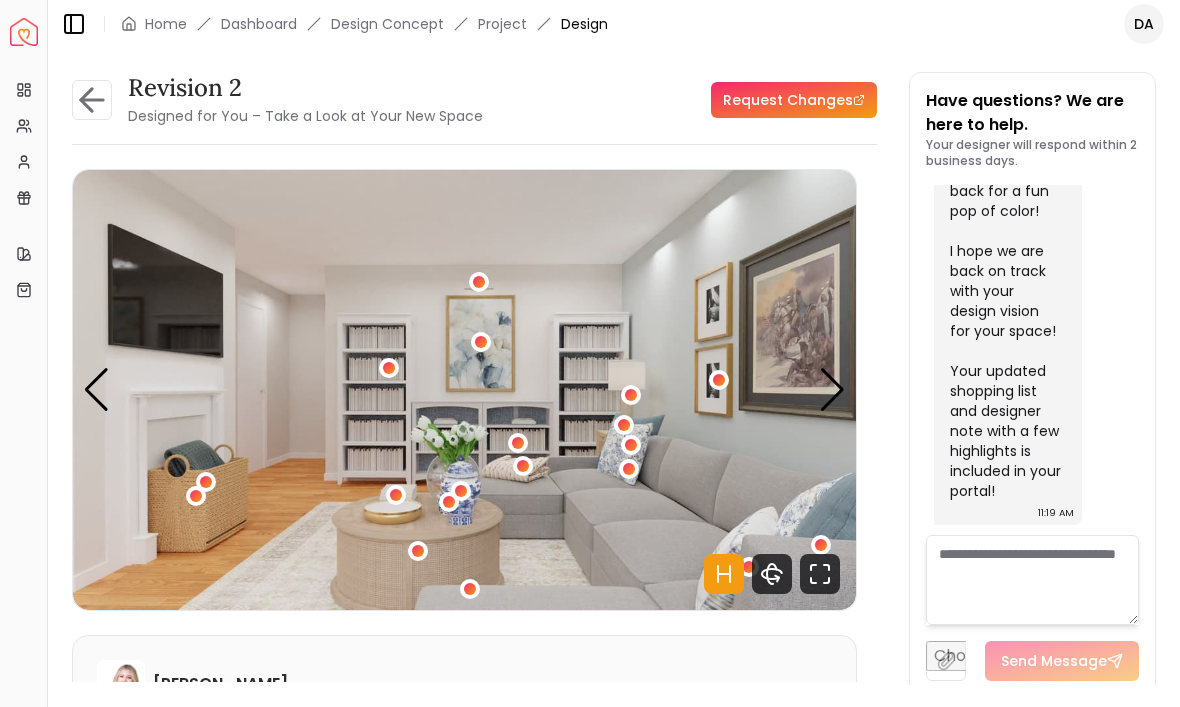 click at bounding box center (832, 390) 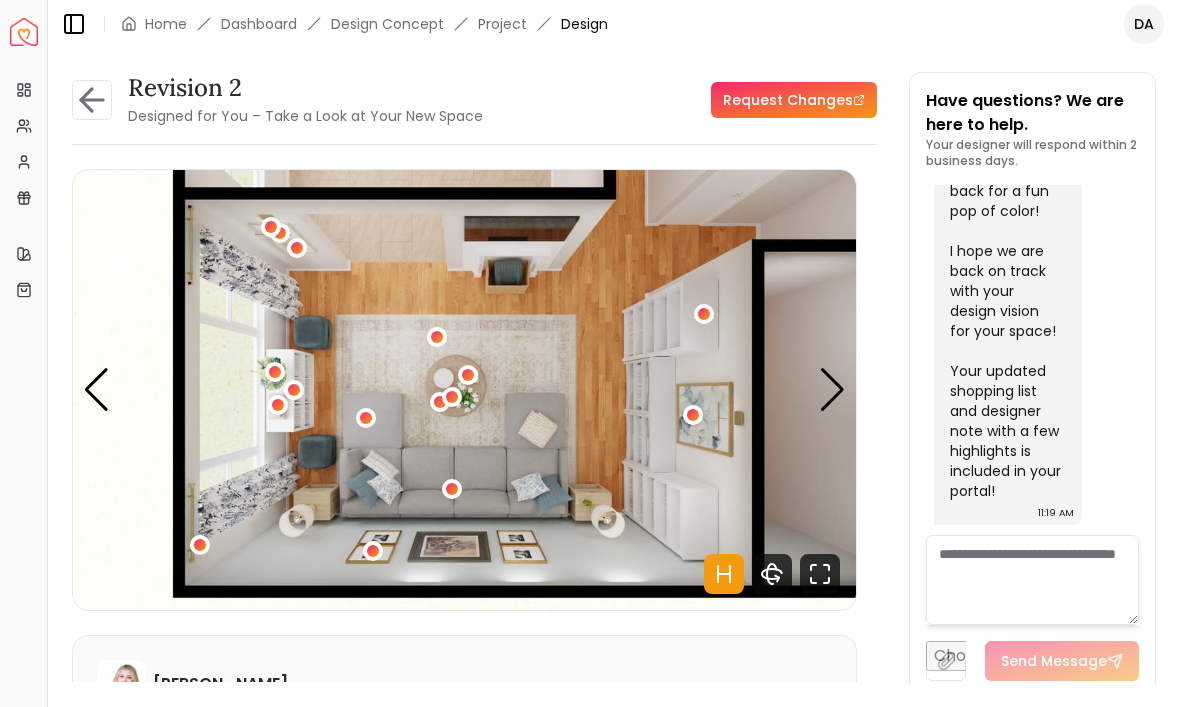 click at bounding box center [832, 390] 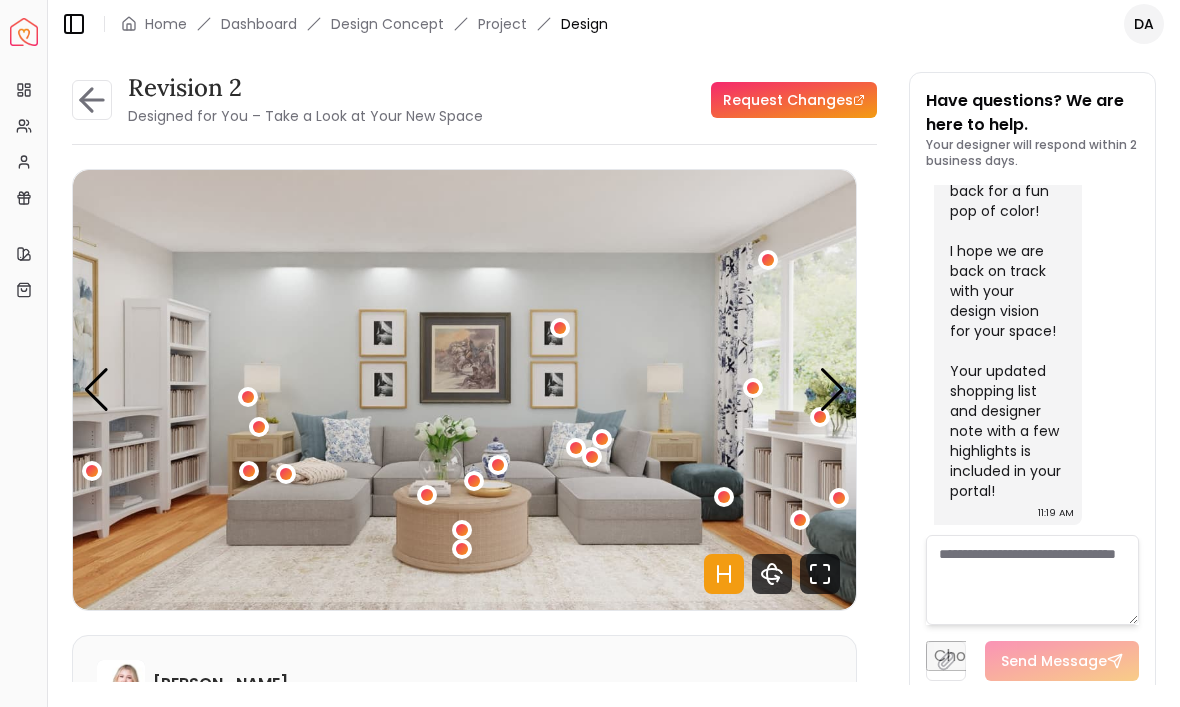 click at bounding box center [832, 390] 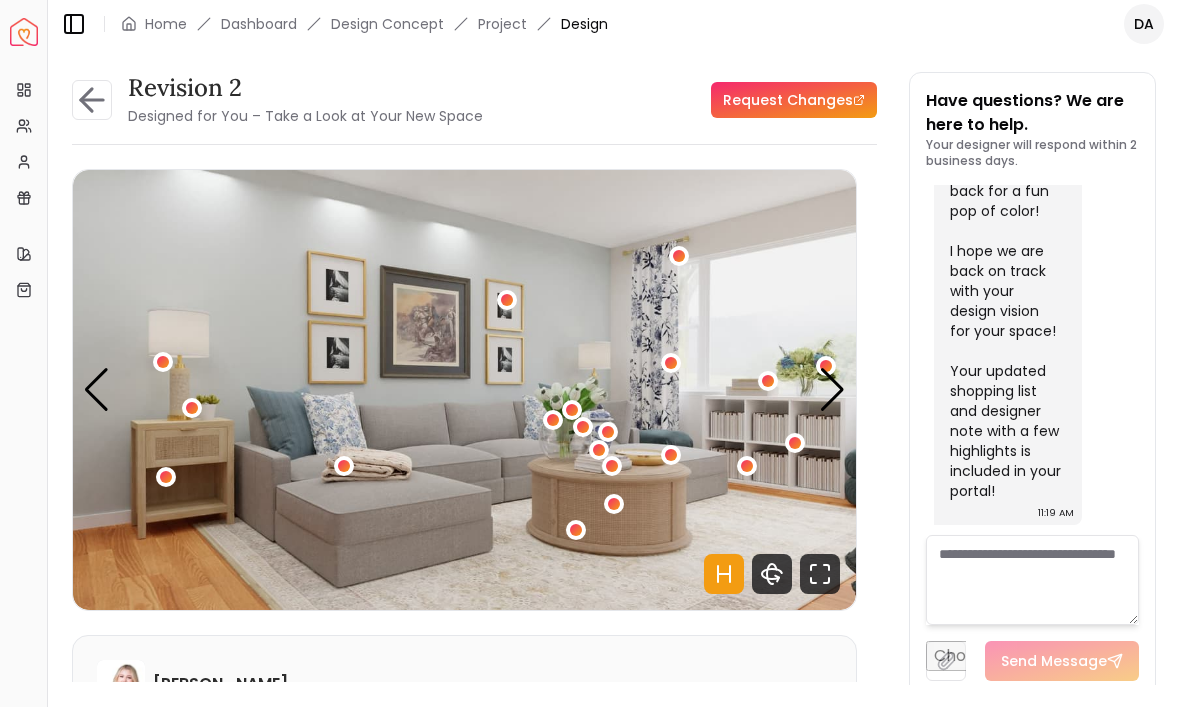 click at bounding box center [832, 390] 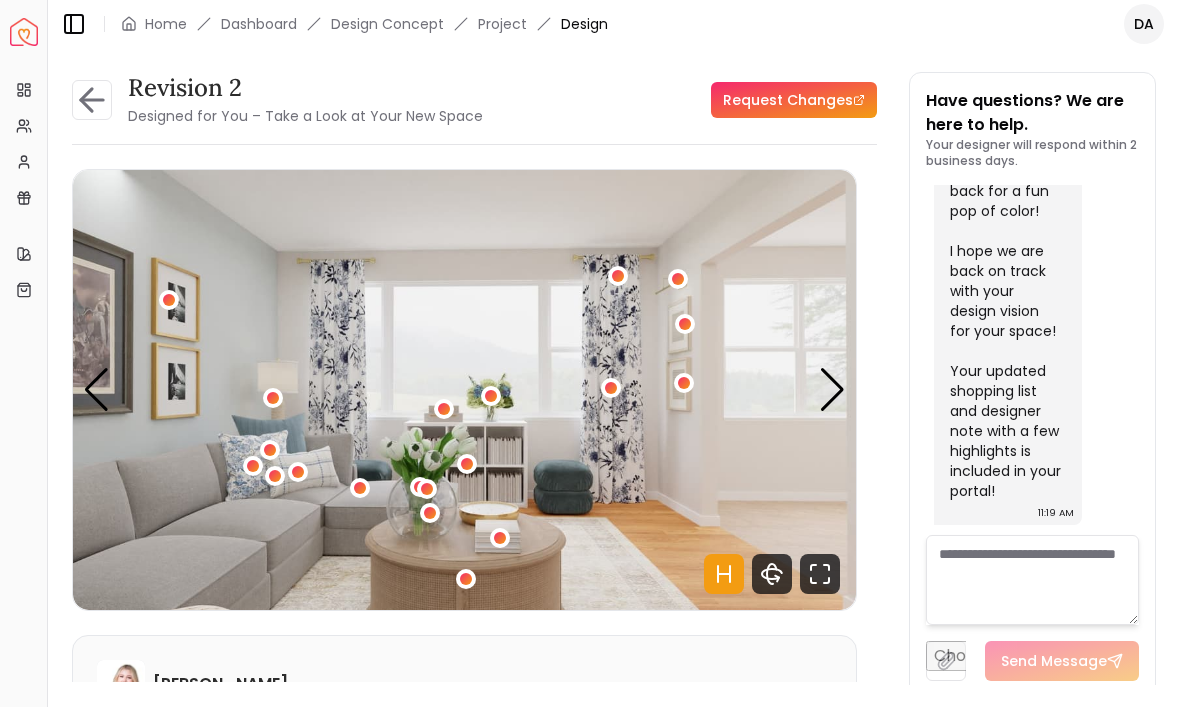 click at bounding box center (832, 390) 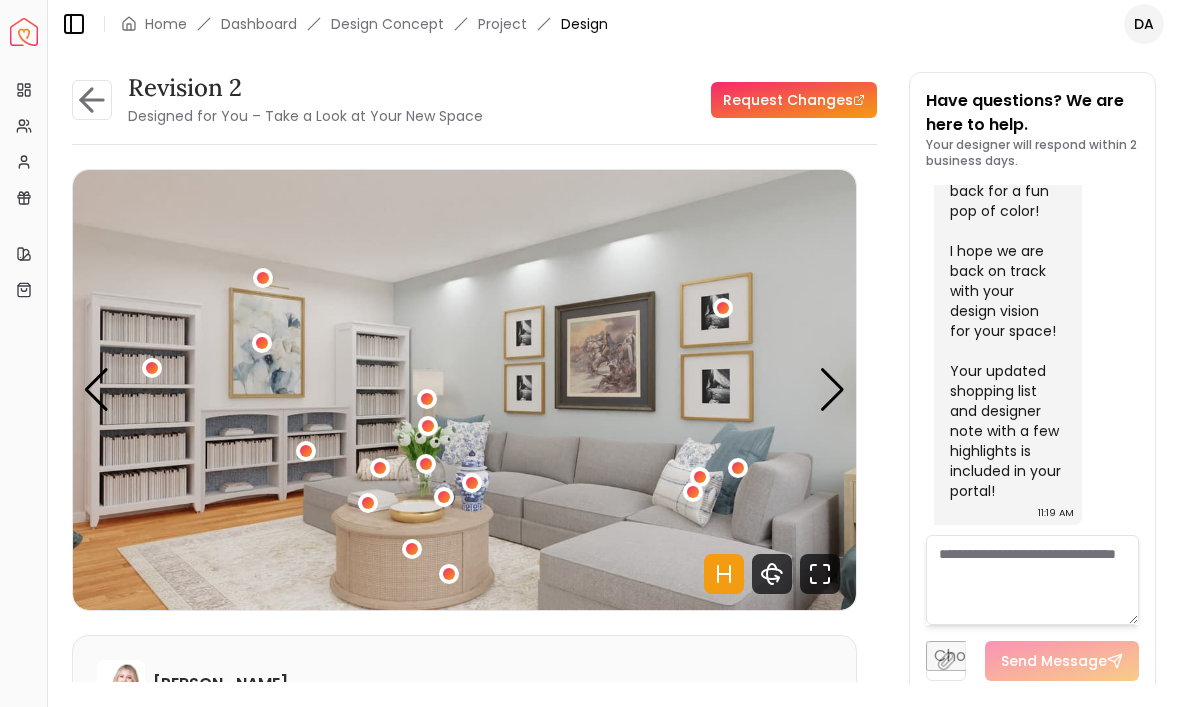 click at bounding box center [832, 390] 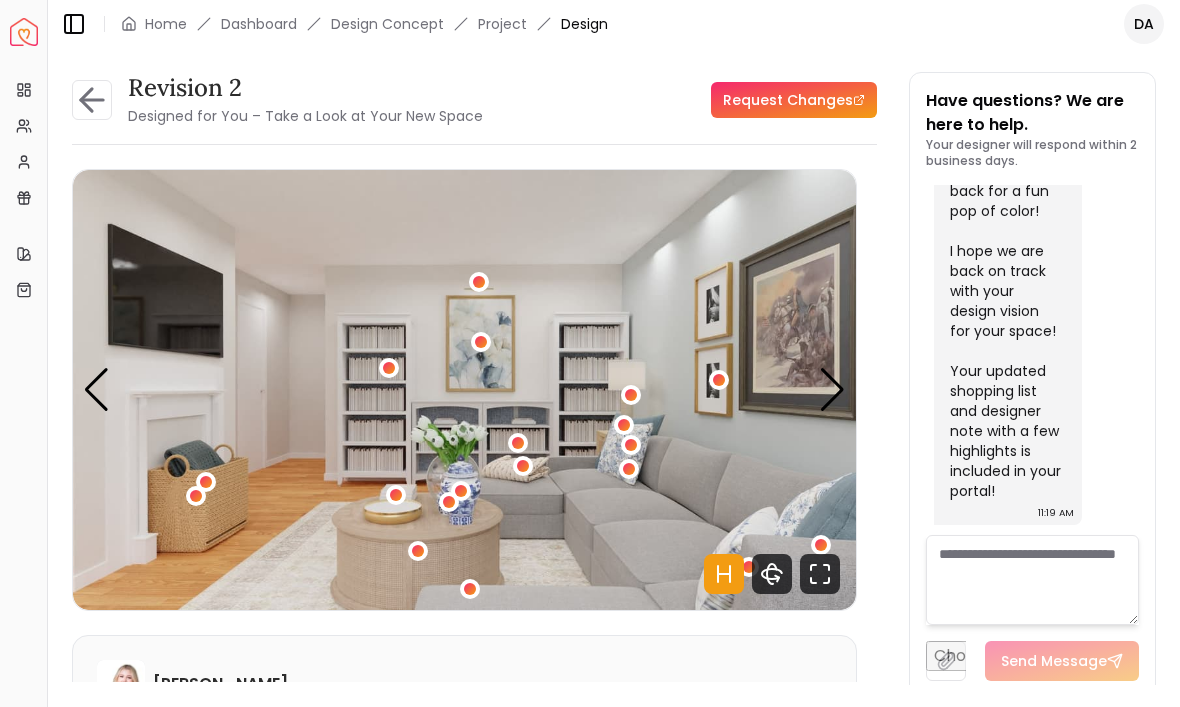click at bounding box center (196, 496) 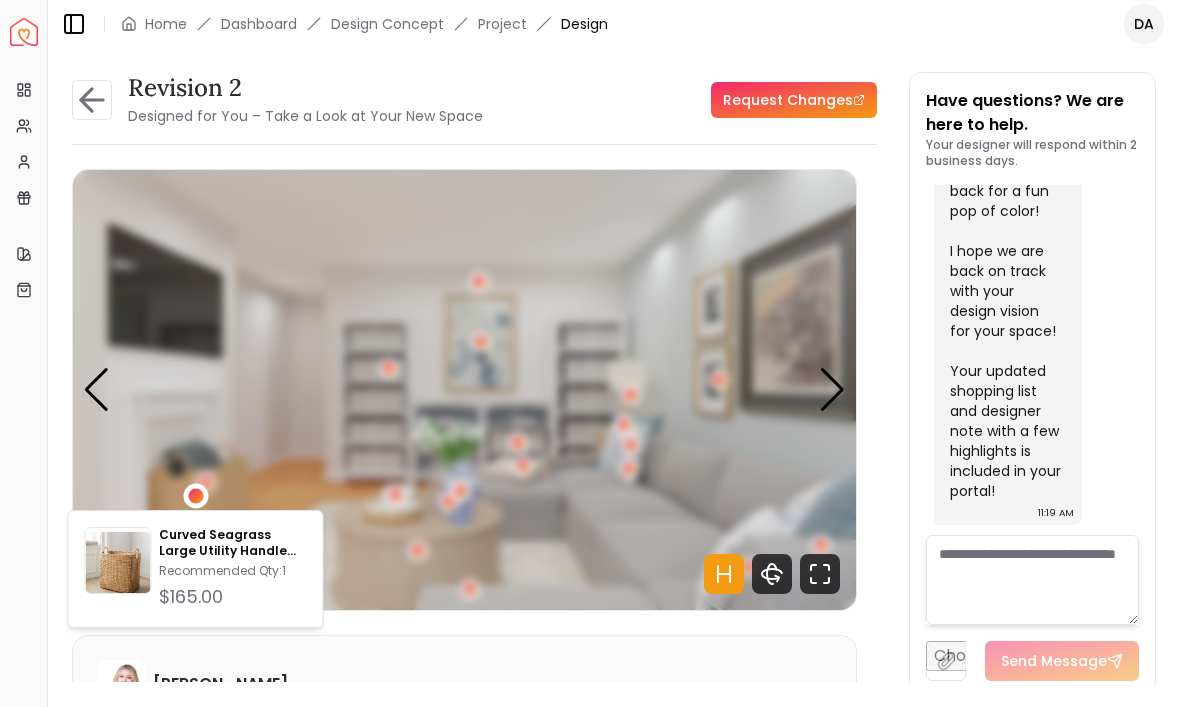 click at bounding box center [206, 482] 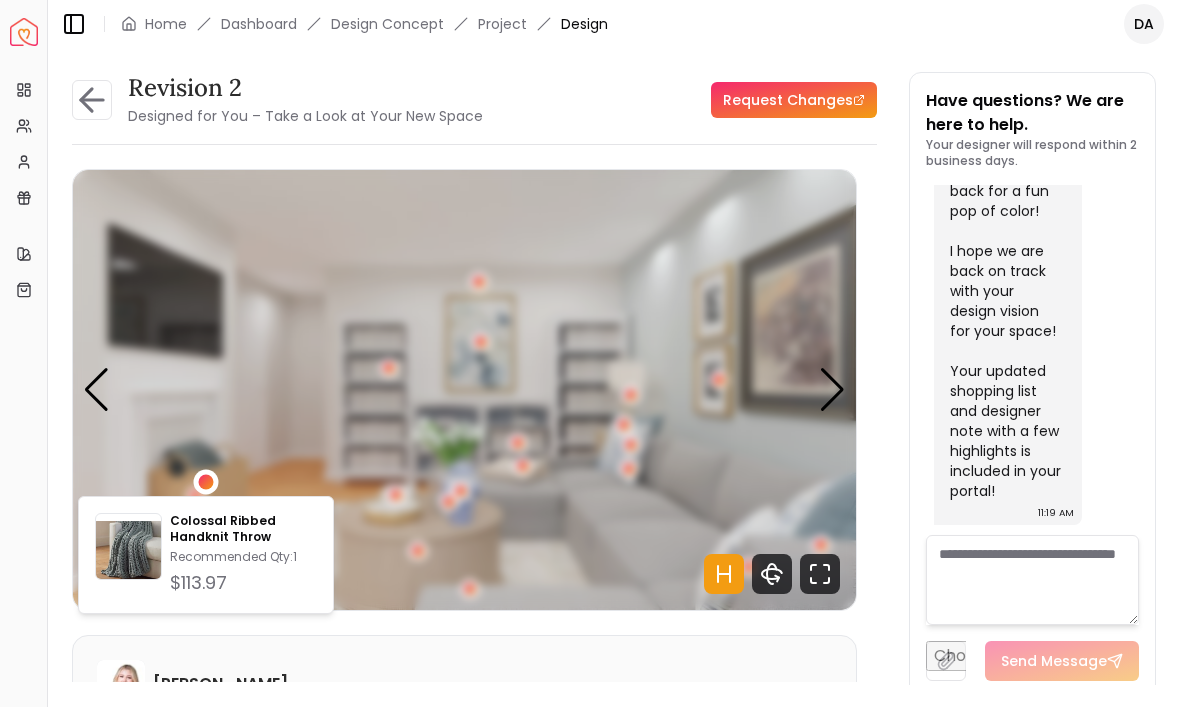 click at bounding box center (464, 390) 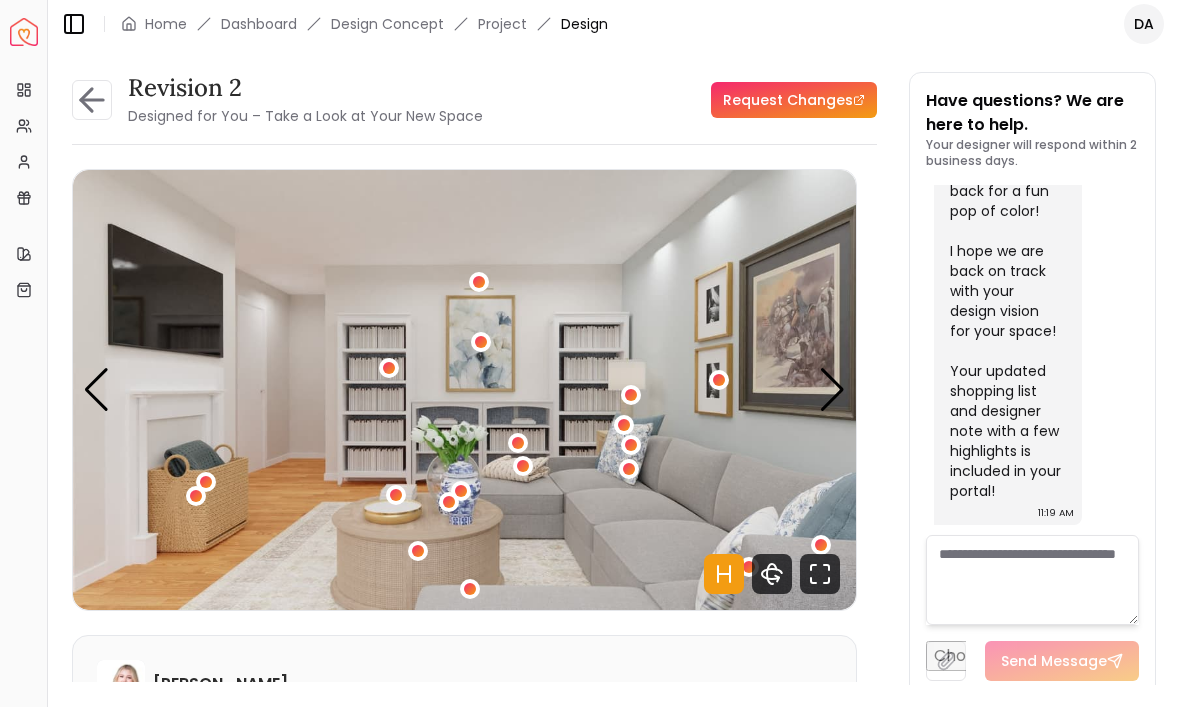 click at bounding box center (832, 390) 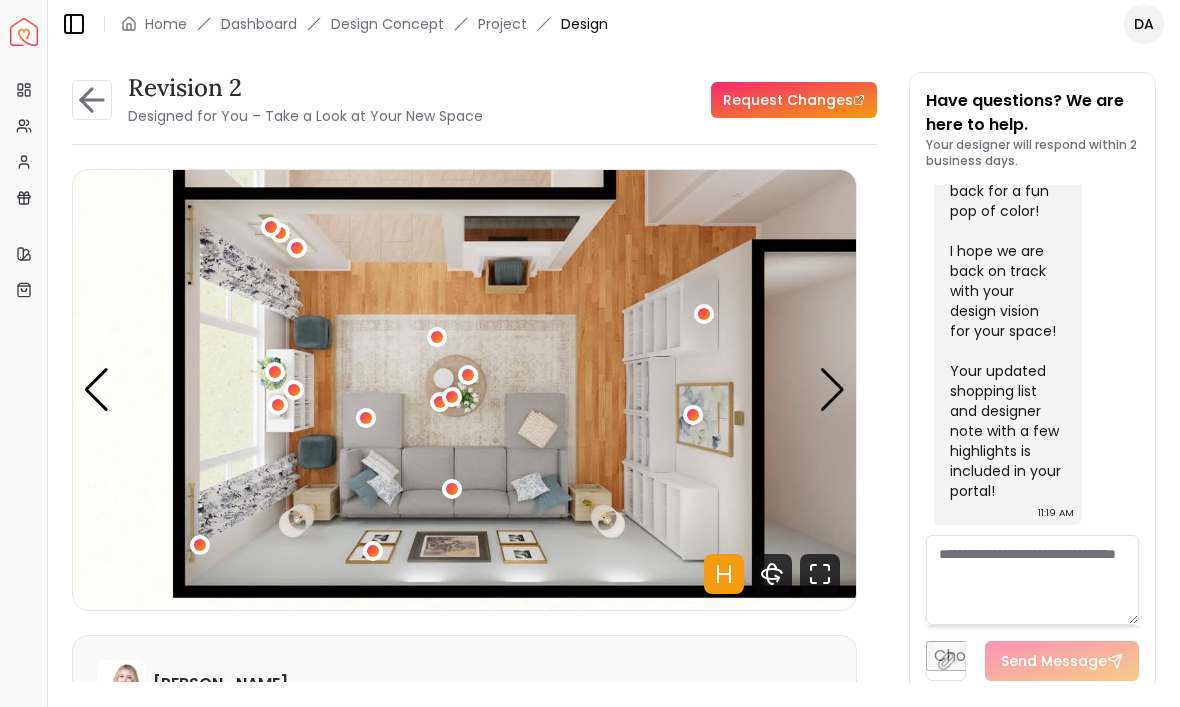 click at bounding box center (832, 390) 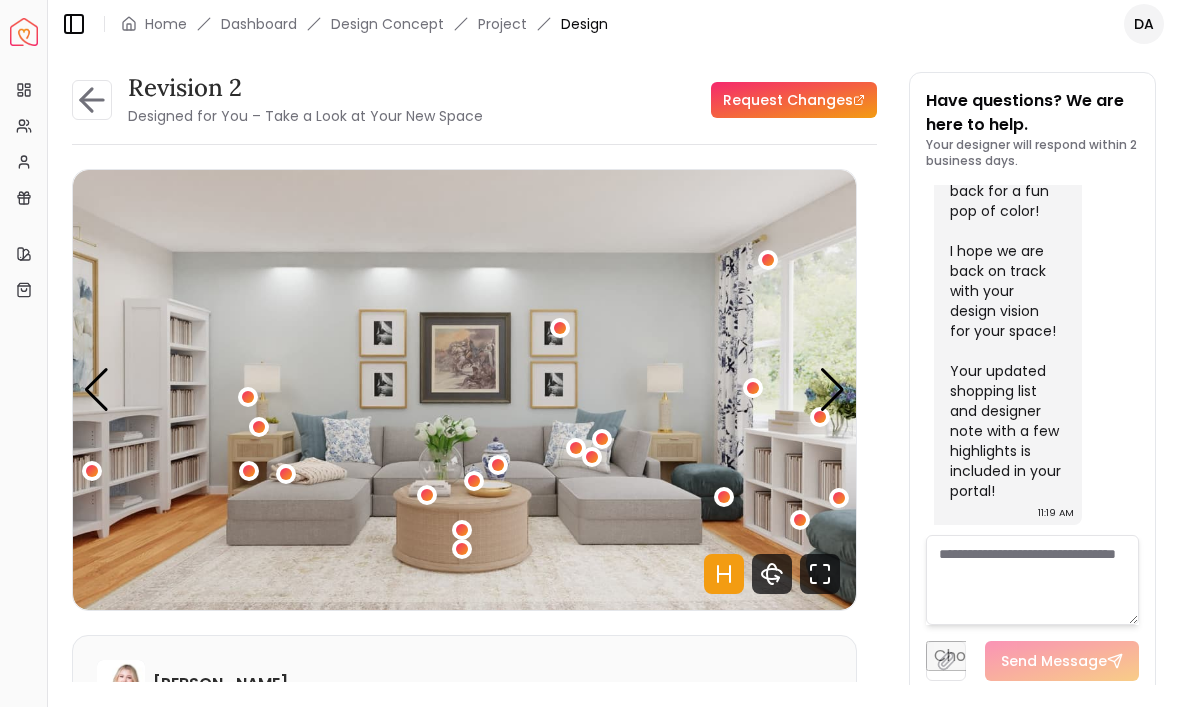 click at bounding box center [832, 390] 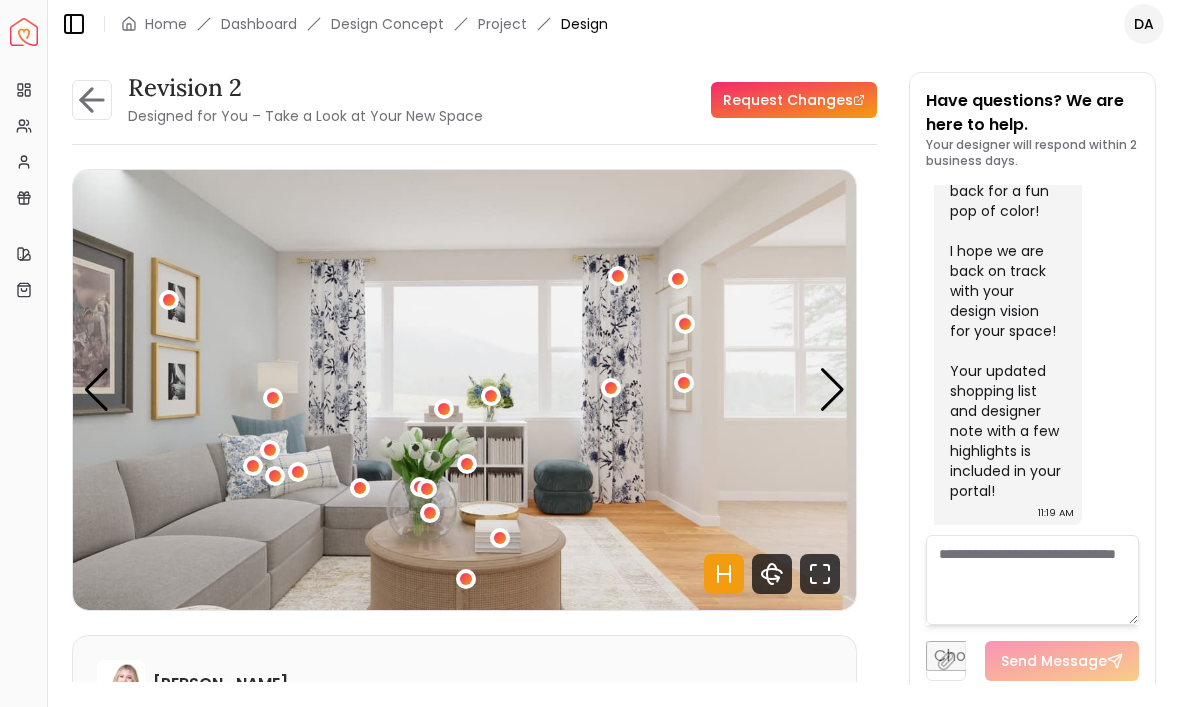 click at bounding box center [832, 390] 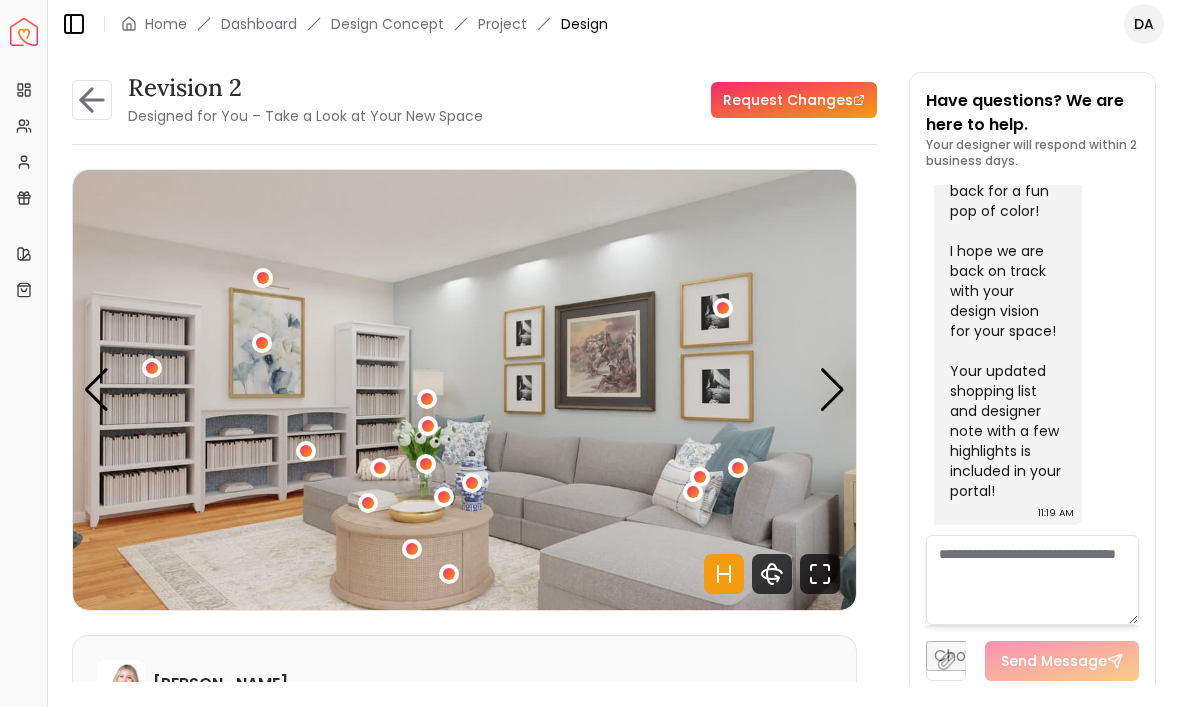 click at bounding box center [832, 390] 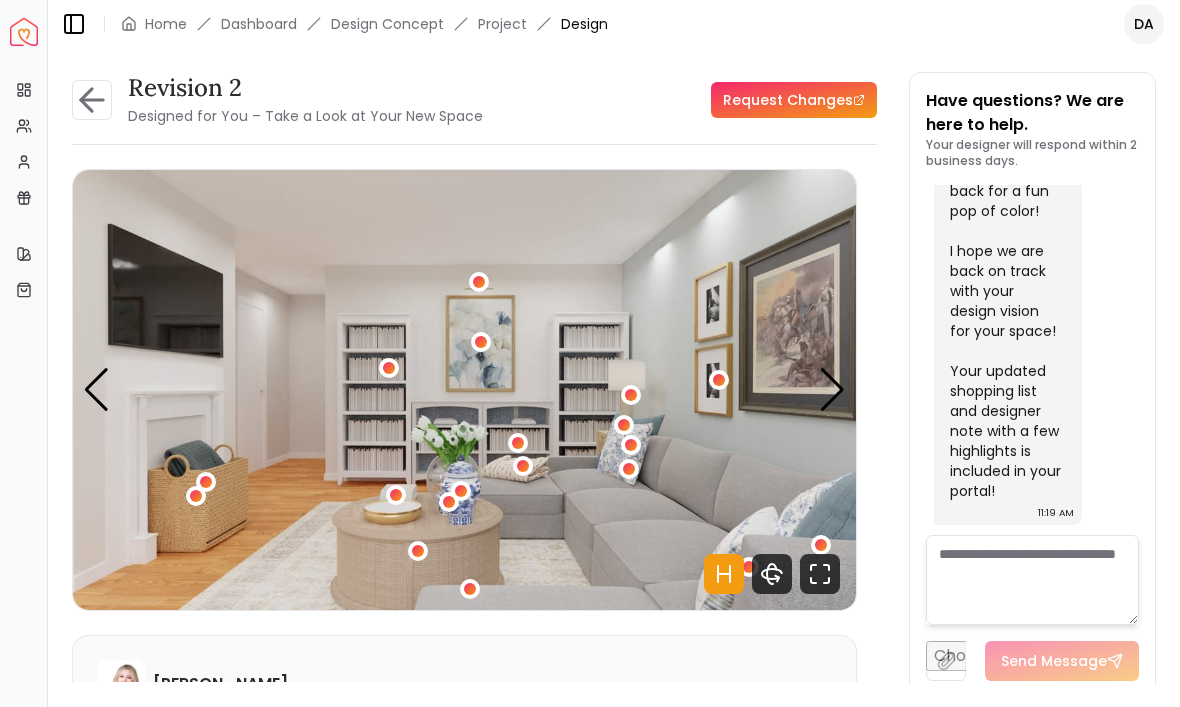 click at bounding box center [832, 390] 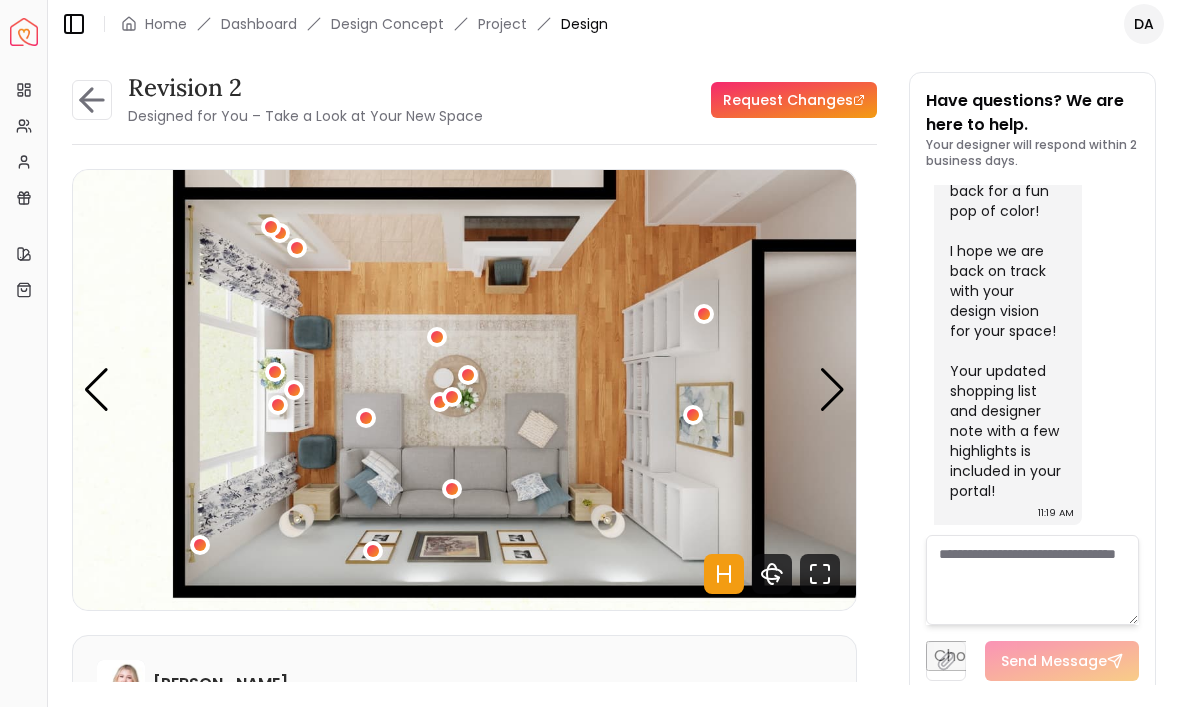 click at bounding box center [832, 390] 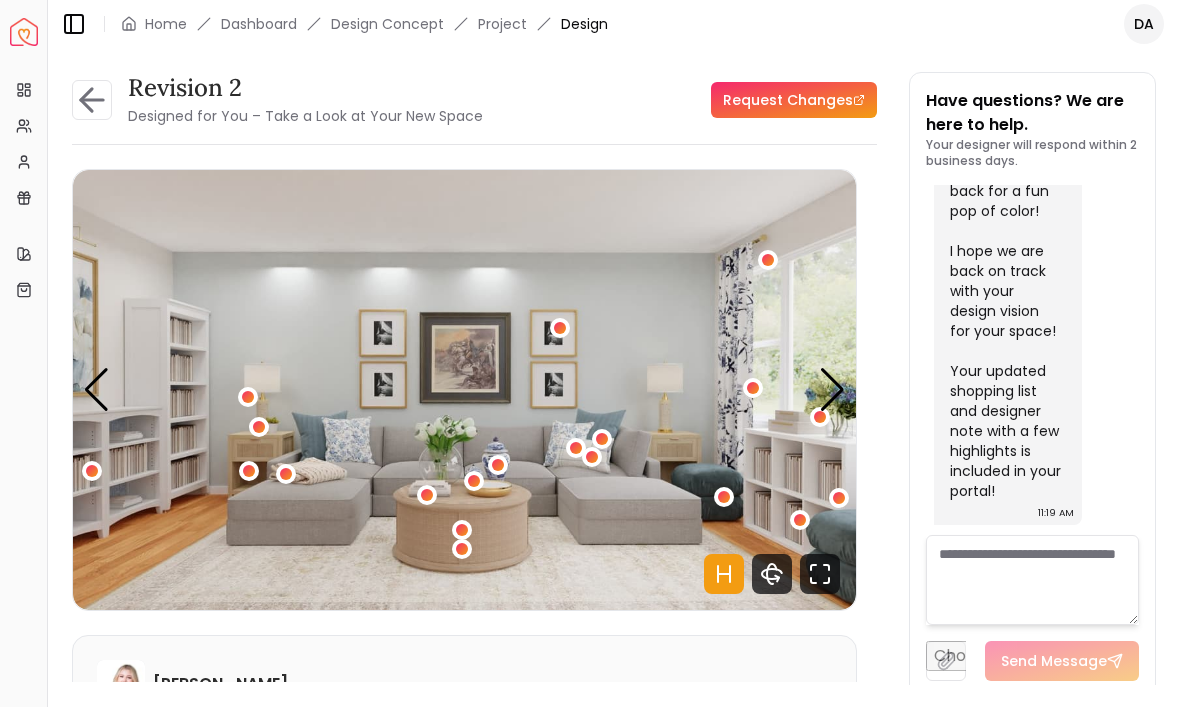 click at bounding box center (832, 390) 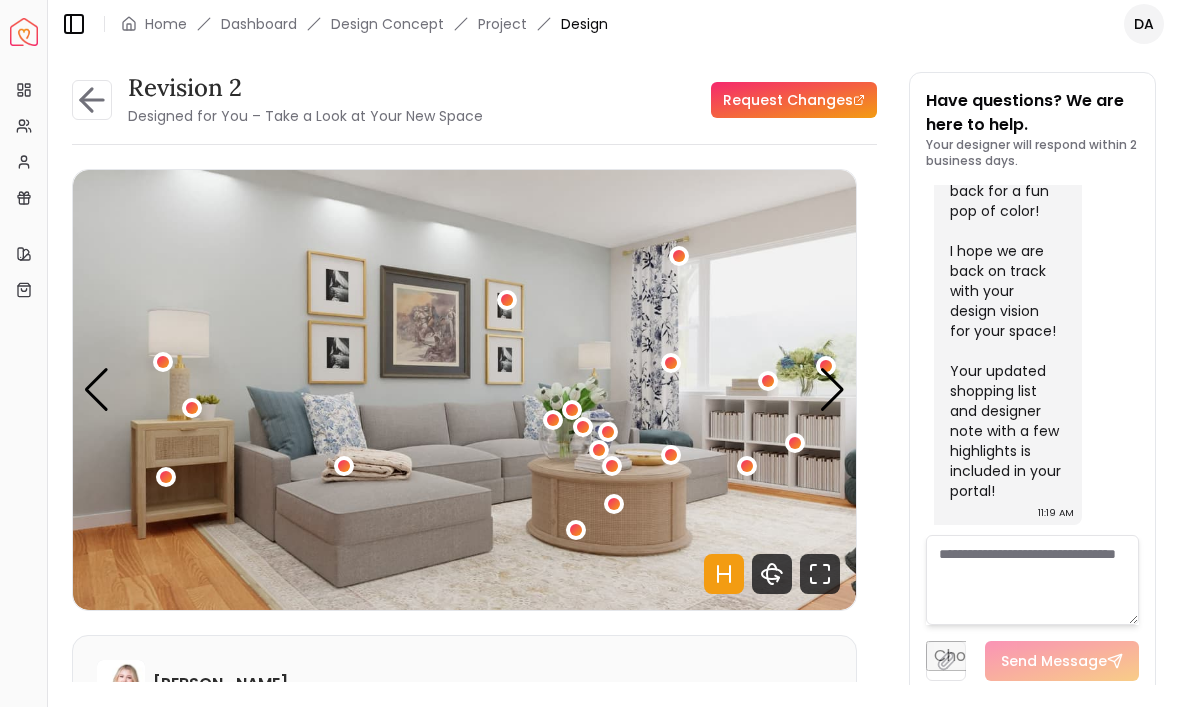 click at bounding box center [832, 390] 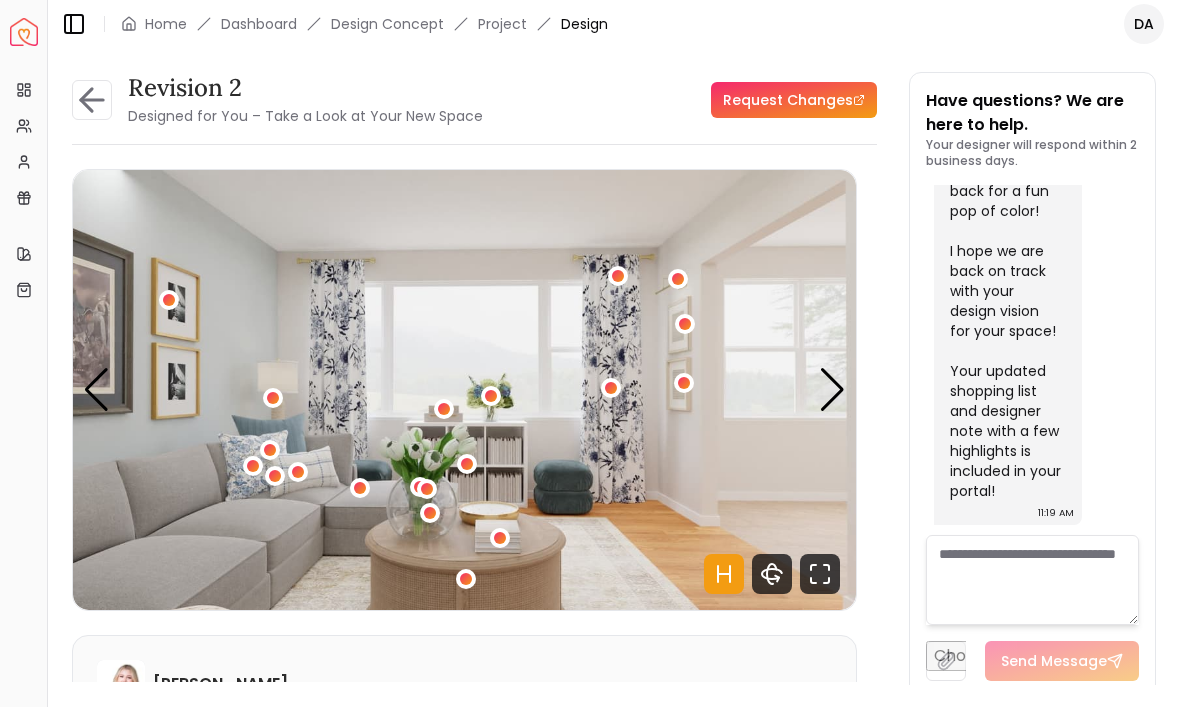 click at bounding box center [832, 390] 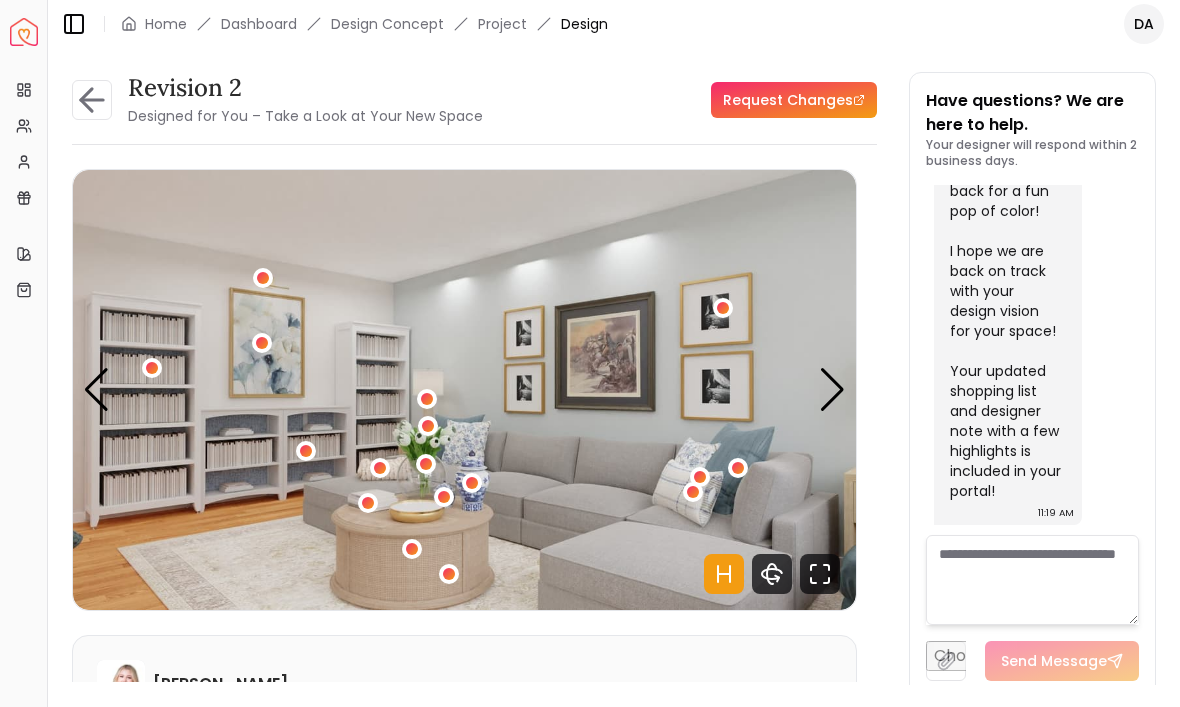 click at bounding box center (832, 390) 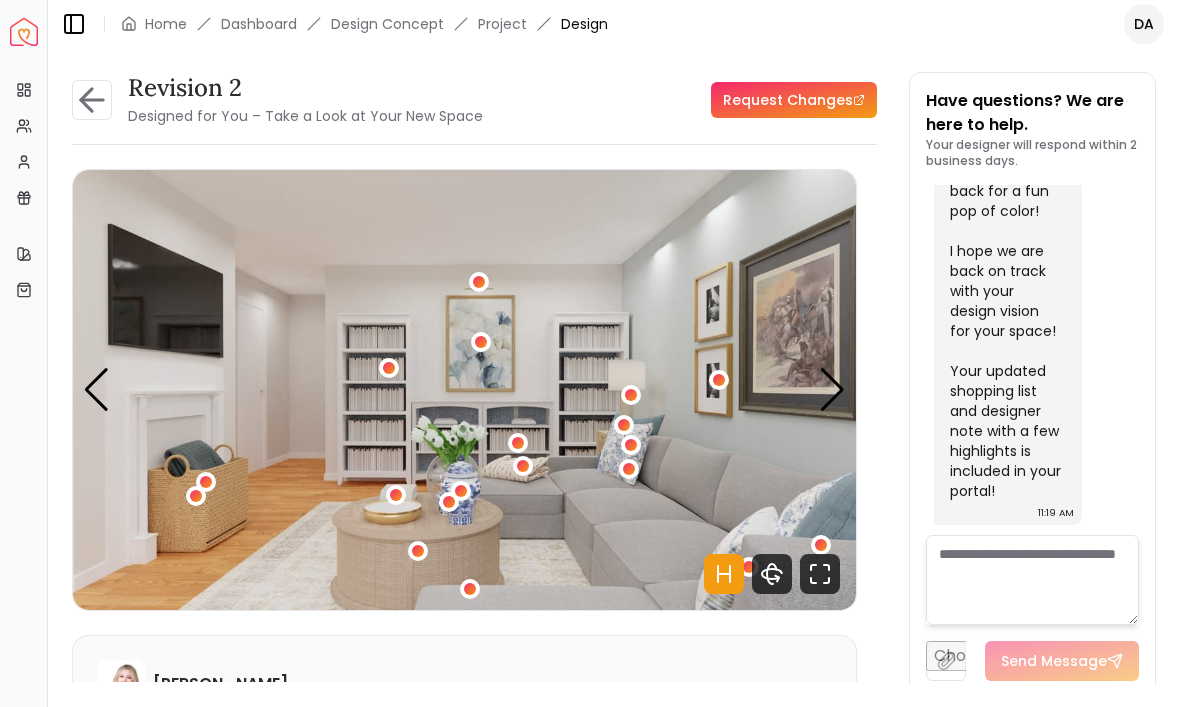 click at bounding box center (832, 390) 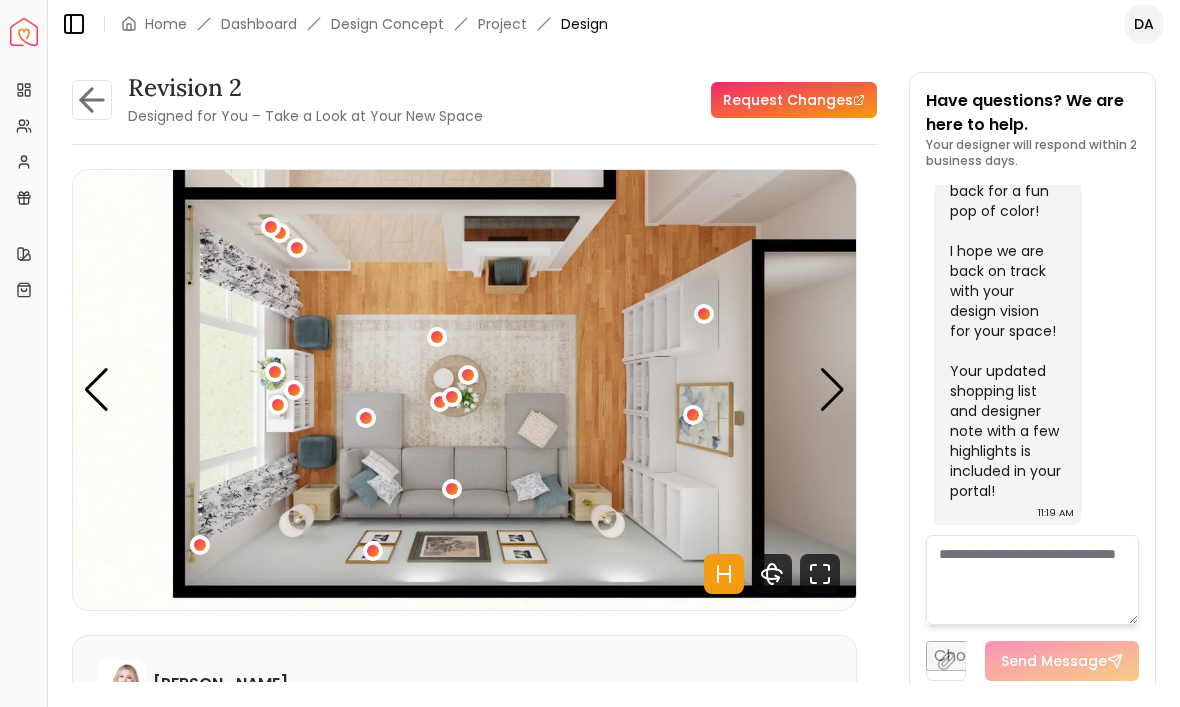 click at bounding box center [832, 390] 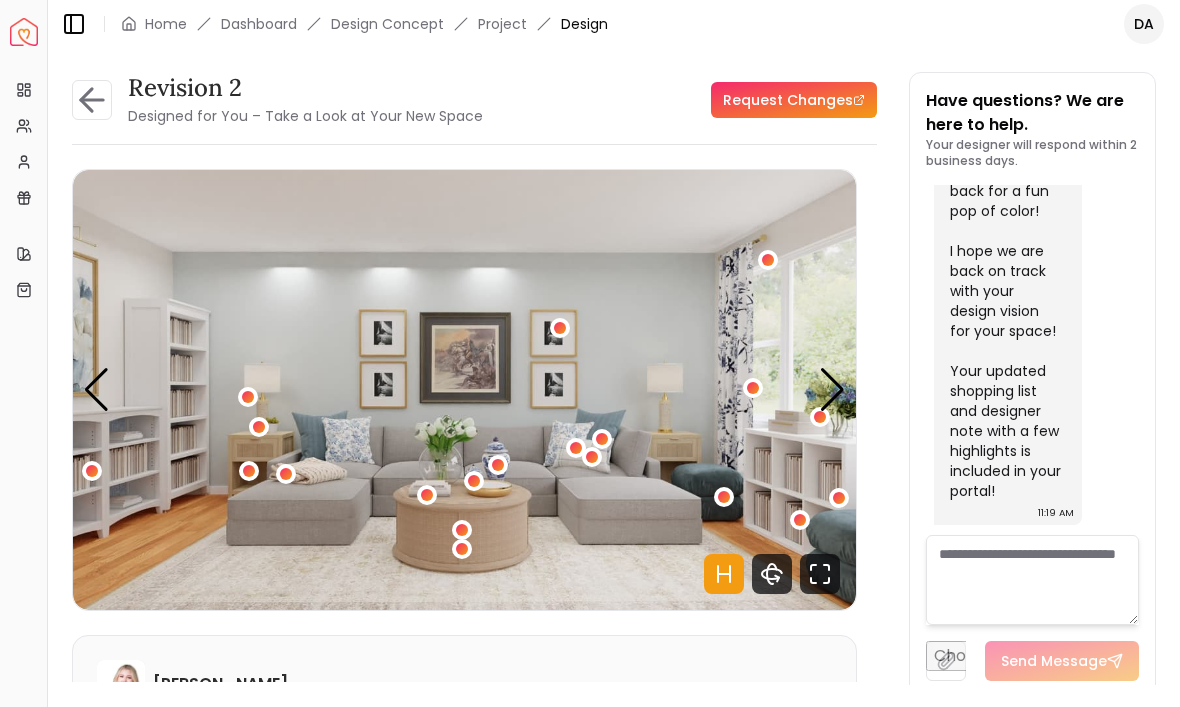 click at bounding box center [832, 390] 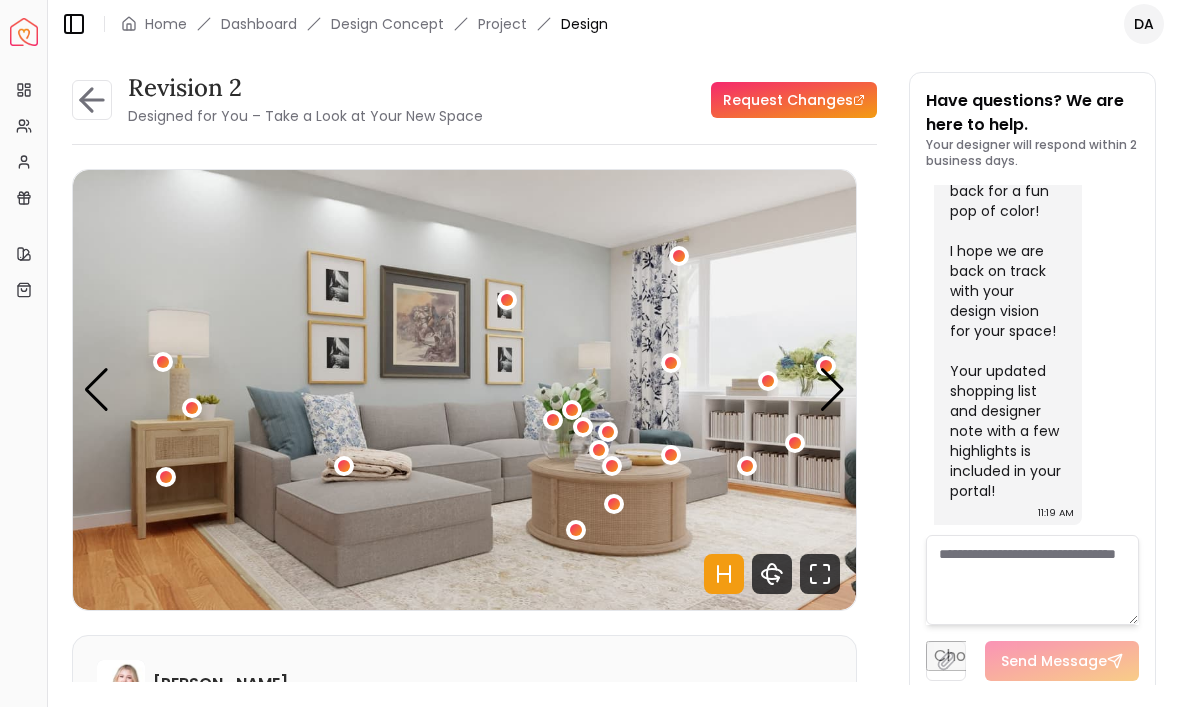 click at bounding box center [832, 390] 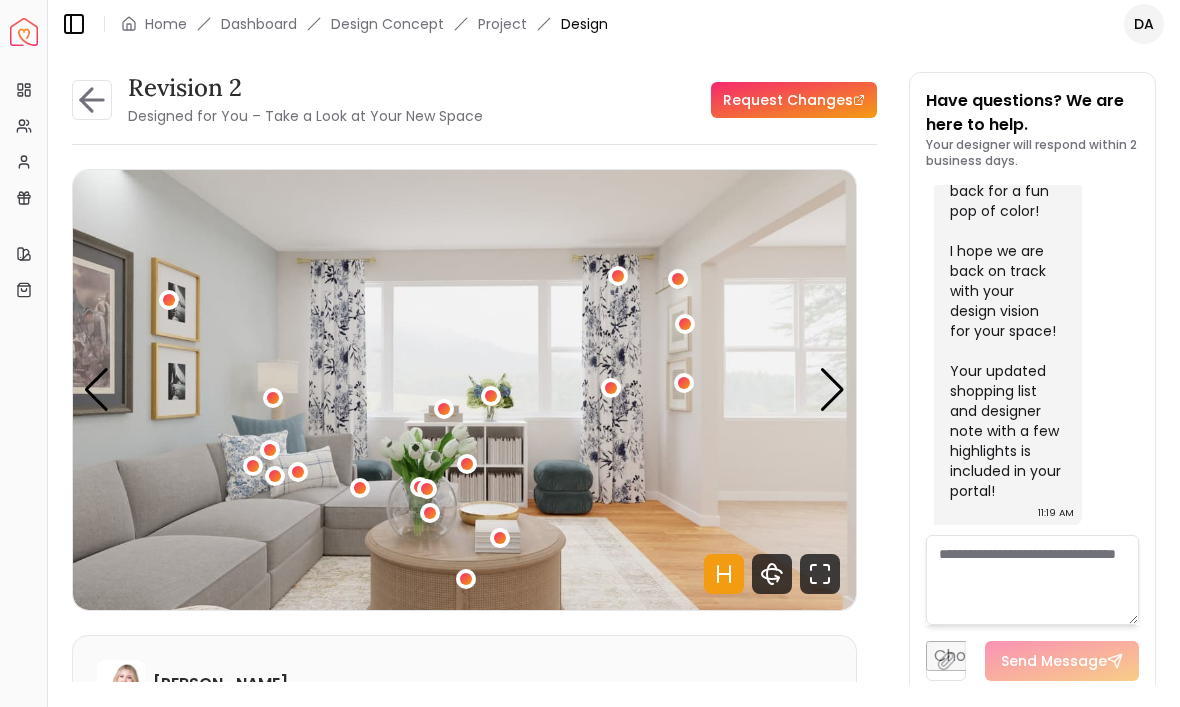 click at bounding box center [832, 390] 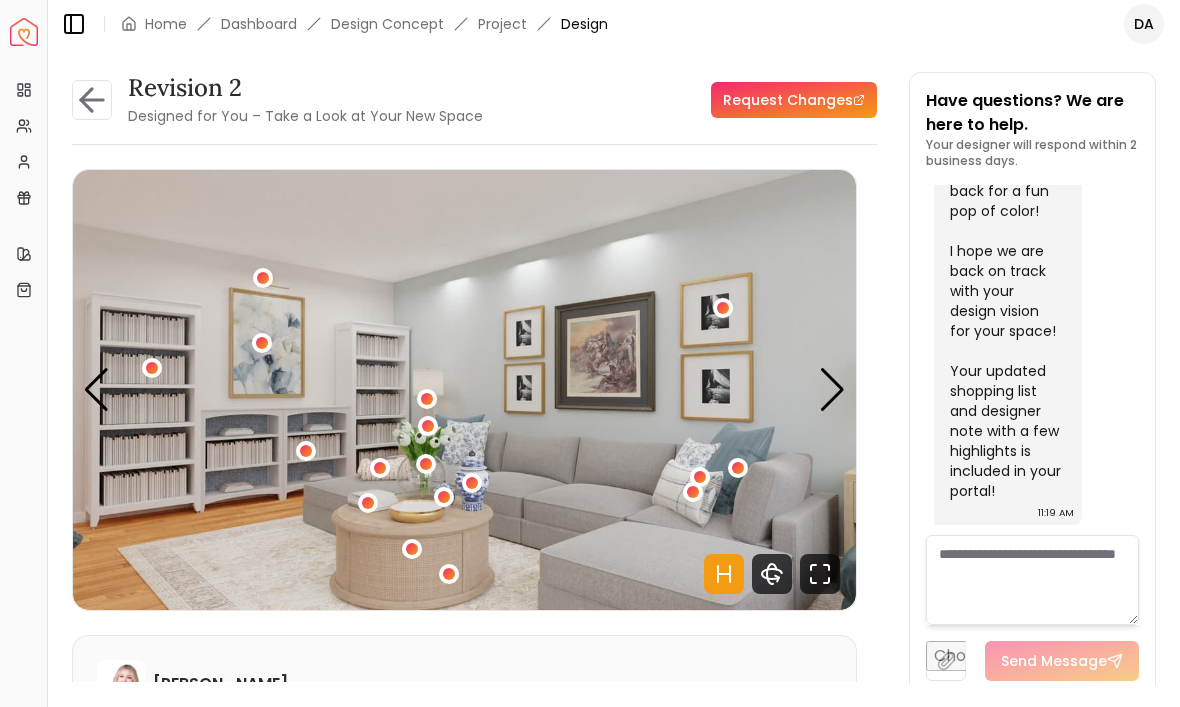 click at bounding box center [832, 390] 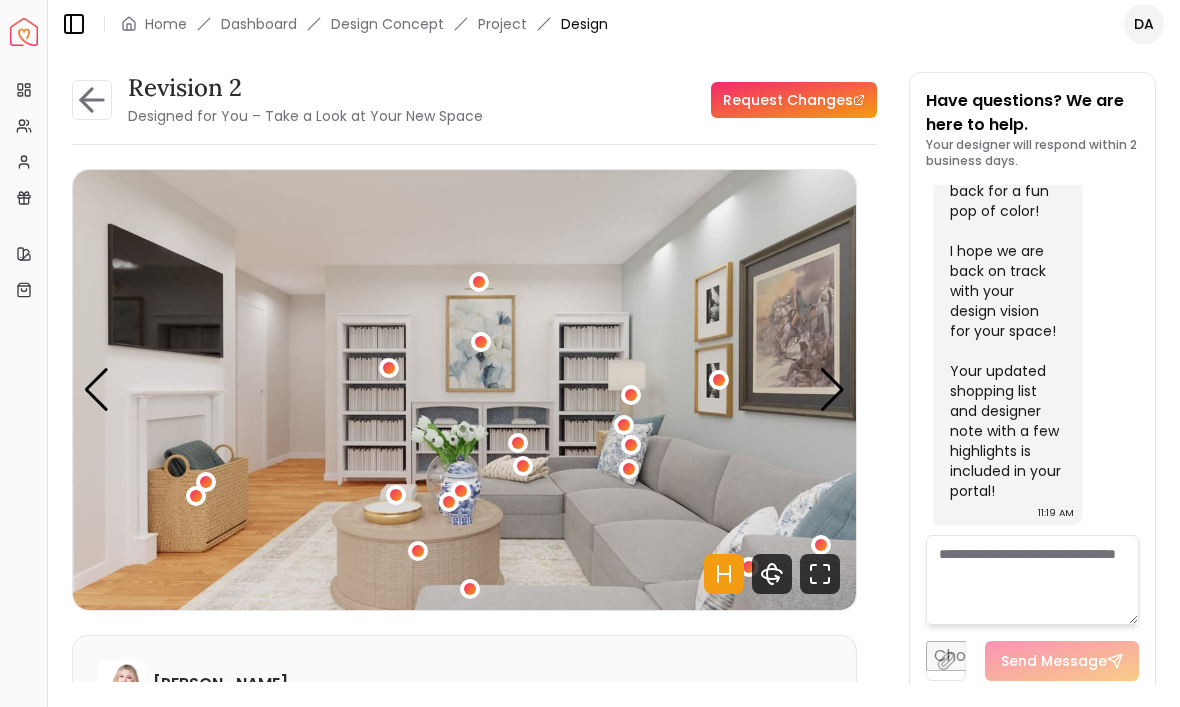click at bounding box center (832, 390) 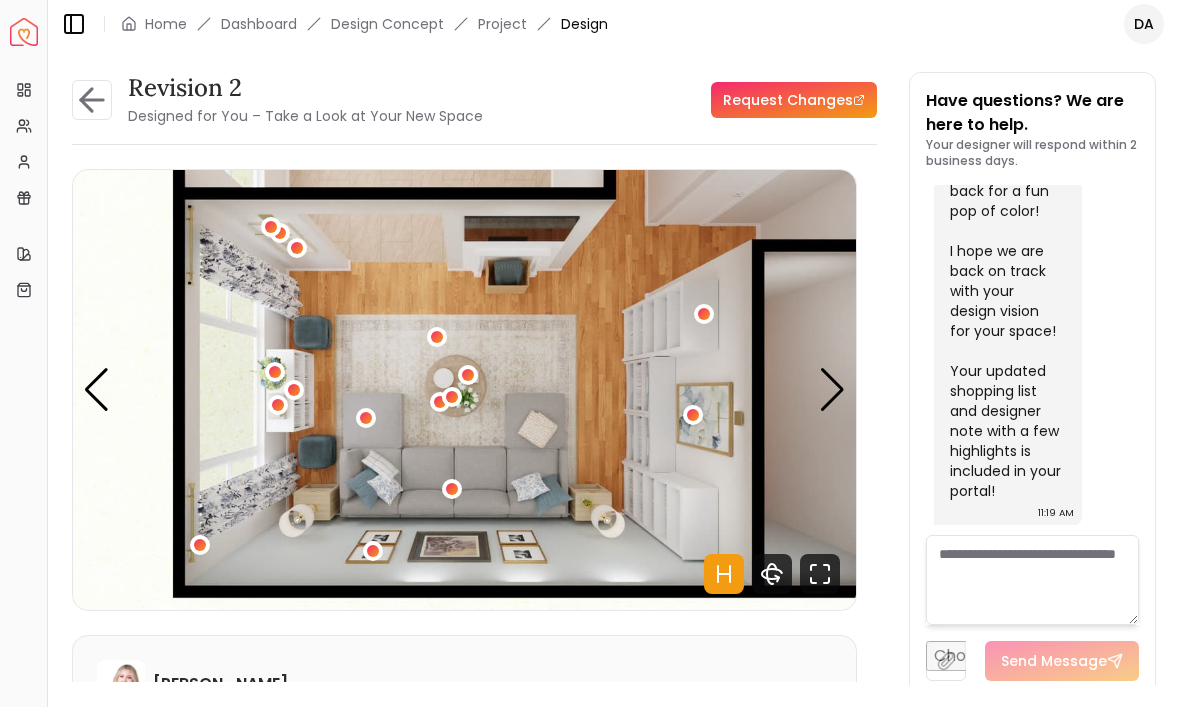 click at bounding box center [832, 390] 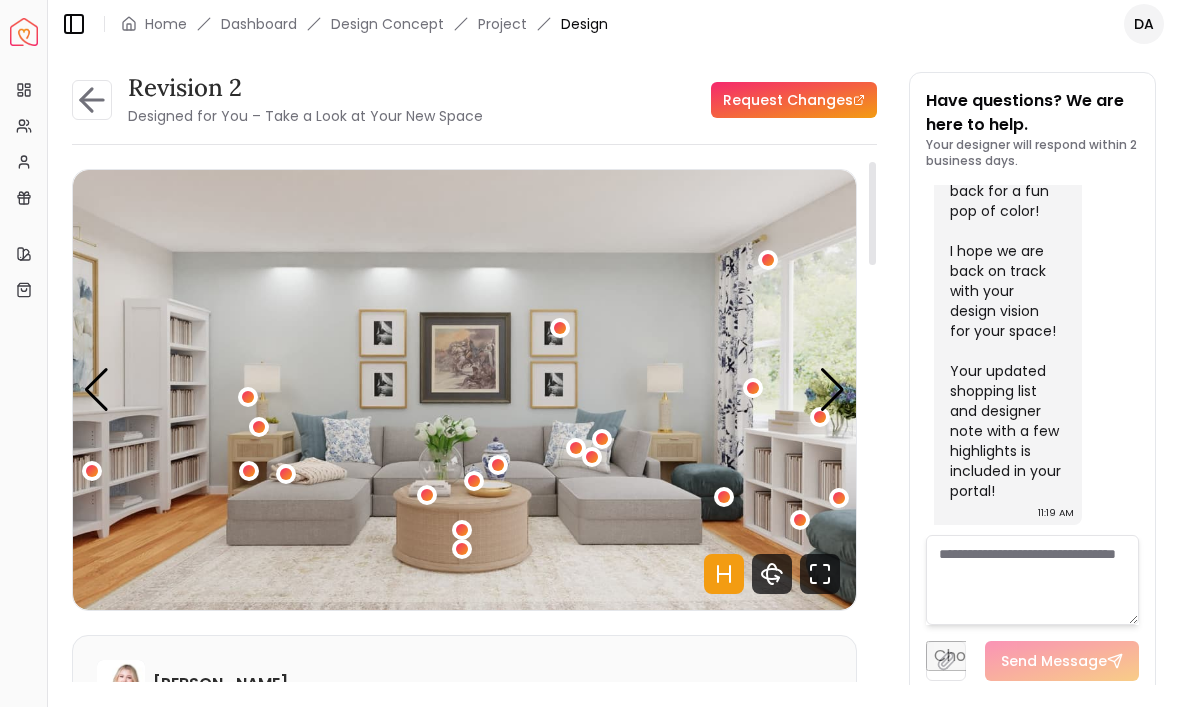 click at bounding box center (832, 390) 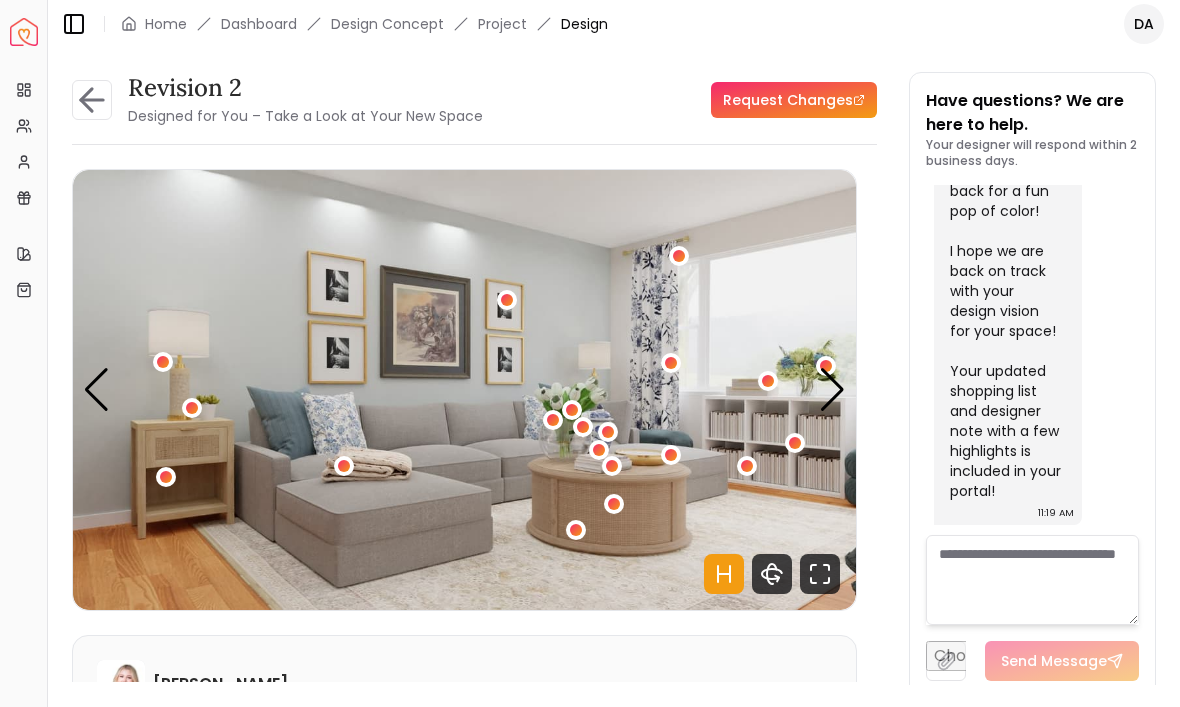 scroll, scrollTop: 7259, scrollLeft: 0, axis: vertical 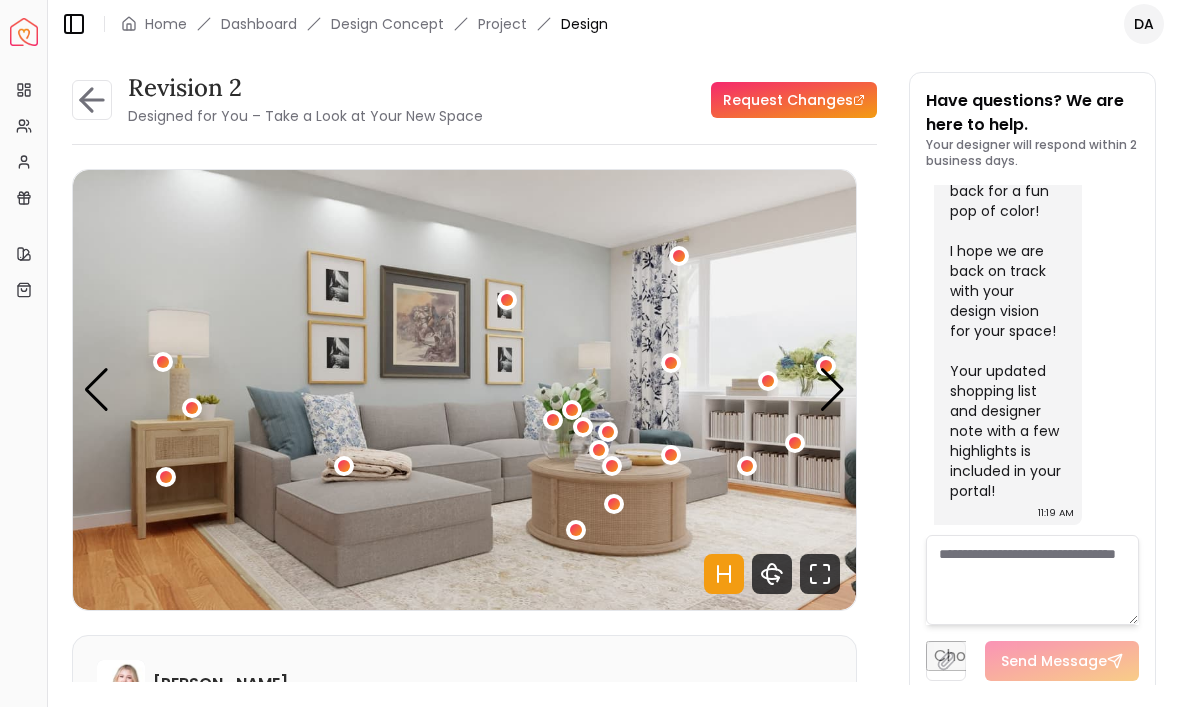 click at bounding box center (1032, 580) 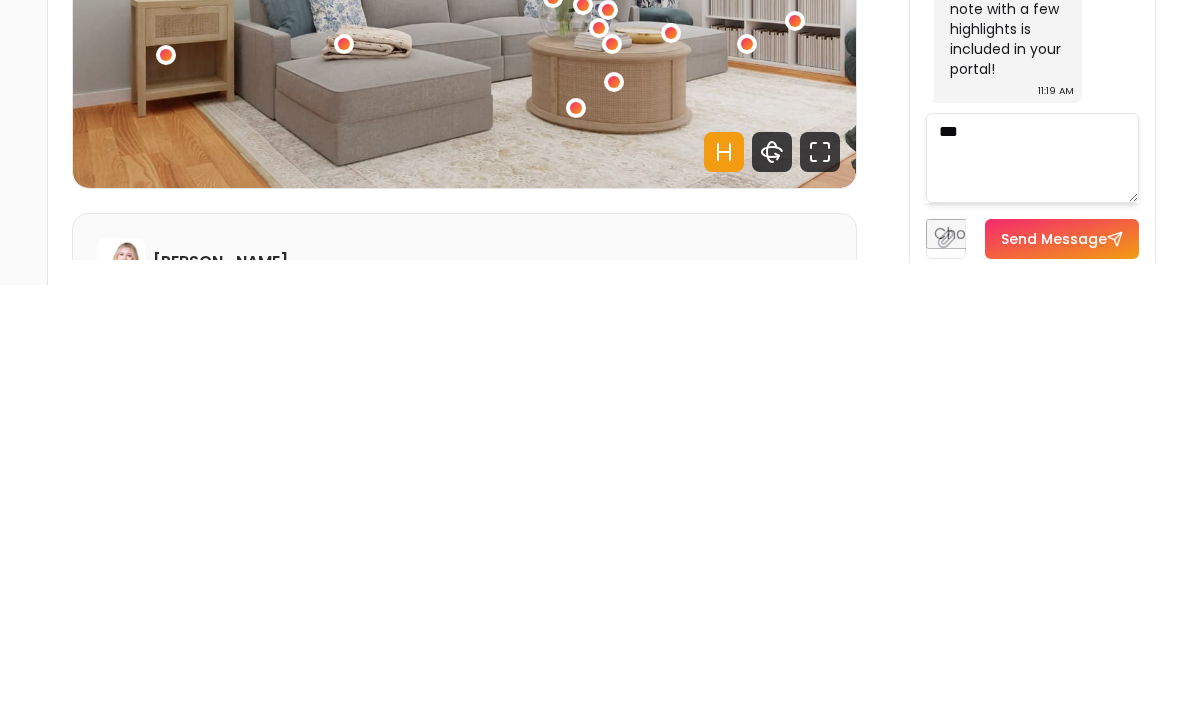 scroll, scrollTop: 45, scrollLeft: 0, axis: vertical 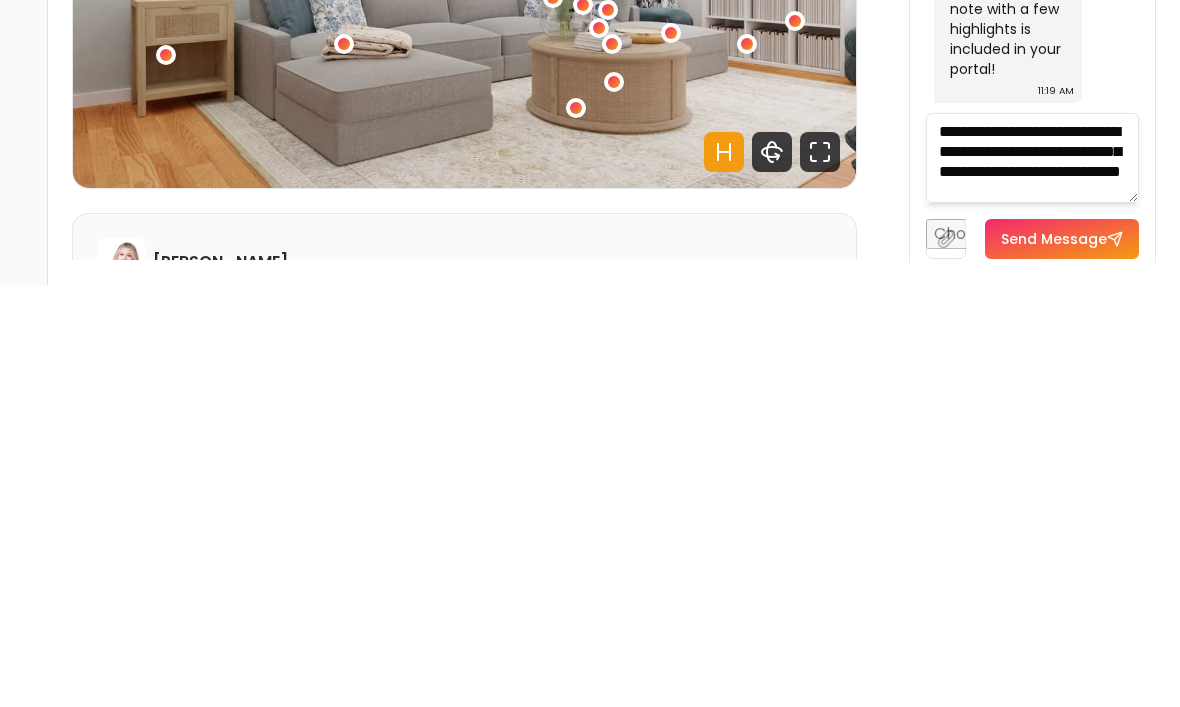 type on "**********" 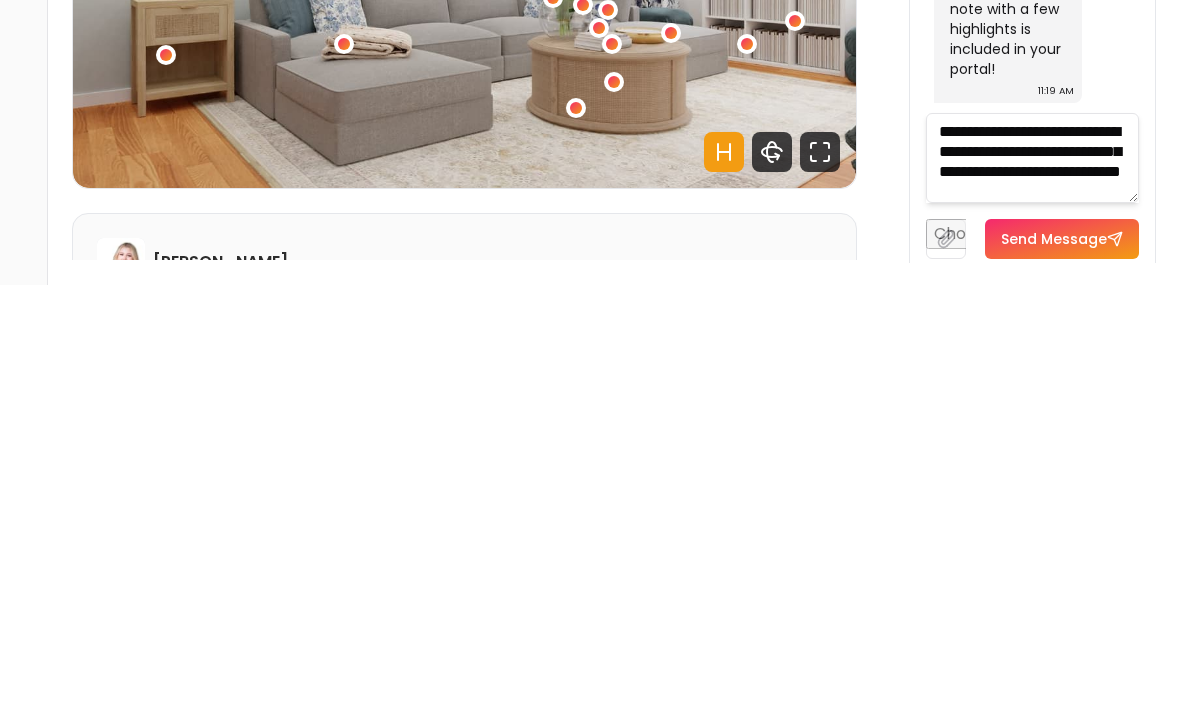 click on "Send Message" at bounding box center (1062, 661) 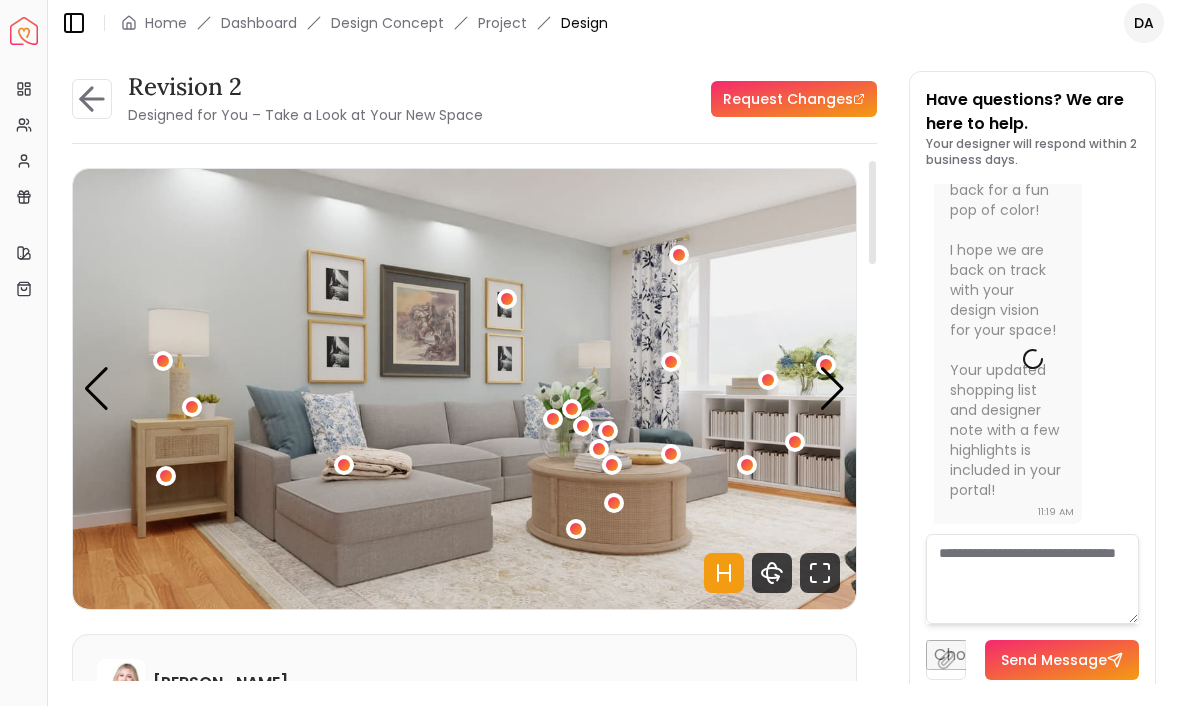 scroll, scrollTop: 0, scrollLeft: 0, axis: both 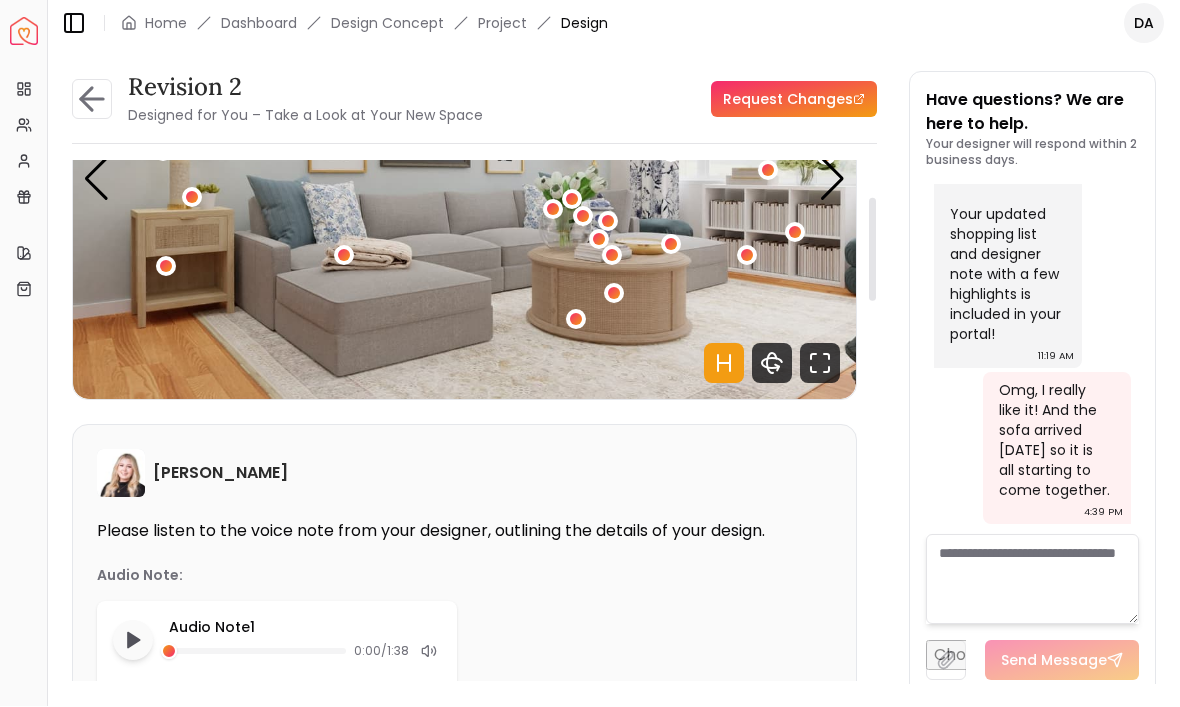click at bounding box center [464, 180] 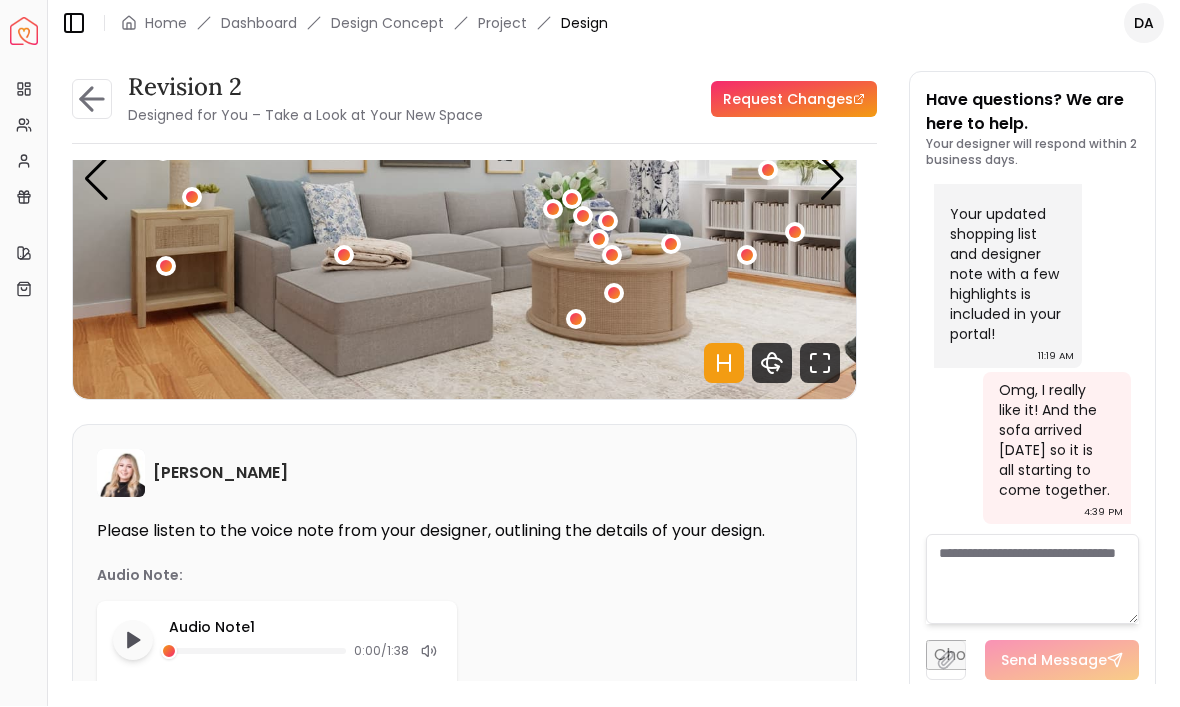click at bounding box center [464, 180] 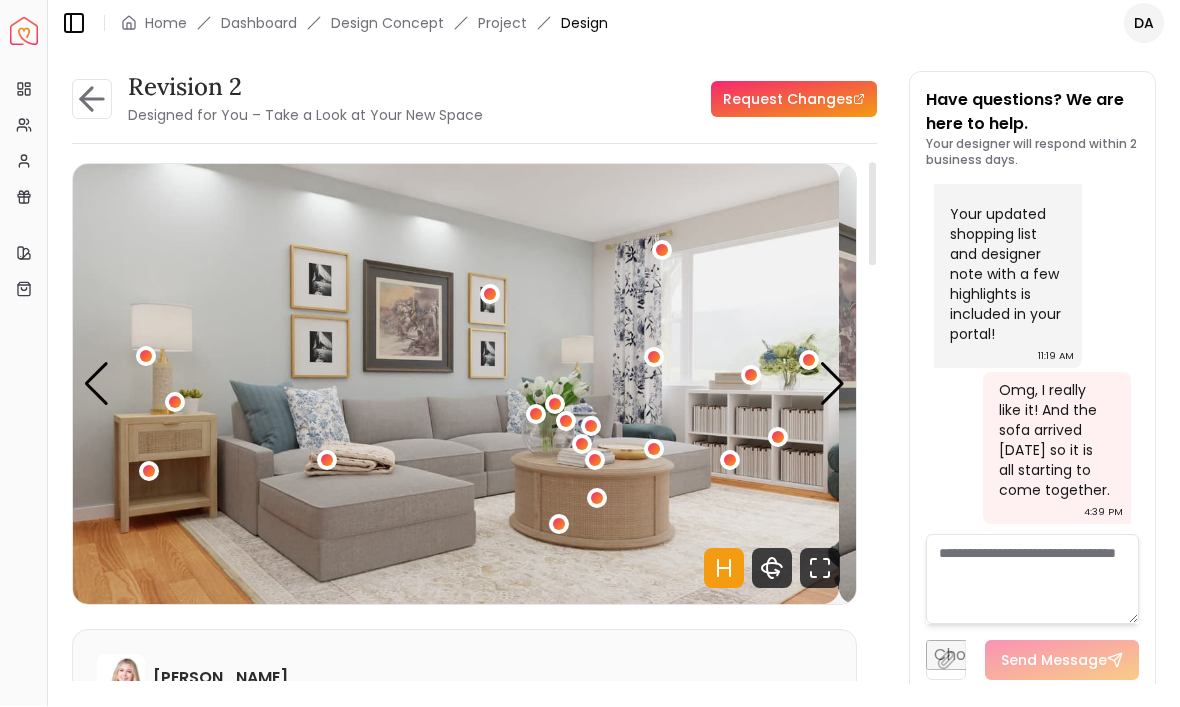 scroll, scrollTop: 8, scrollLeft: 0, axis: vertical 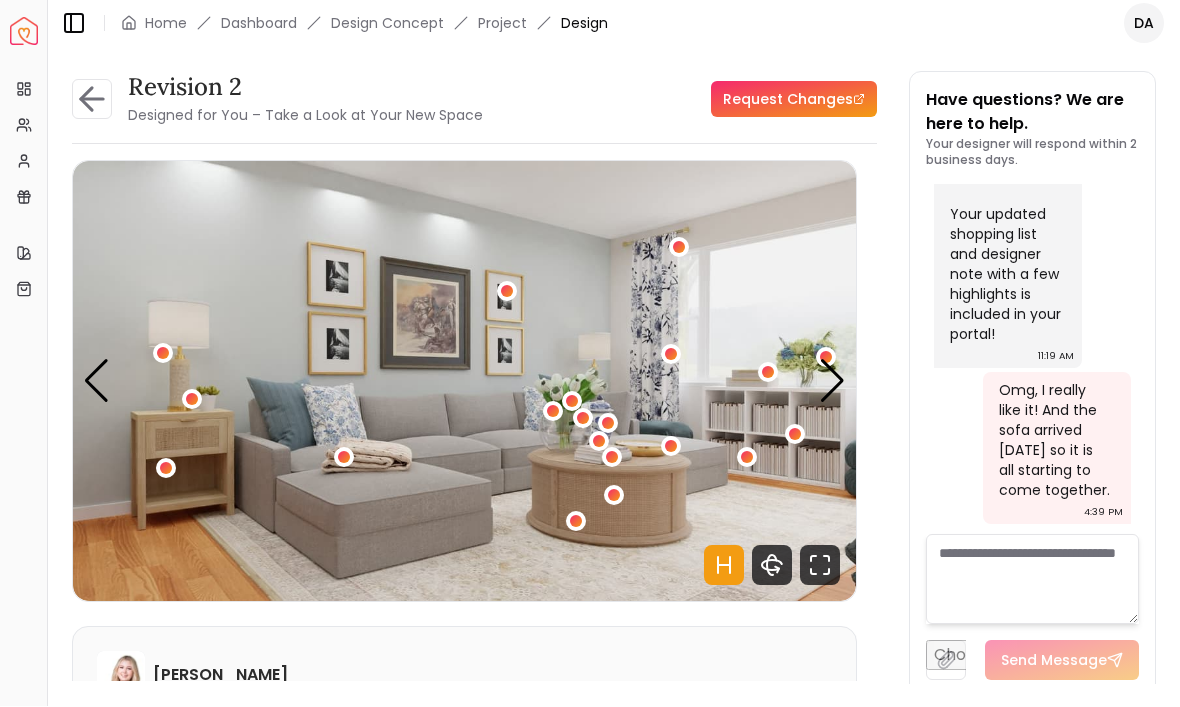 click at bounding box center (832, 382) 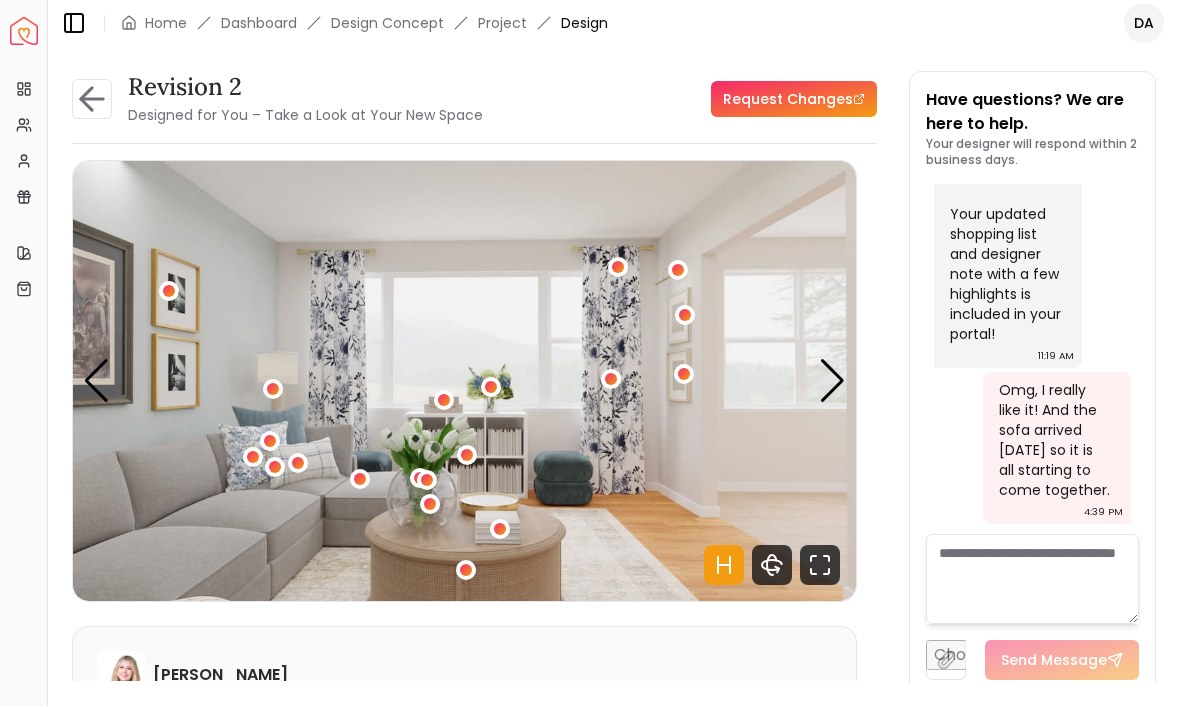 click at bounding box center (832, 382) 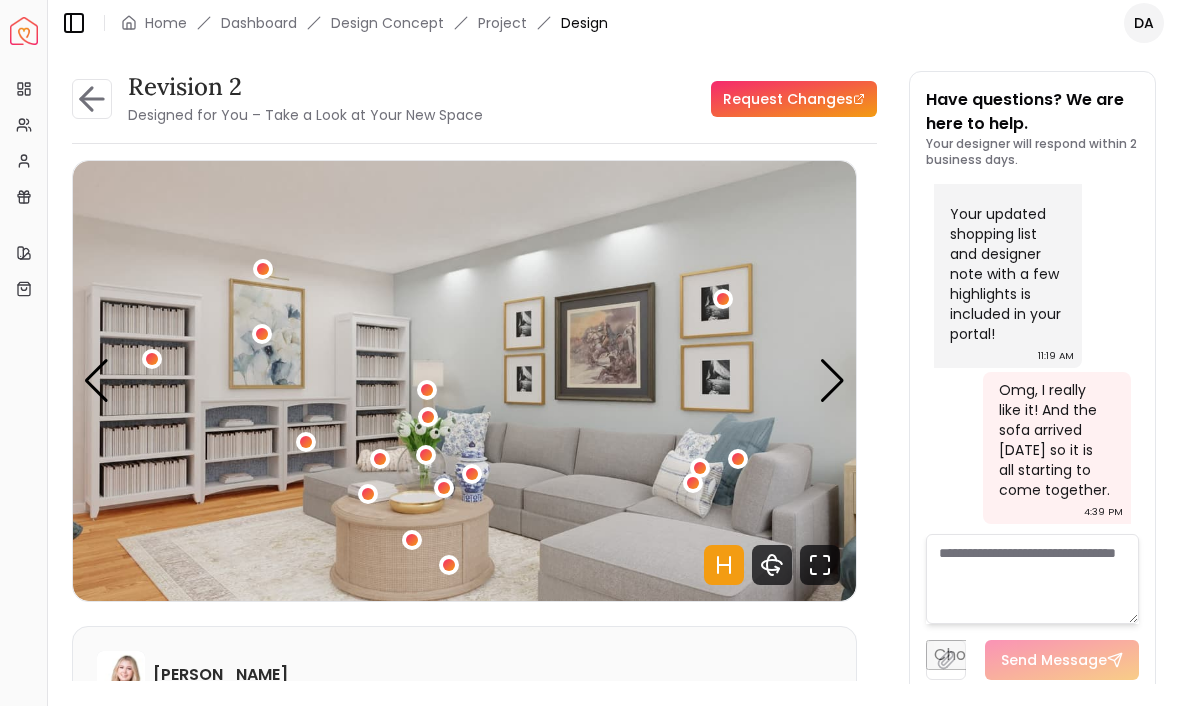 click at bounding box center (832, 382) 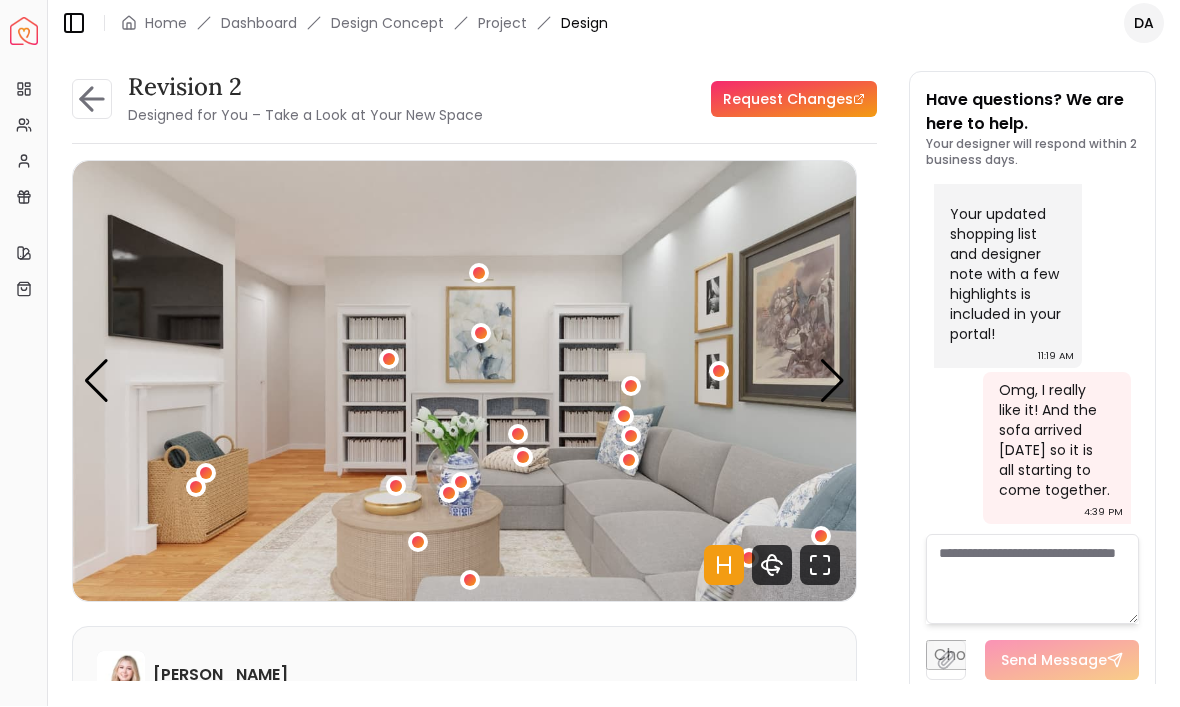 click on "Revision 2 Designed for You – Take a Look at Your New Space Request Changes Revision 2 Designed for You – Take a Look at Your New Space Request Changes Hotspots On Density Show All Pannellum Loading... Start Hannah James Please listen to the voice note from your designer, outlining the details of your design. Audio Note: Audio Note  1 0:00  /  1:38 Transcript:  Hey John, Hannah here. I just wanted to point out the main changes we see ... Read more Wall Paints Featured in Your Design Sherwin Williams Ibis White Sherwin Williams Lullaby Why Shop with Spacejoy? Shopping through Spacejoy isn’t just convenient — it’s smarter. Here’s why: One Cart, All Brands Our concierge places your orders across all retailers—no juggling multiple accounts. Track Everything, In One Place Monitor all your orders from different brands in your Spacejoy dashboard. Returns? Refunds? Relax. We manage returns and refunds with retailers so you don’t have to. Price Match Guarantee Deals Done Right Exclusive Discounts ( 27" at bounding box center (614, 366) 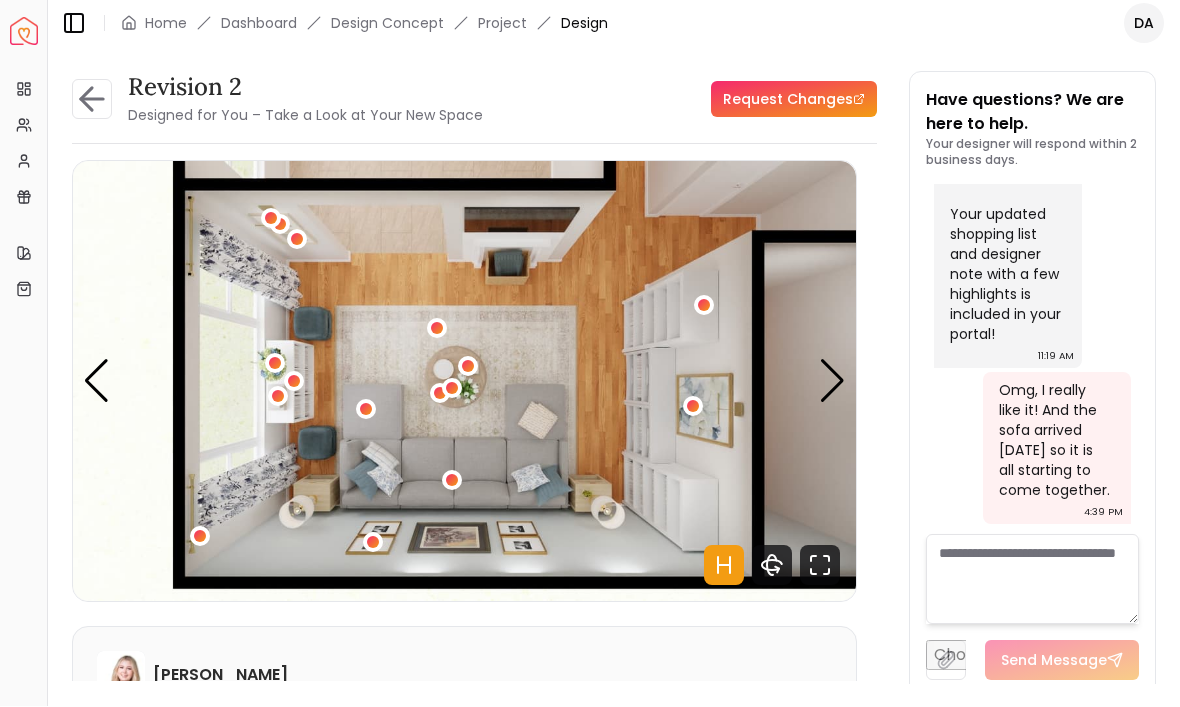 click at bounding box center (832, 382) 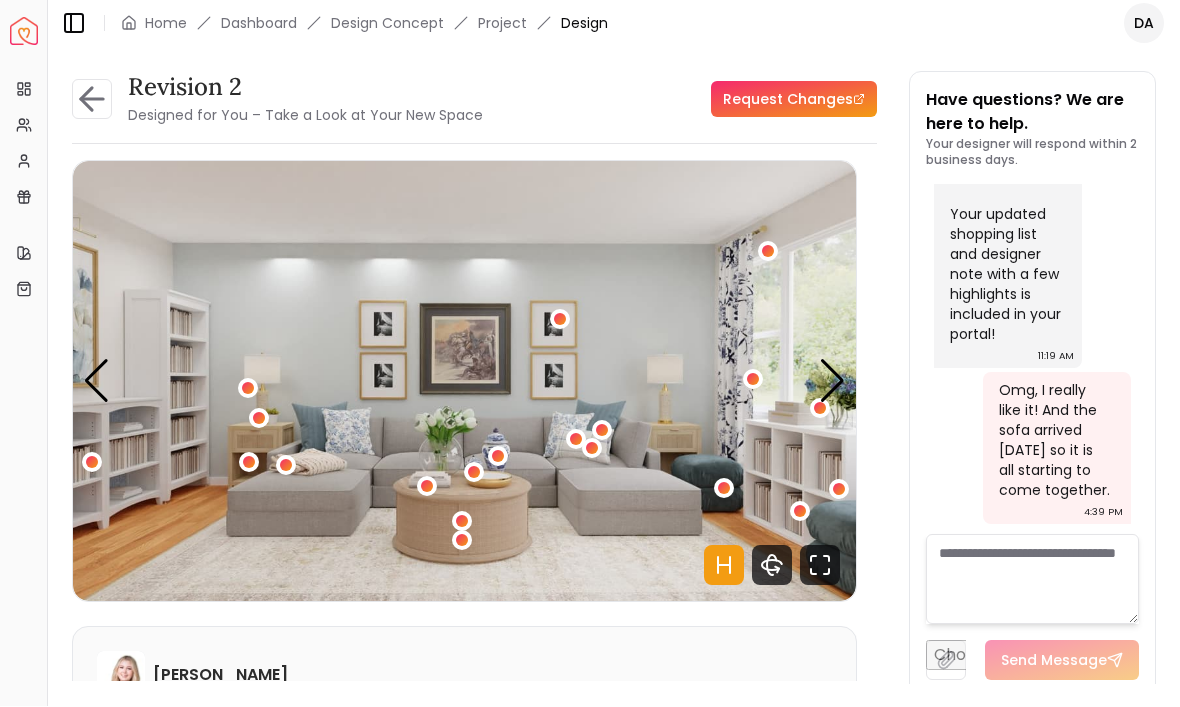 click at bounding box center (464, 382) 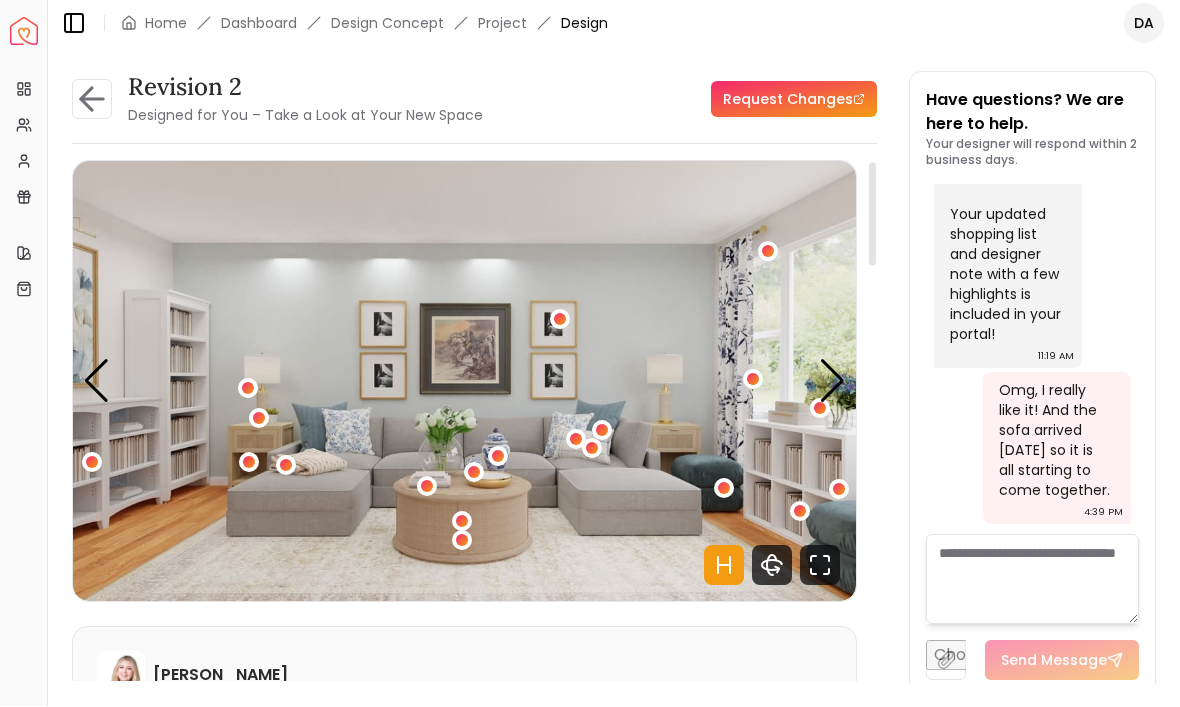 click at bounding box center (832, 382) 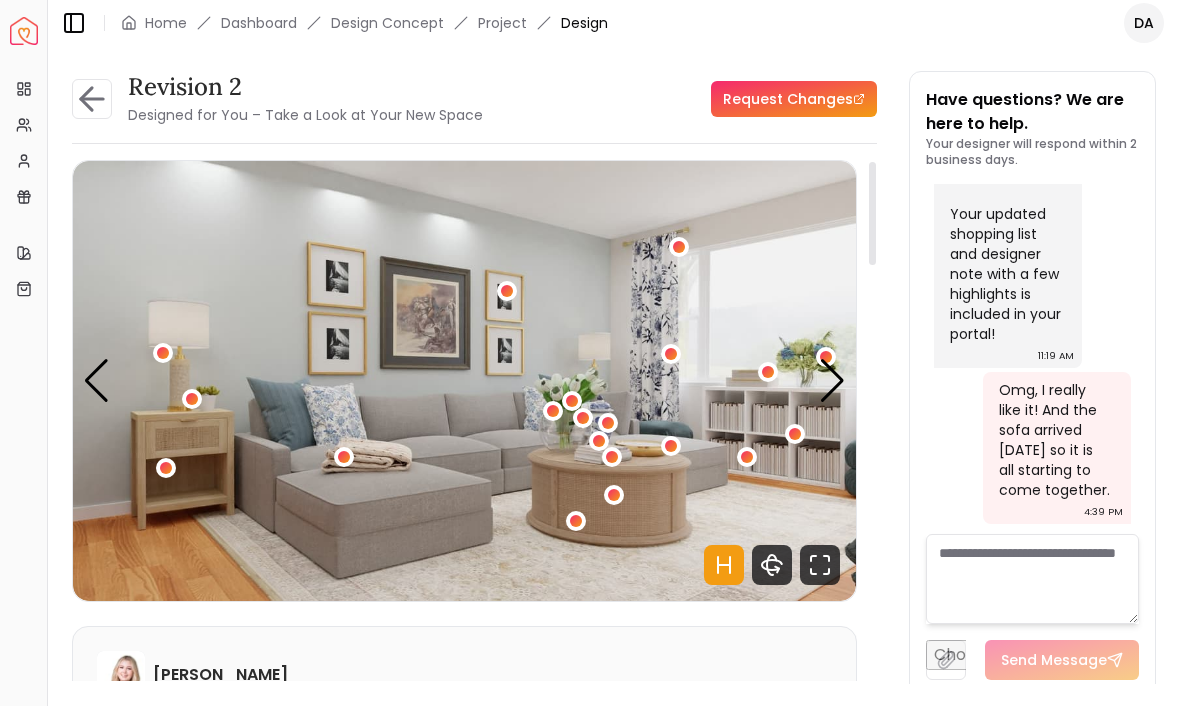 scroll, scrollTop: 8, scrollLeft: 0, axis: vertical 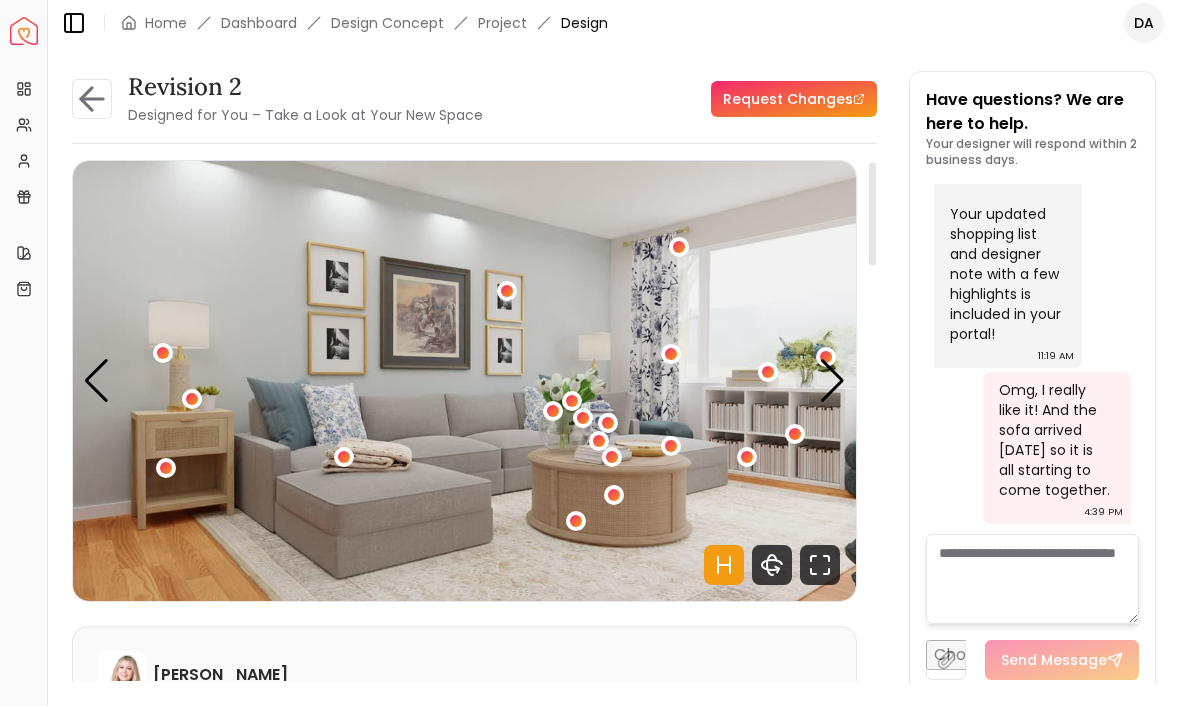 click at bounding box center [464, 382] 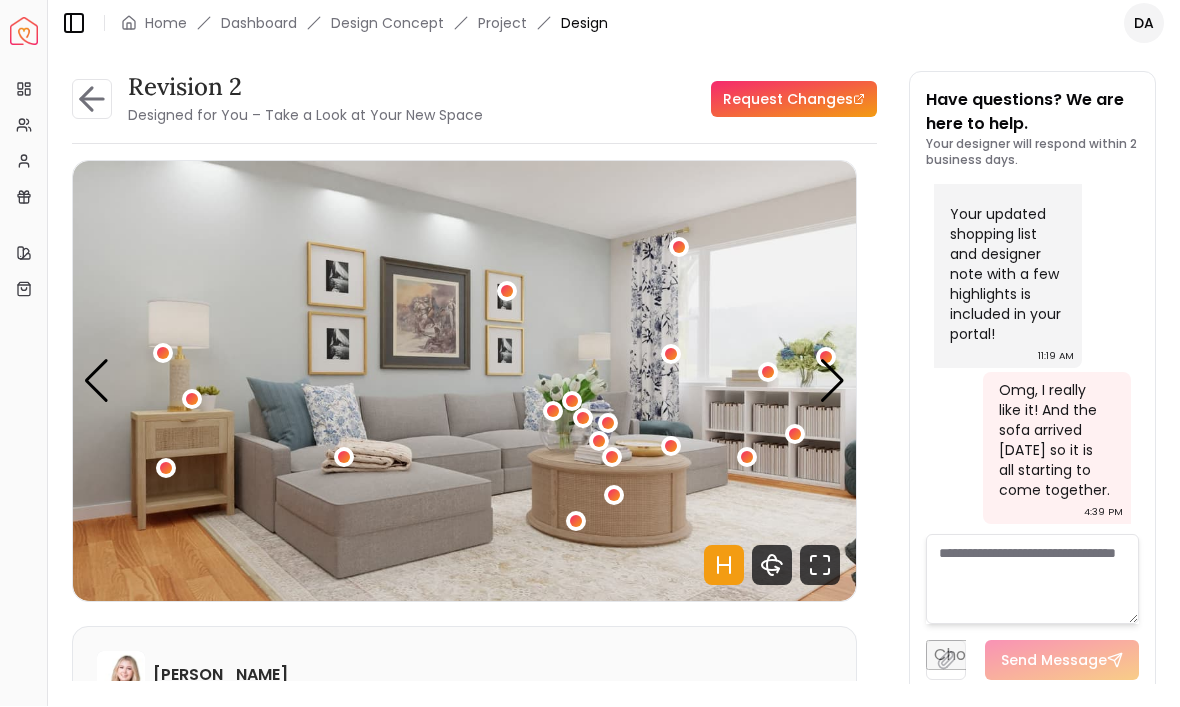 click at bounding box center [166, 469] 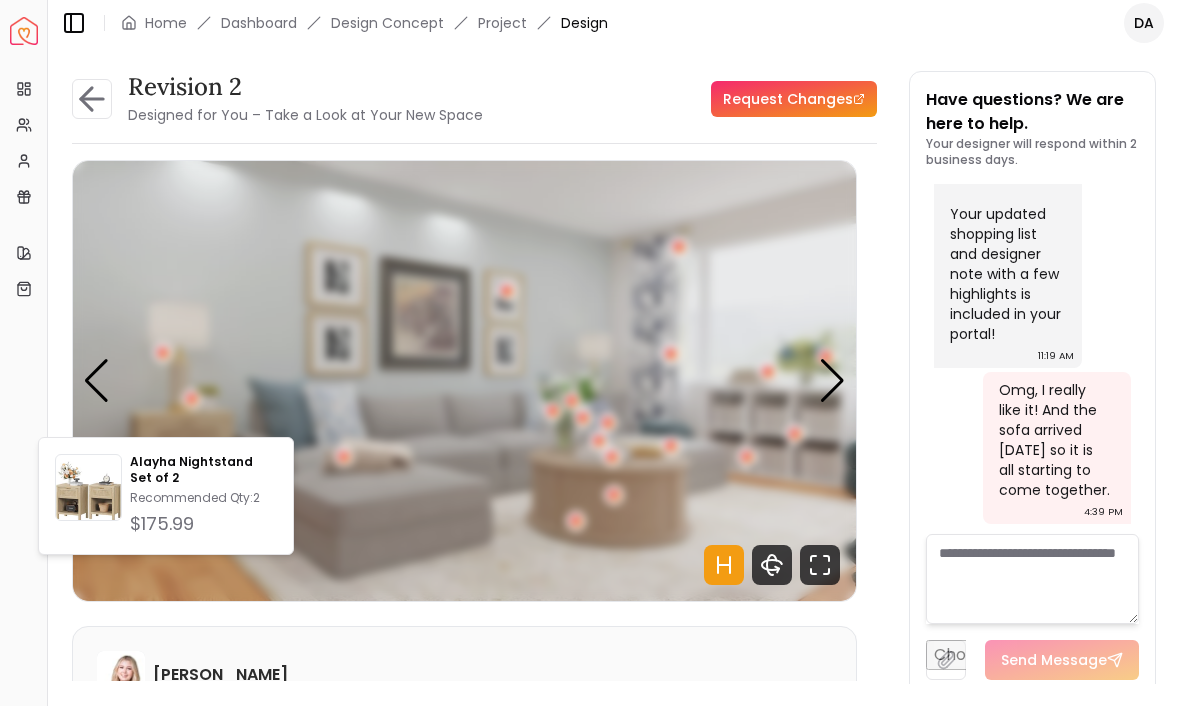 click at bounding box center [88, 492] 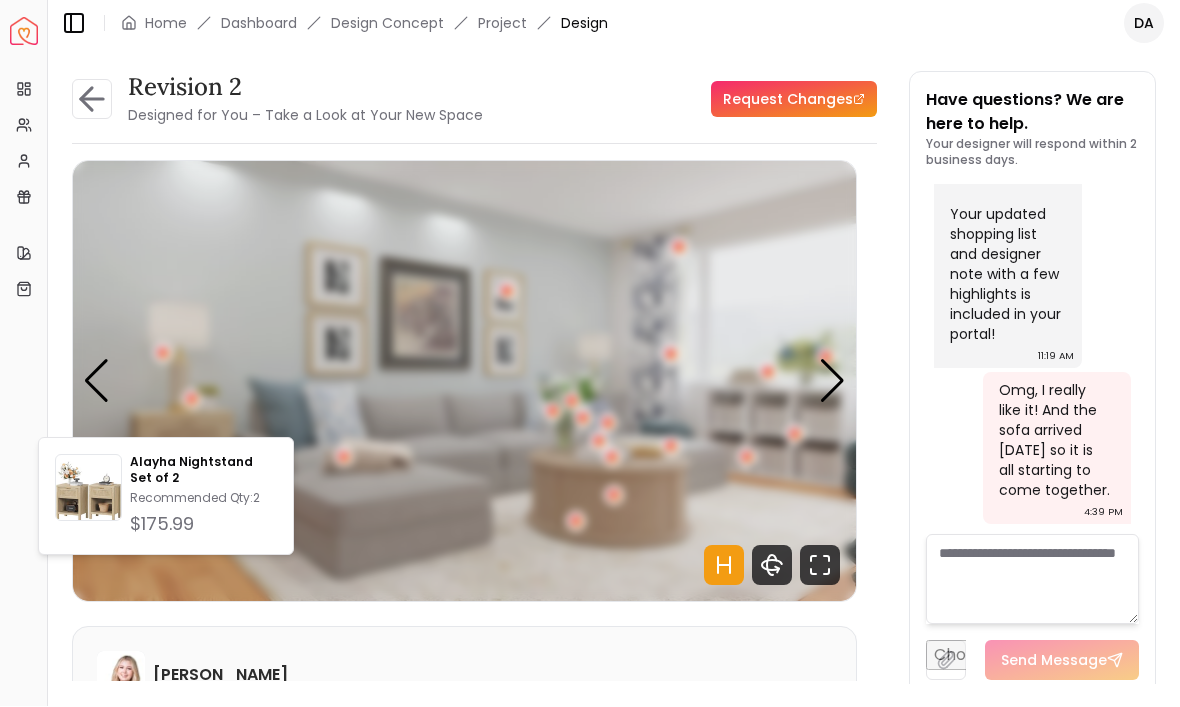 click at bounding box center (464, 382) 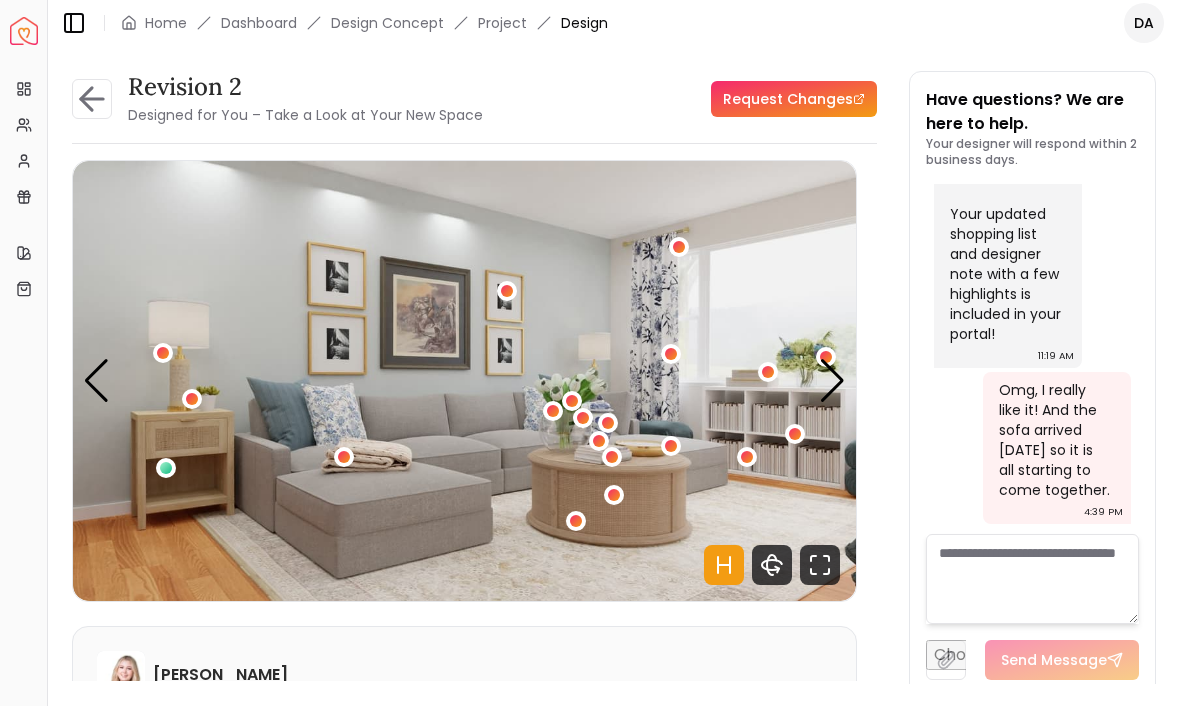 click at bounding box center (576, 522) 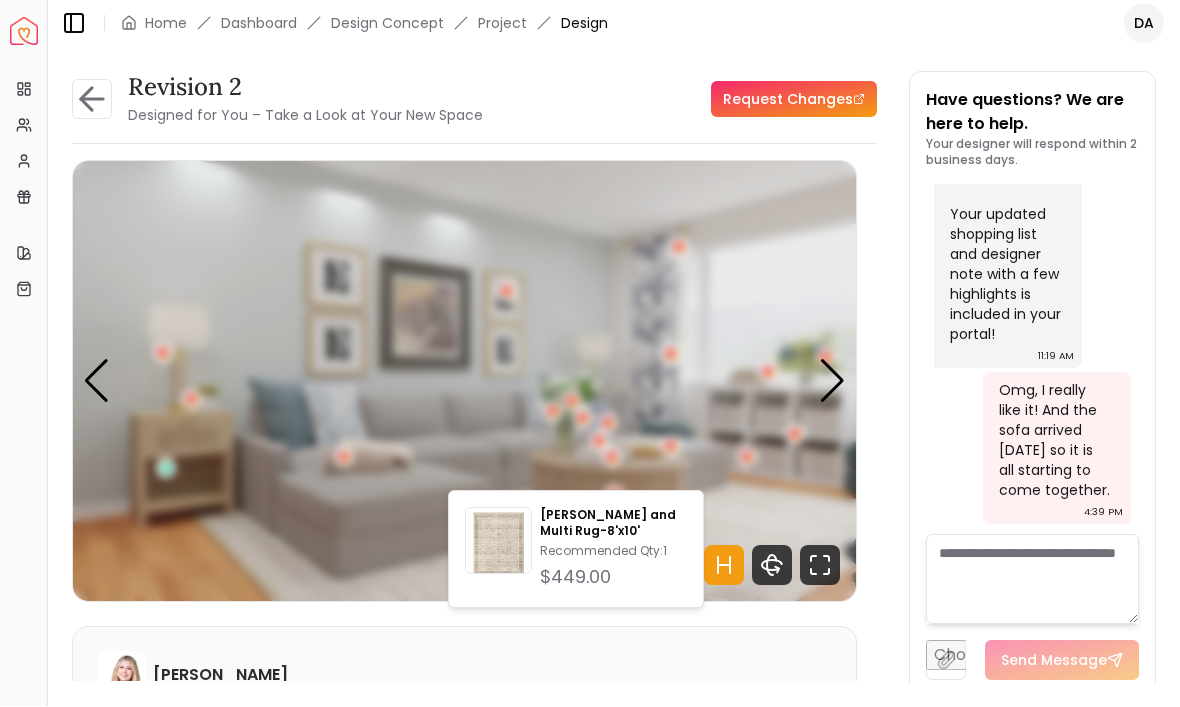 click on "Recommended Qty:  1" at bounding box center [613, 552] 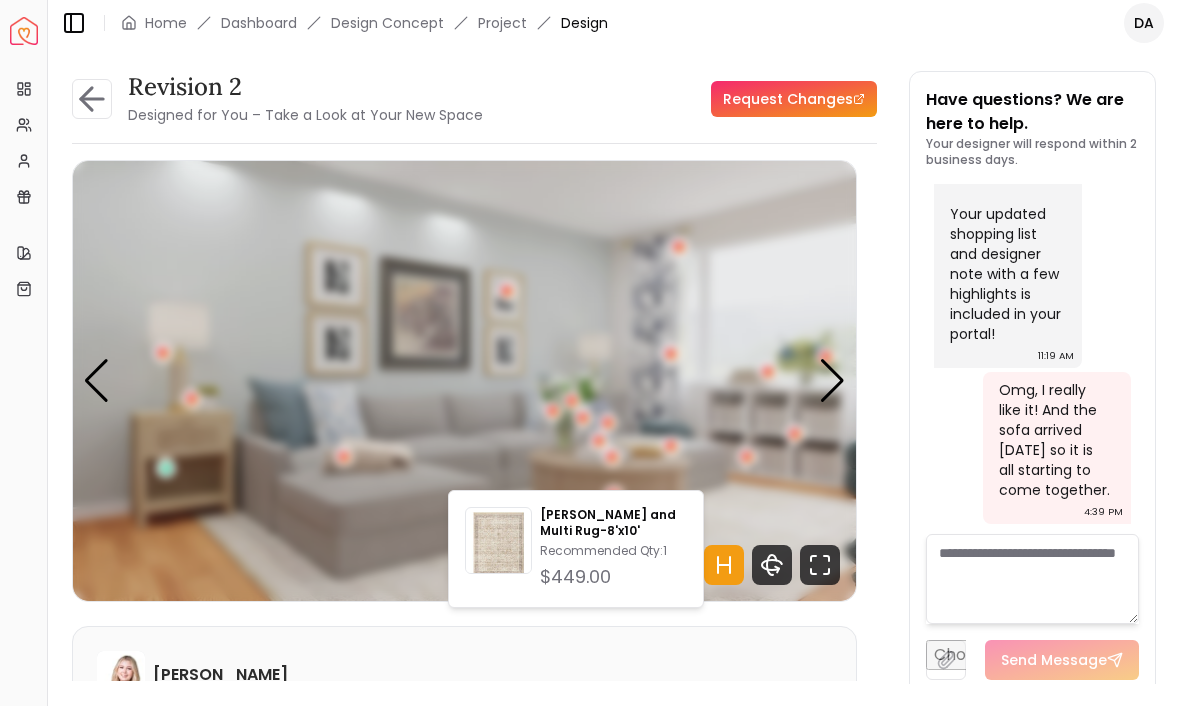 click at bounding box center (614, 496) 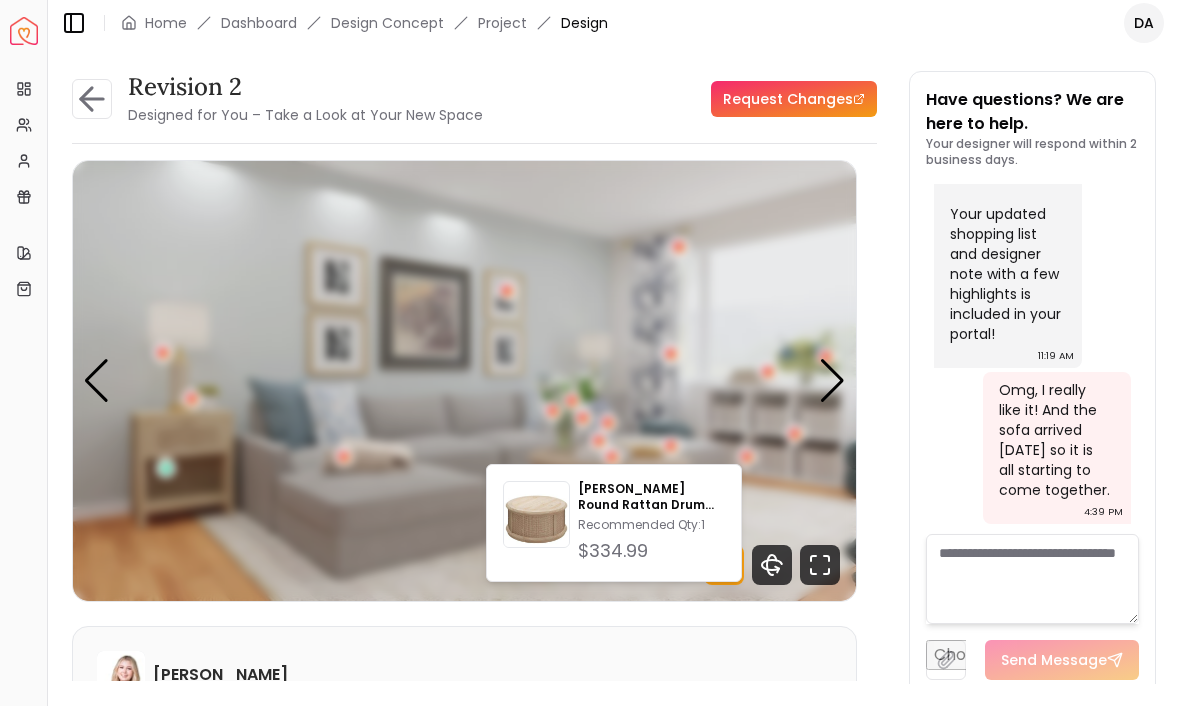 click on "Britnie Round Rattan Drum Lift Top Coffee Table" at bounding box center (651, 498) 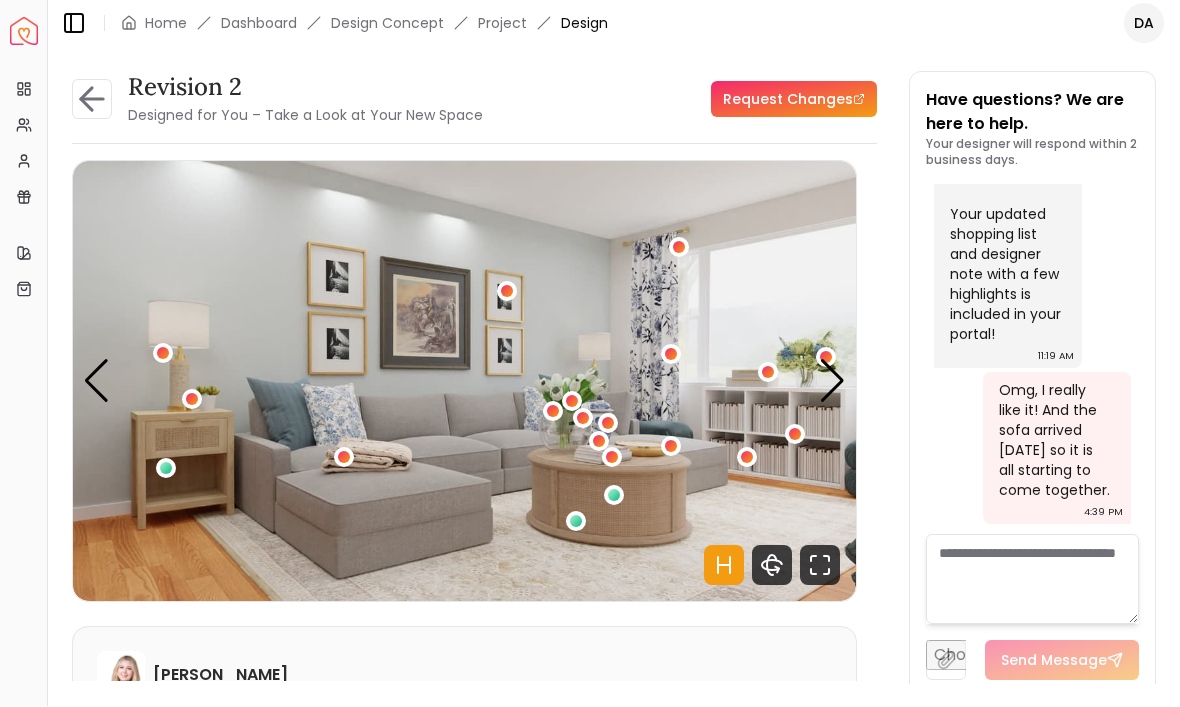 click at bounding box center [464, 382] 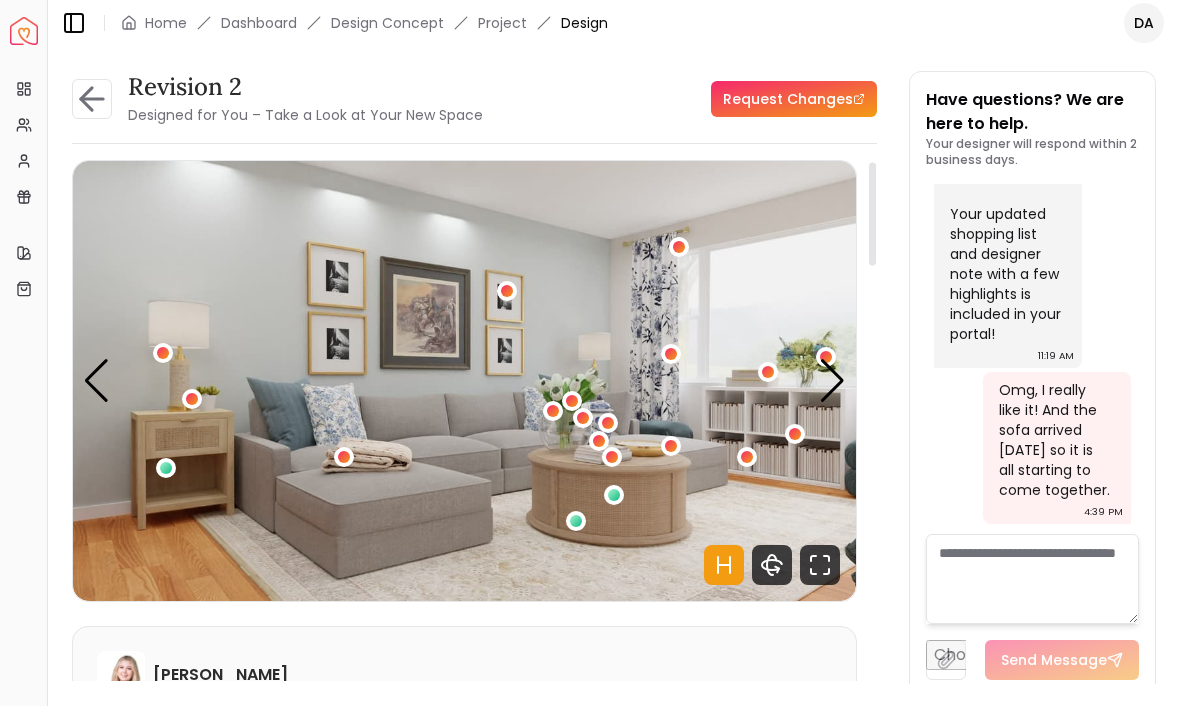 click at bounding box center (832, 382) 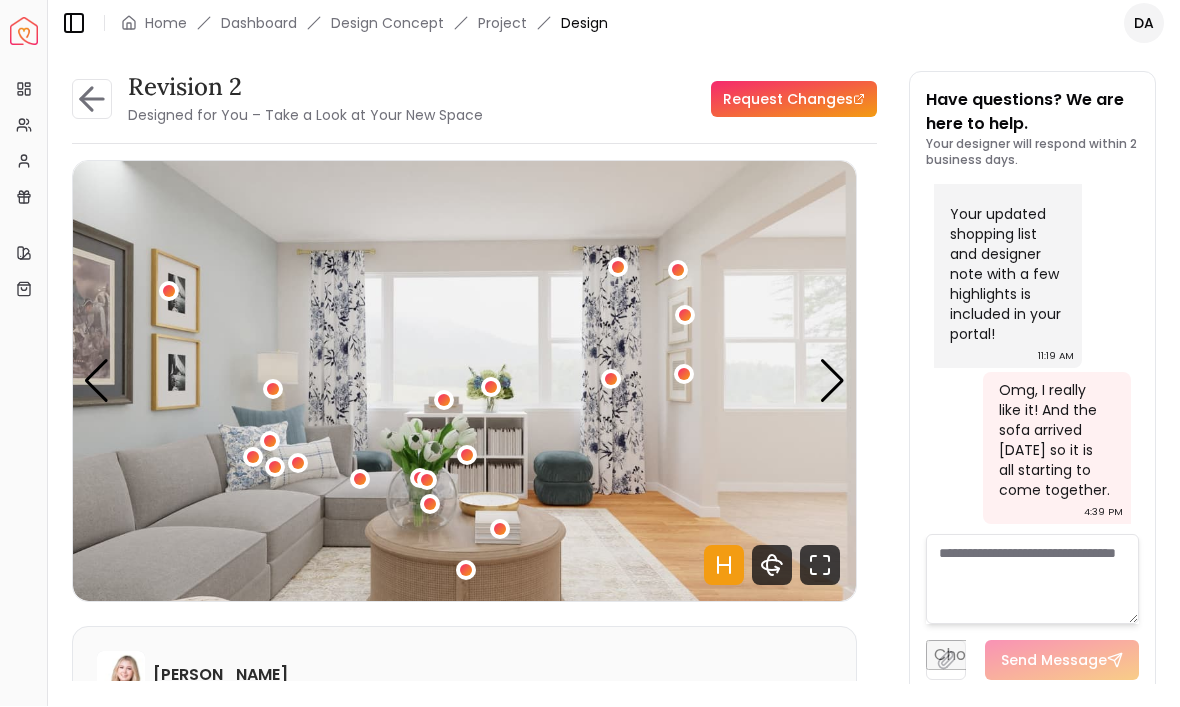 click at bounding box center [491, 388] 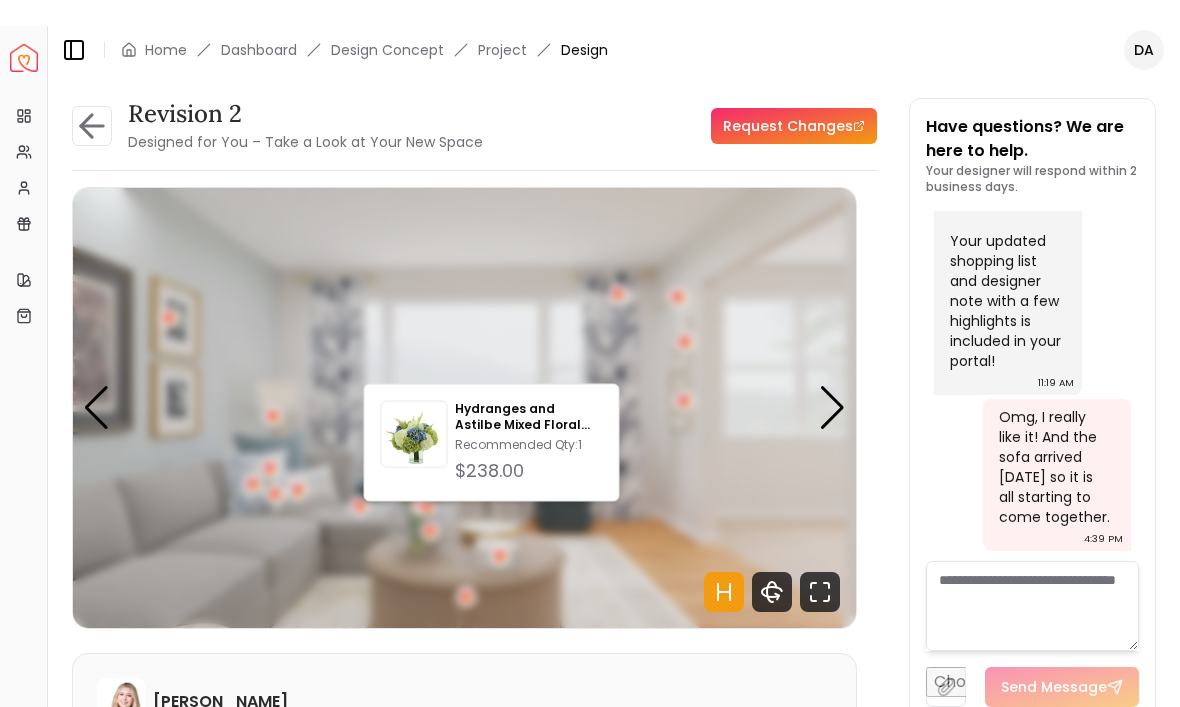 scroll, scrollTop: 19, scrollLeft: 0, axis: vertical 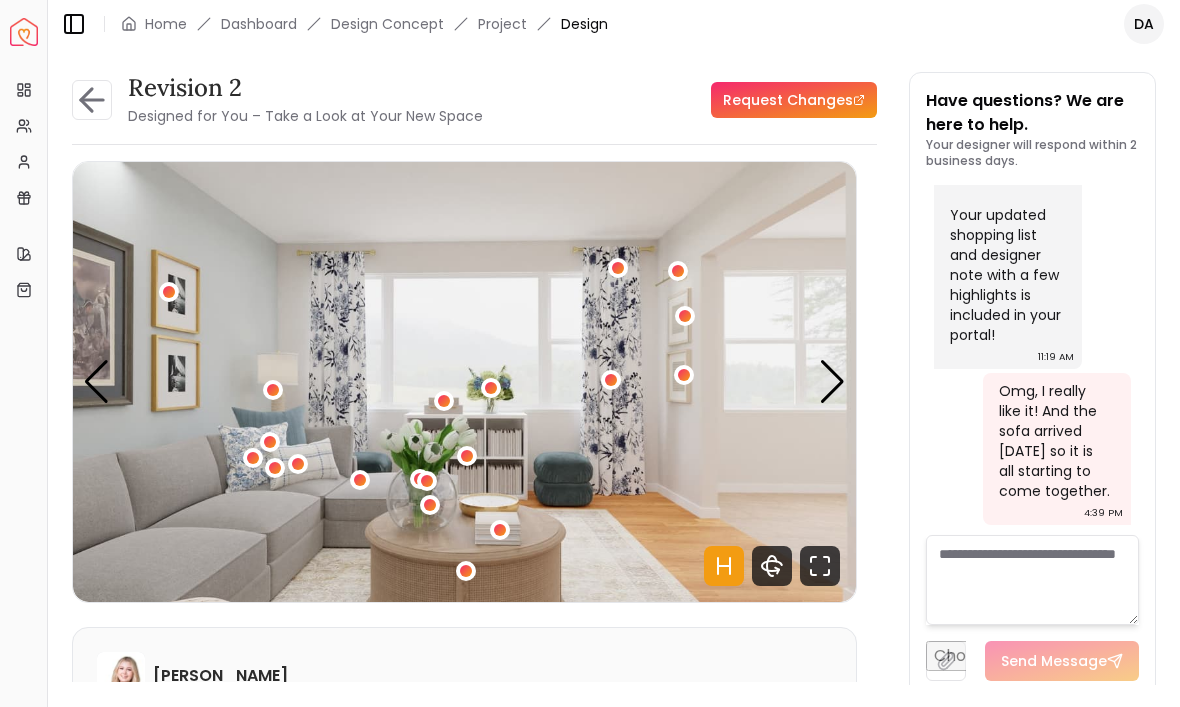 click at bounding box center (611, 380) 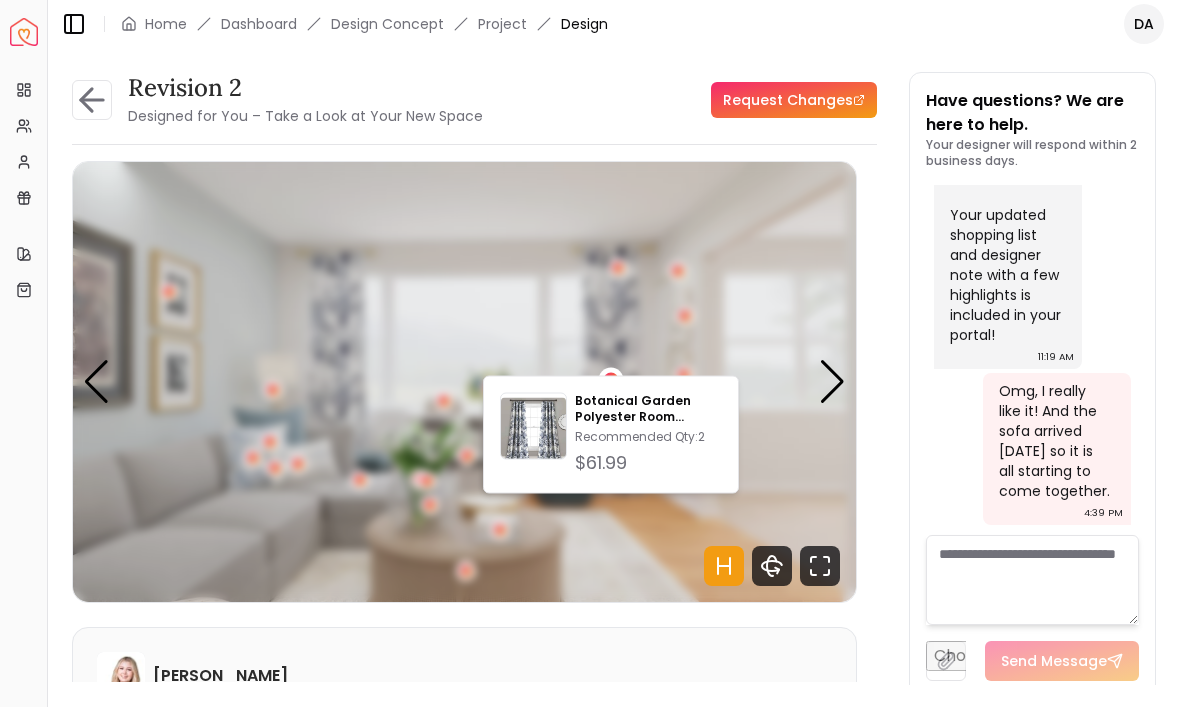 click on "Request Changes" at bounding box center (688, 100) 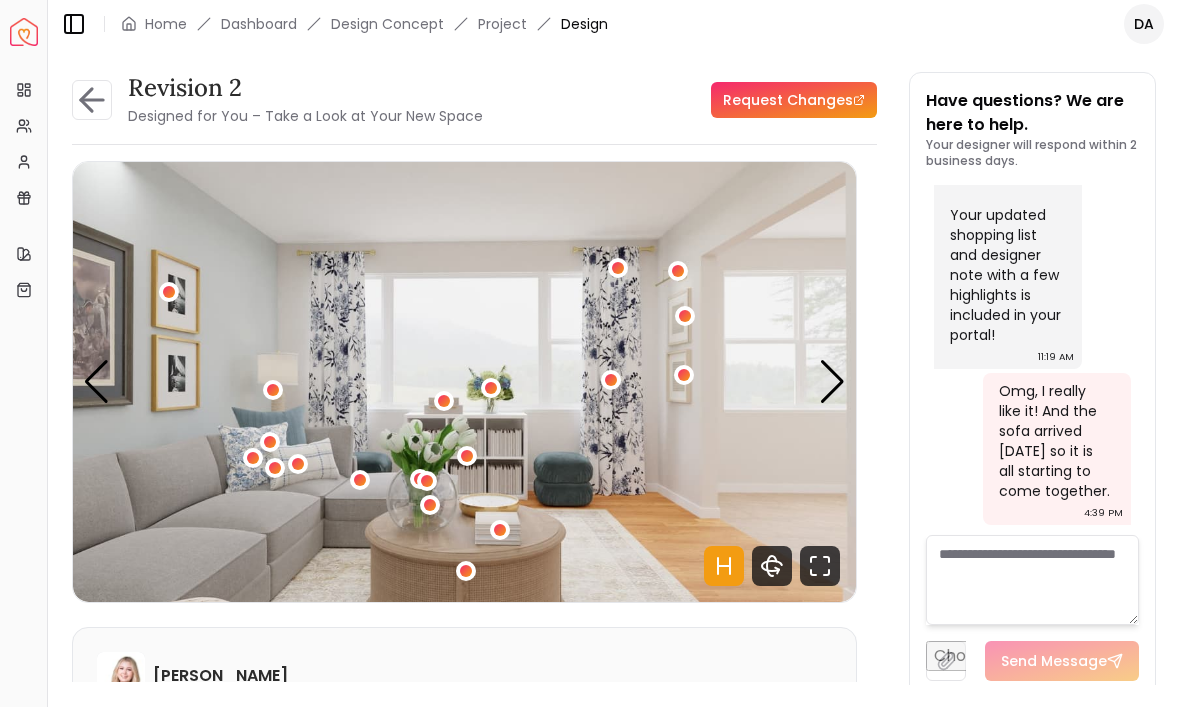 click at bounding box center [678, 271] 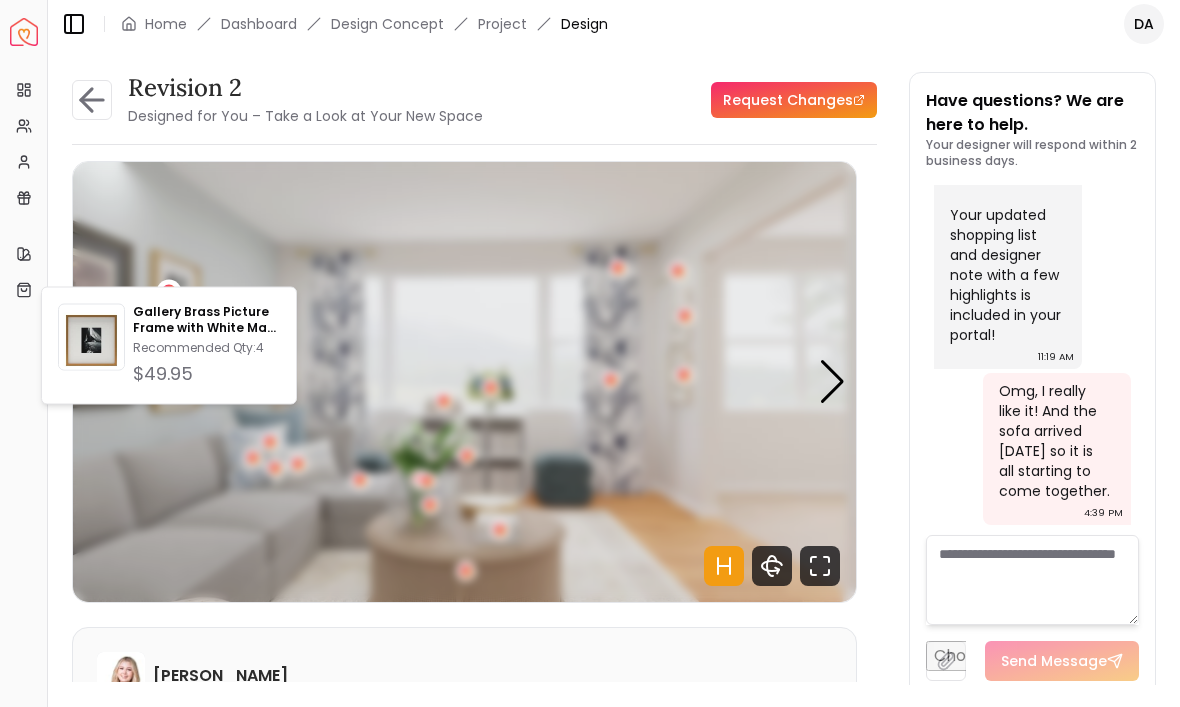 click on "Revision 2 Designed for You – Take a Look at Your New Space Request Changes Revision 2 Designed for You – Take a Look at Your New Space Request Changes Hotspots On Density Show All Pannellum Loading... Start Hannah James Please listen to the voice note from your designer, outlining the details of your design. Audio Note: Audio Note  1 0:00  /  1:38 Transcript:  Hey John, Hannah here. I just wanted to point out the main changes we see ... Read more Wall Paints Featured in Your Design Sherwin Williams Ibis White Sherwin Williams Lullaby Why Shop with Spacejoy? Shopping through Spacejoy isn’t just convenient — it’s smarter. Here’s why: One Cart, All Brands Our concierge places your orders across all retailers—no juggling multiple accounts. Track Everything, In One Place Monitor all your orders from different brands in your Spacejoy dashboard. Returns? Refunds? Relax. We manage returns and refunds with retailers so you don’t have to. Price Match Guarantee Deals Done Right Exclusive Discounts ( 27" at bounding box center [614, 366] 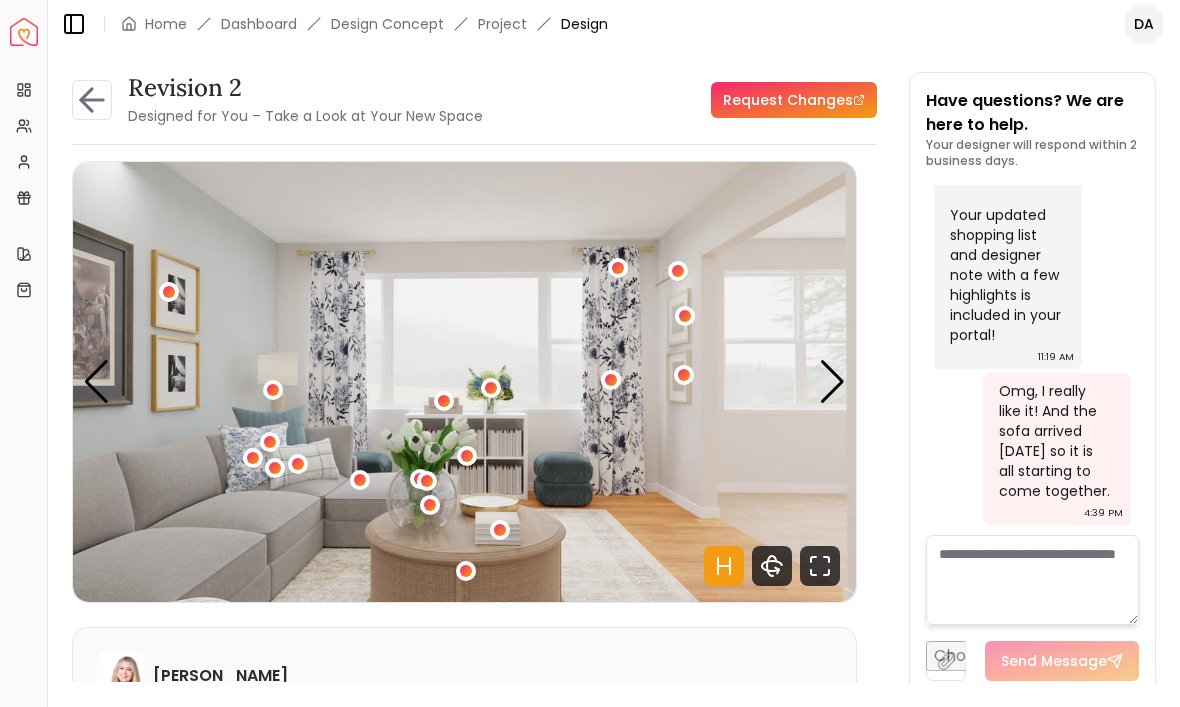 click at bounding box center [685, 316] 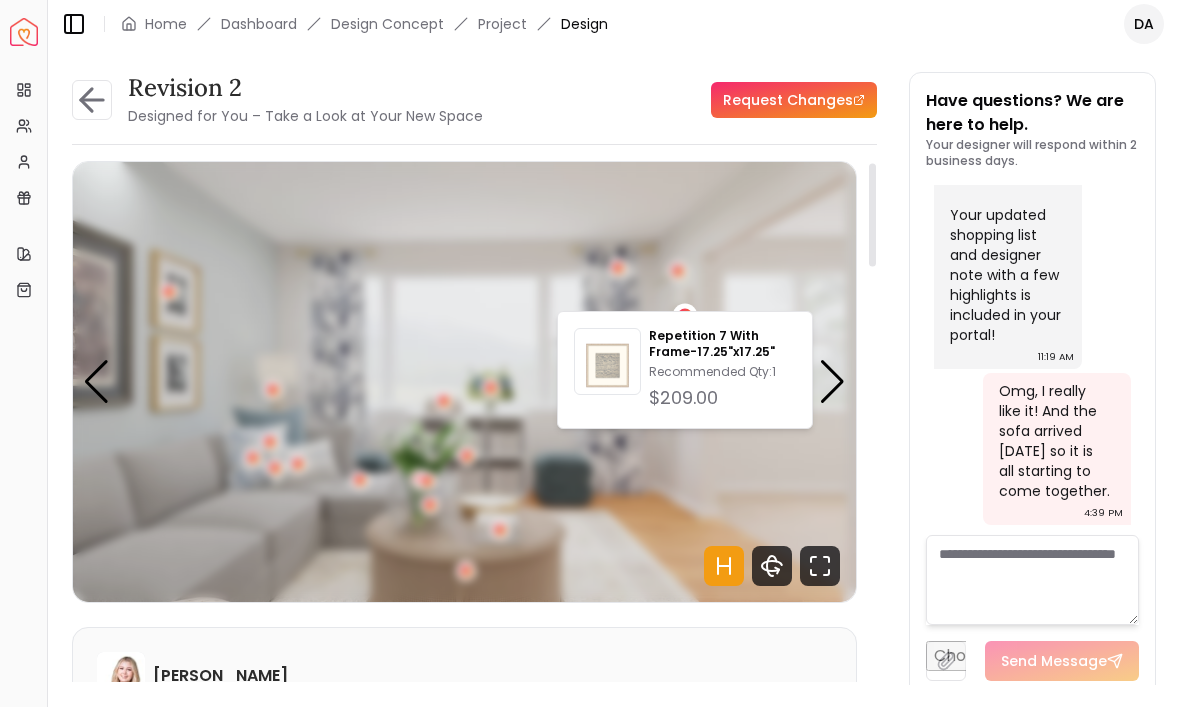 click at bounding box center [872, 429] 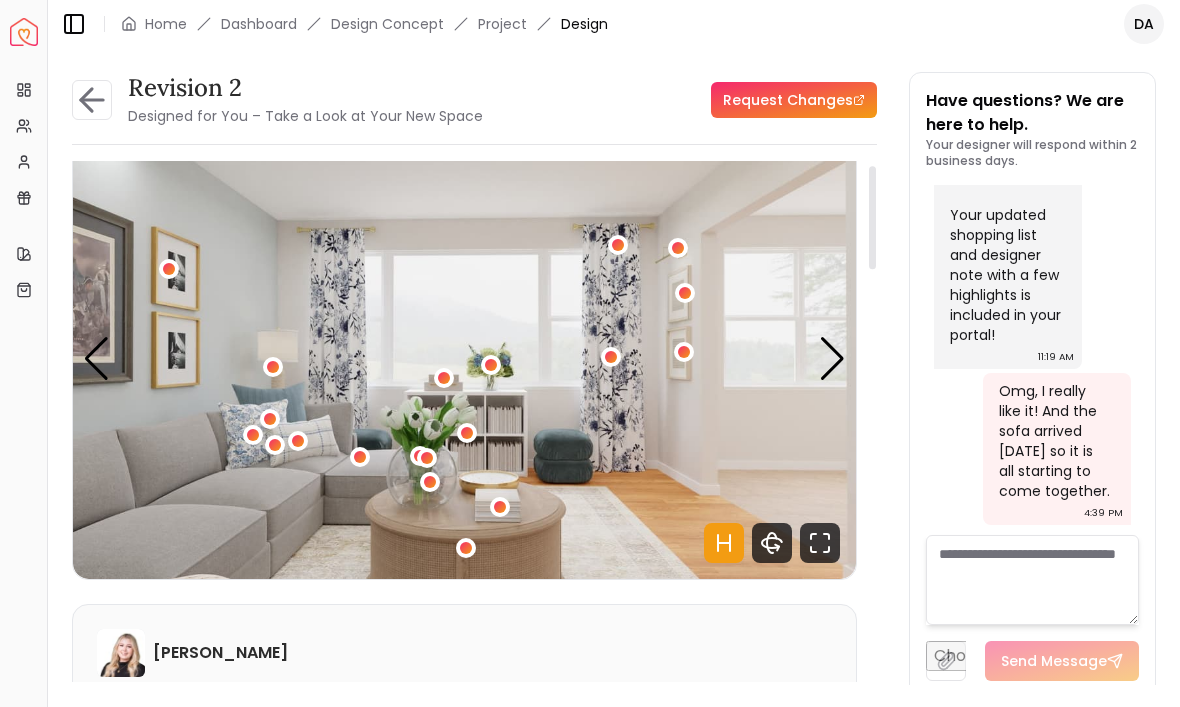 scroll, scrollTop: 24, scrollLeft: 0, axis: vertical 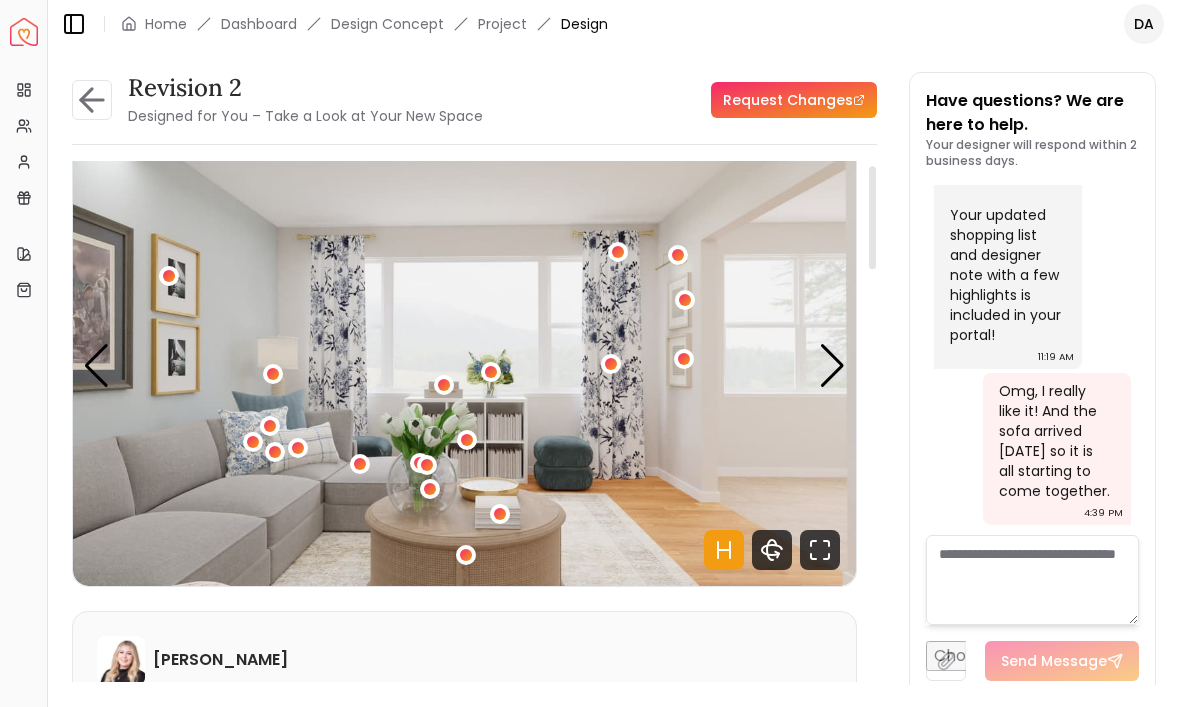 click at bounding box center [832, 366] 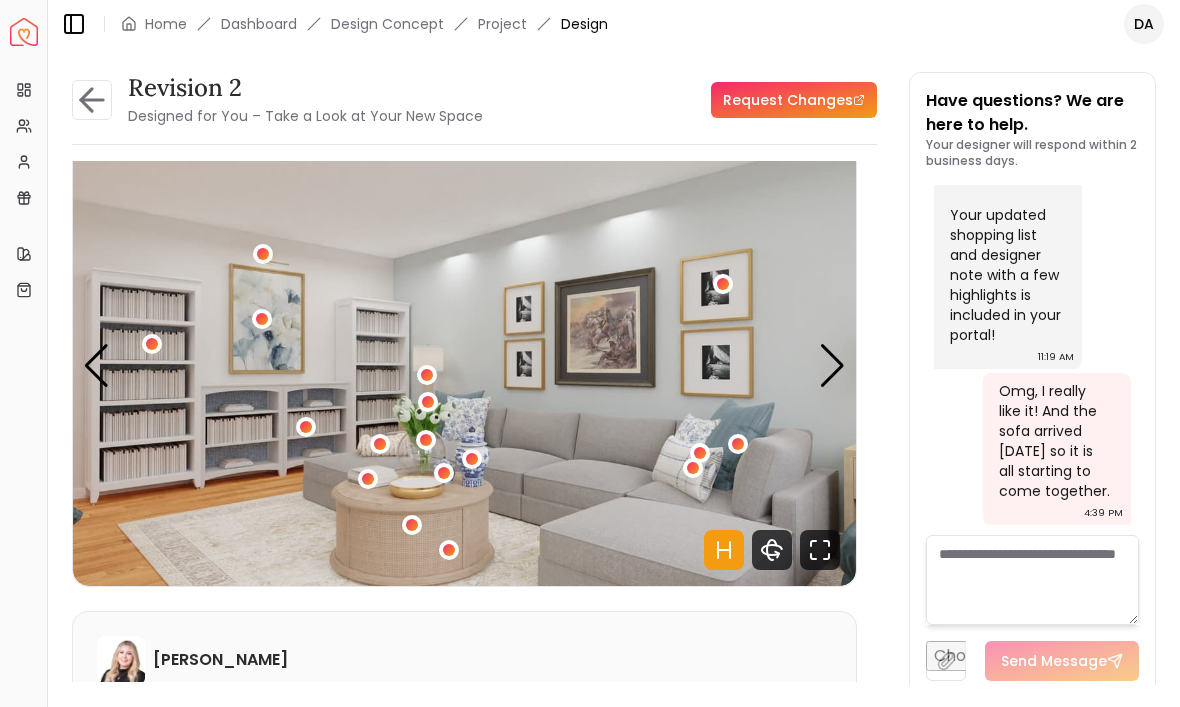 click at bounding box center (449, 550) 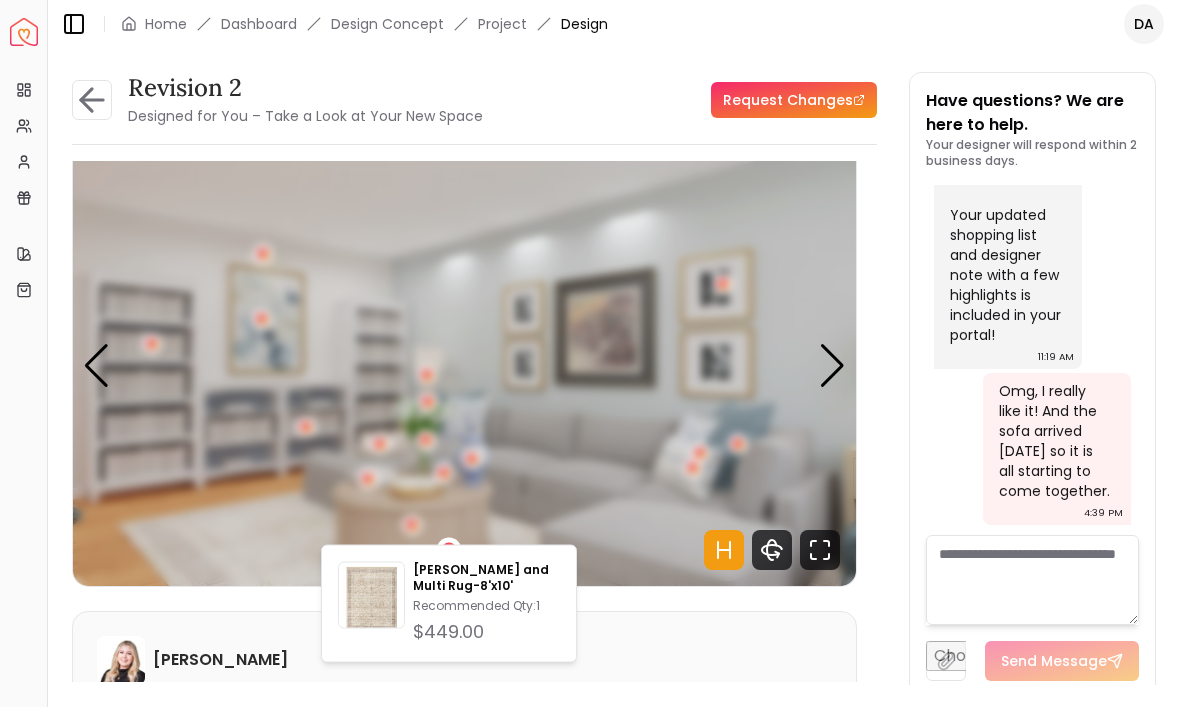 click at bounding box center [412, 525] 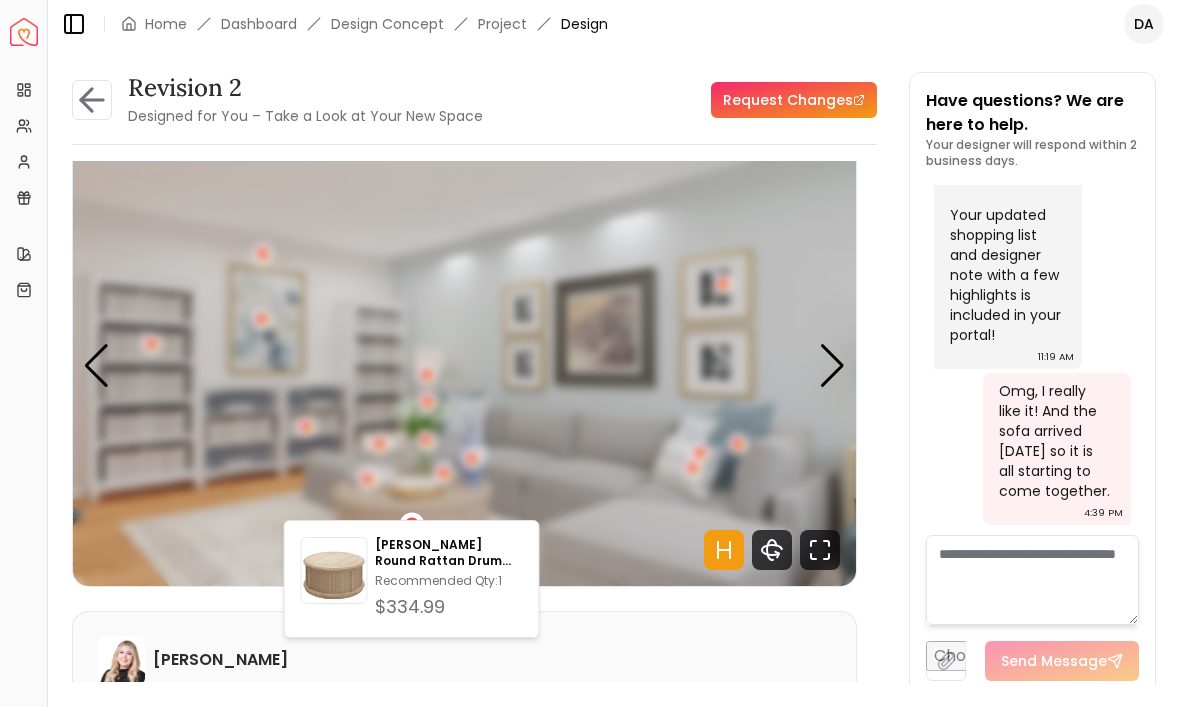 click at bounding box center (47, 353) 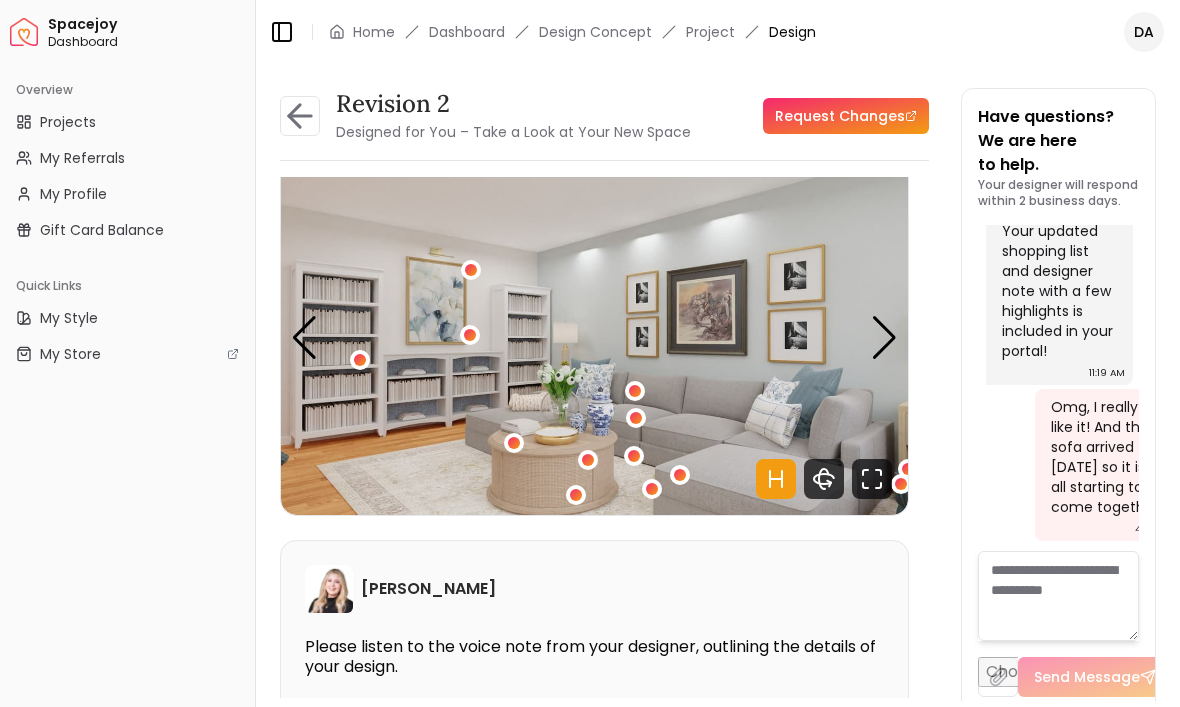 click at bounding box center [908, 469] 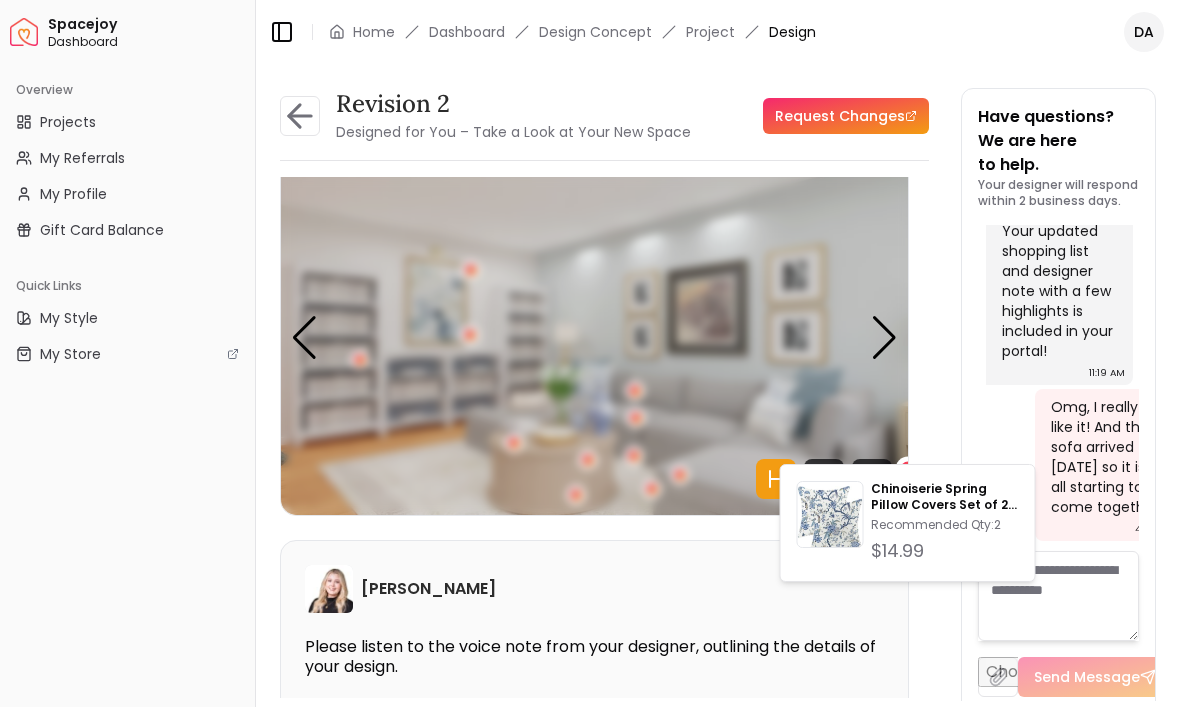 click on "Revision 2 Designed for You – Take a Look at Your New Space Request Changes Revision 2 Designed for You – Take a Look at Your New Space Request Changes Hotspots On Density Show All Pannellum Loading... Start Hannah James Please listen to the voice note from your designer, outlining the details of your design. Audio Note: Audio Note  1 0:00  /  1:38 Transcript:  Hey John, Hannah here. I just wanted to point out the main changes we see ... Read more Wall Paints Featured in Your Design Sherwin Williams Ibis White Sherwin Williams Lullaby Why Shop with Spacejoy? Shopping through Spacejoy isn’t just convenient — it’s smarter. Here’s why: One Cart, All Brands Our concierge places your orders across all retailers—no juggling multiple accounts. Track Everything, In One Place Monitor all your orders from different brands in your Spacejoy dashboard. Returns? Refunds? Relax. We manage returns and refunds with retailers so you don’t have to. Price Match Guarantee Deals Done Right Exclusive Discounts ( 27" at bounding box center [718, 382] 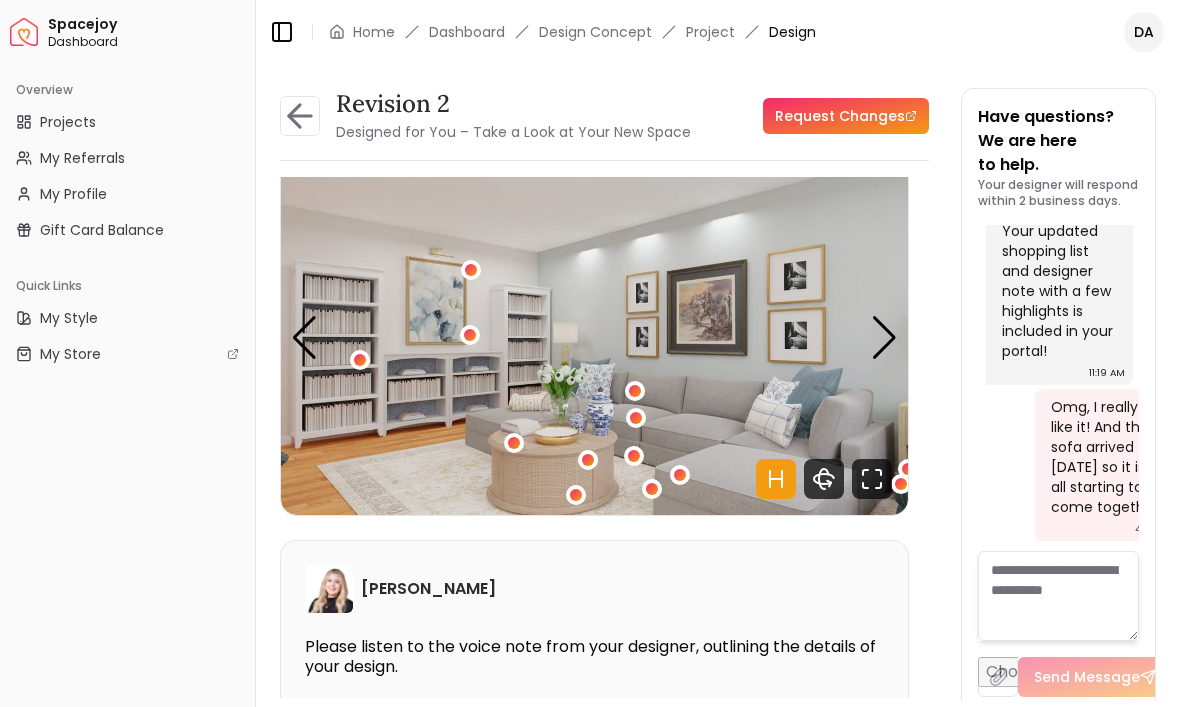click at bounding box center [470, 335] 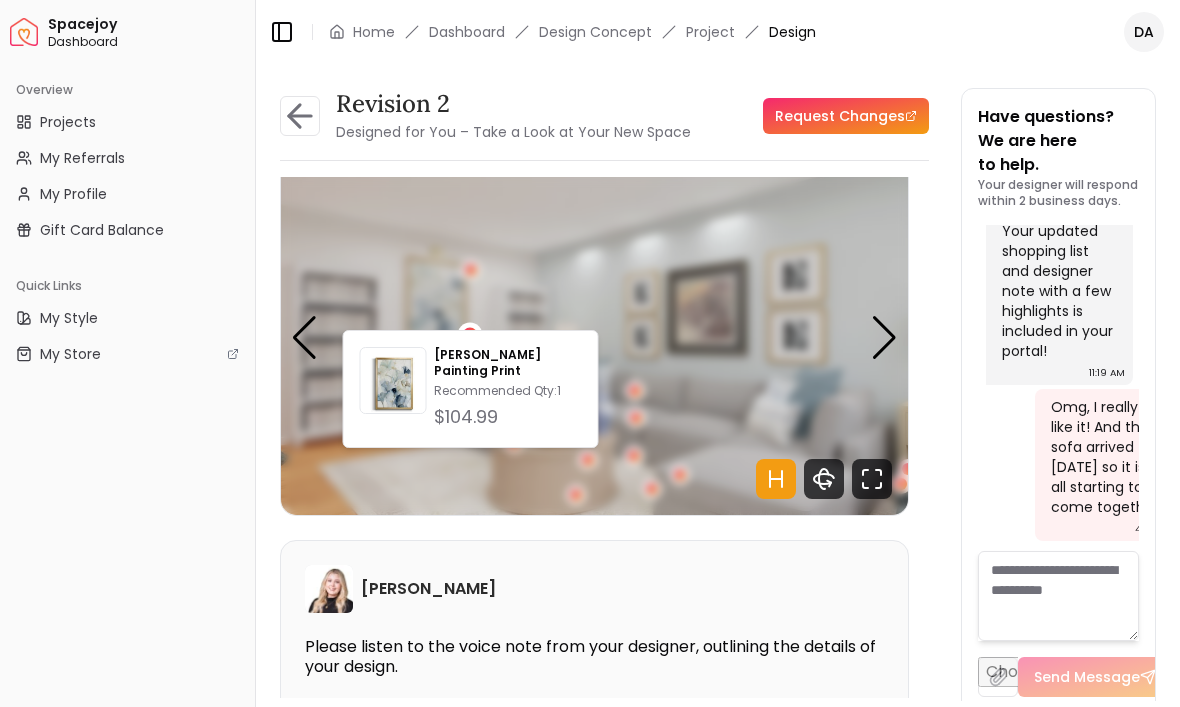 click at bounding box center (471, 270) 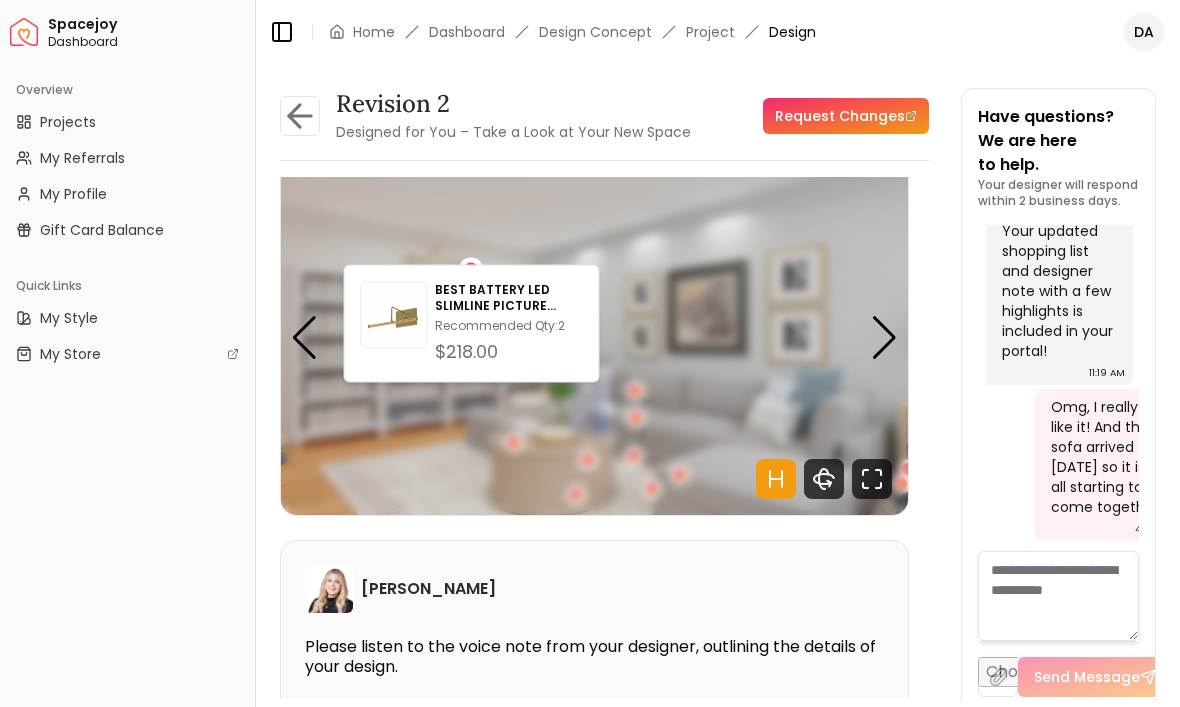 click on "Revision 2 Designed for You – Take a Look at Your New Space Request Changes Revision 2 Designed for You – Take a Look at Your New Space Request Changes Hotspots On Density Show All Pannellum Loading... Start Hannah James Please listen to the voice note from your designer, outlining the details of your design. Audio Note: Audio Note  1 0:00  /  1:38 Transcript:  Hey John, Hannah here. I just wanted to point out the main changes we see ... Read more Wall Paints Featured in Your Design Sherwin Williams Ibis White Sherwin Williams Lullaby Why Shop with Spacejoy? Shopping through Spacejoy isn’t just convenient — it’s smarter. Here’s why: One Cart, All Brands Our concierge places your orders across all retailers—no juggling multiple accounts. Track Everything, In One Place Monitor all your orders from different brands in your Spacejoy dashboard. Returns? Refunds? Relax. We manage returns and refunds with retailers so you don’t have to. Price Match Guarantee Deals Done Right Exclusive Discounts ( 27" at bounding box center [718, 382] 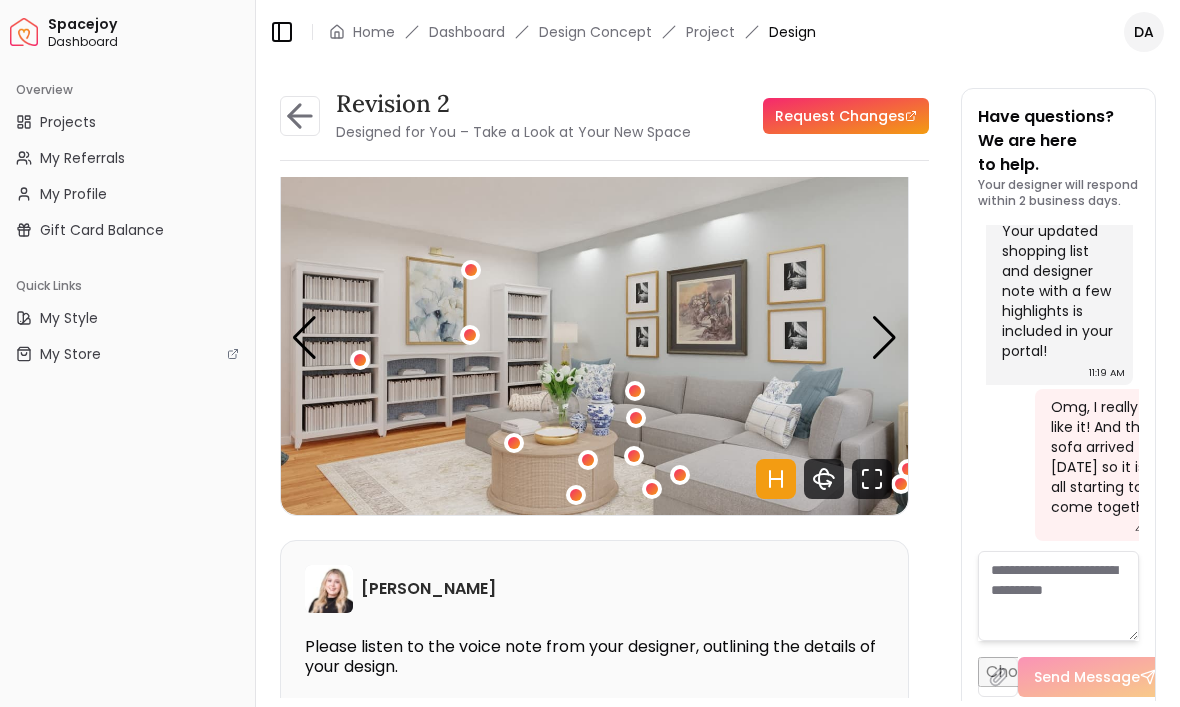 click at bounding box center (884, 338) 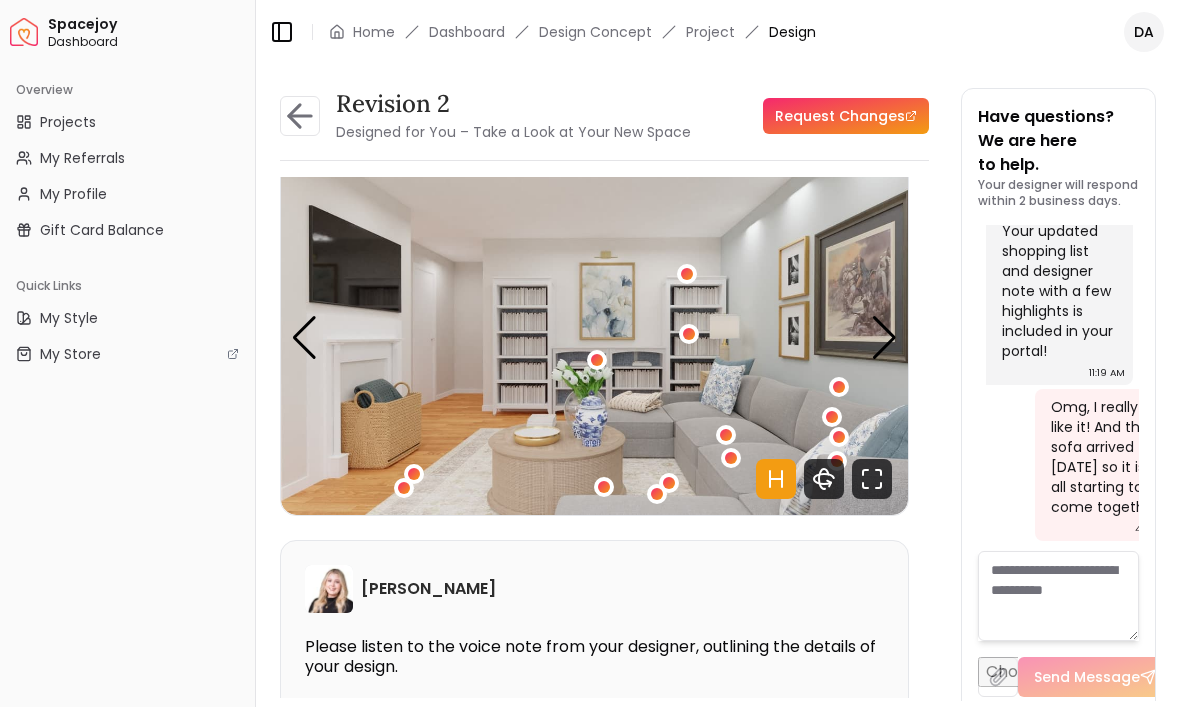 scroll, scrollTop: 0, scrollLeft: 0, axis: both 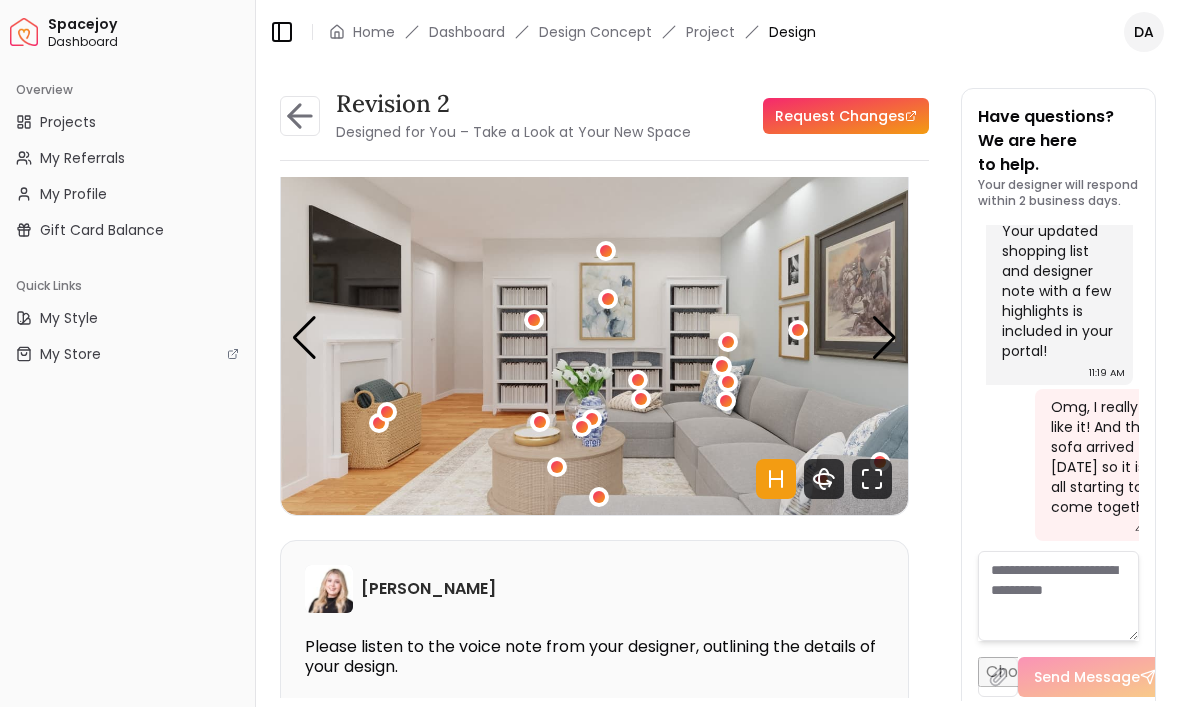click at bounding box center [1058, 596] 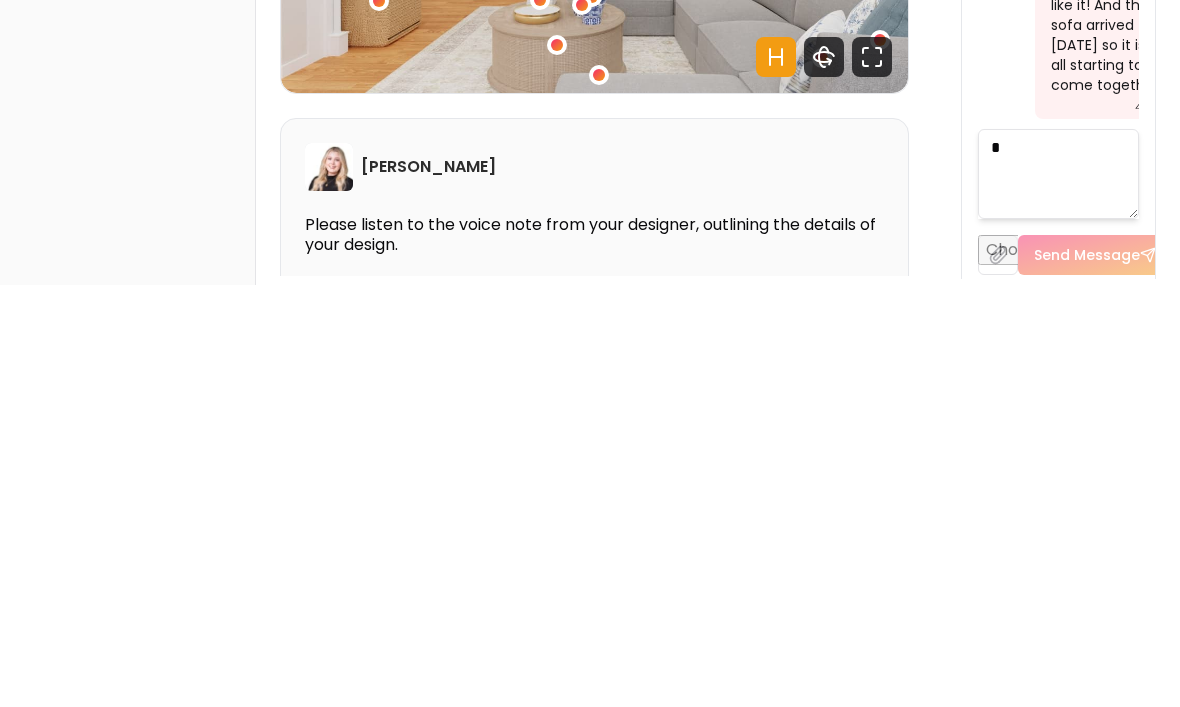 scroll, scrollTop: 61, scrollLeft: 0, axis: vertical 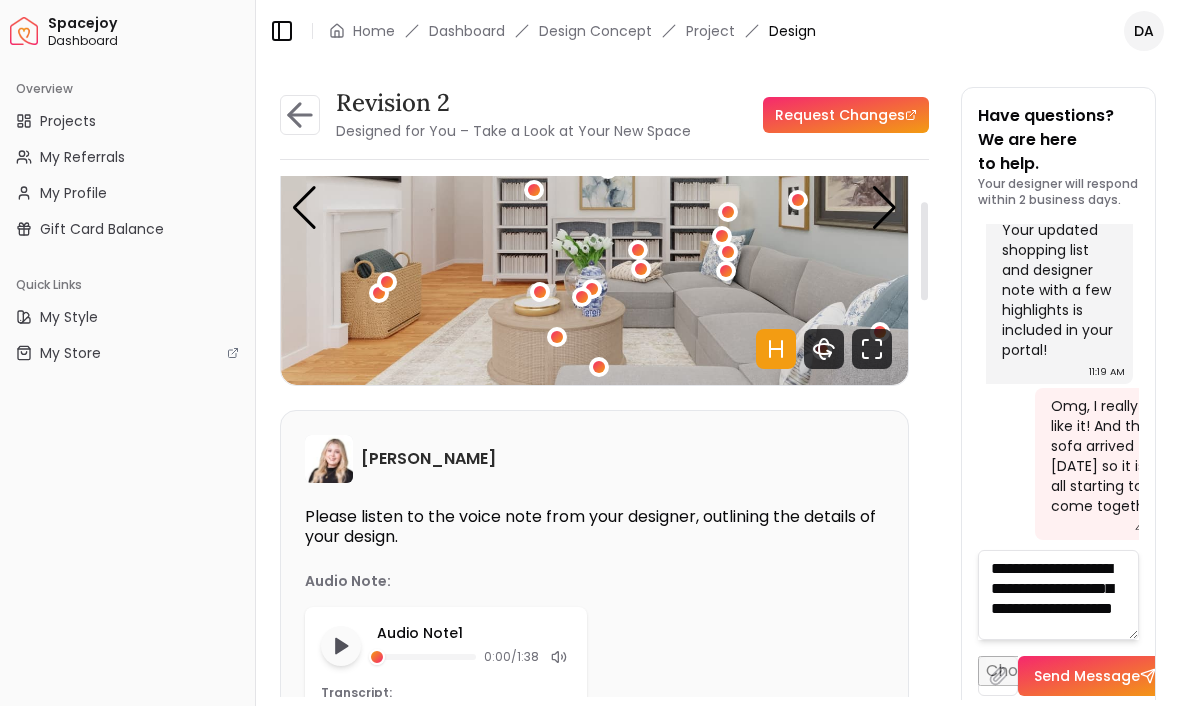 type on "**********" 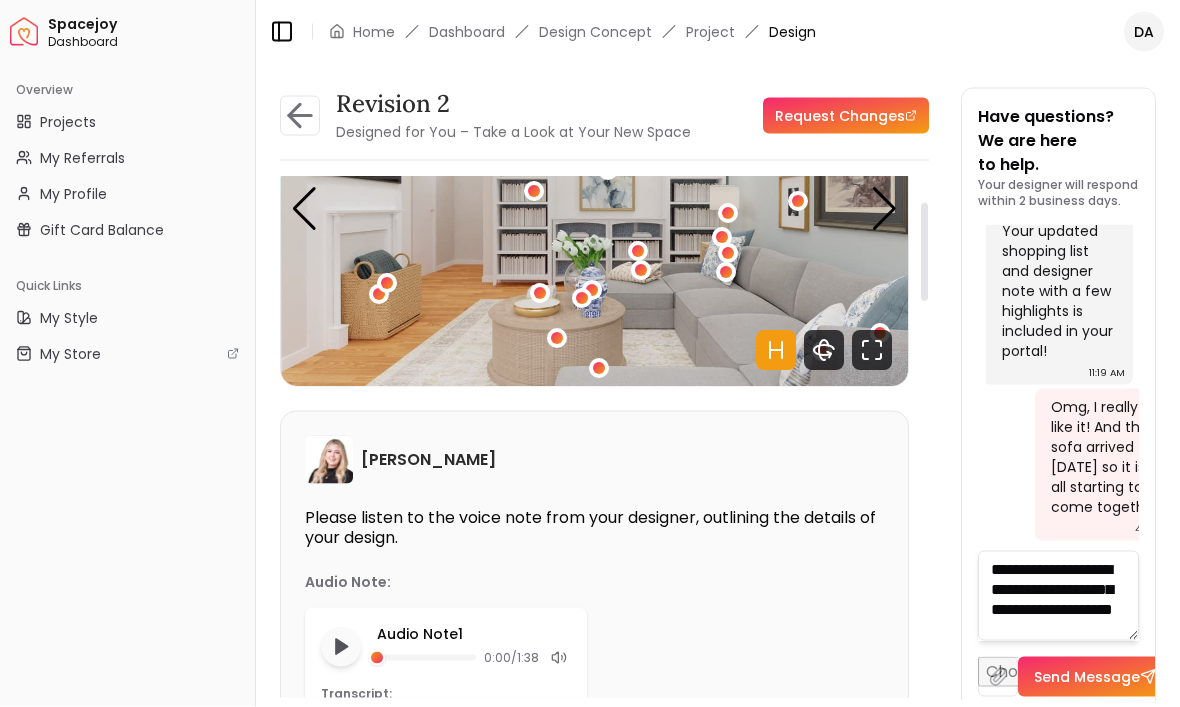 scroll, scrollTop: 62, scrollLeft: 0, axis: vertical 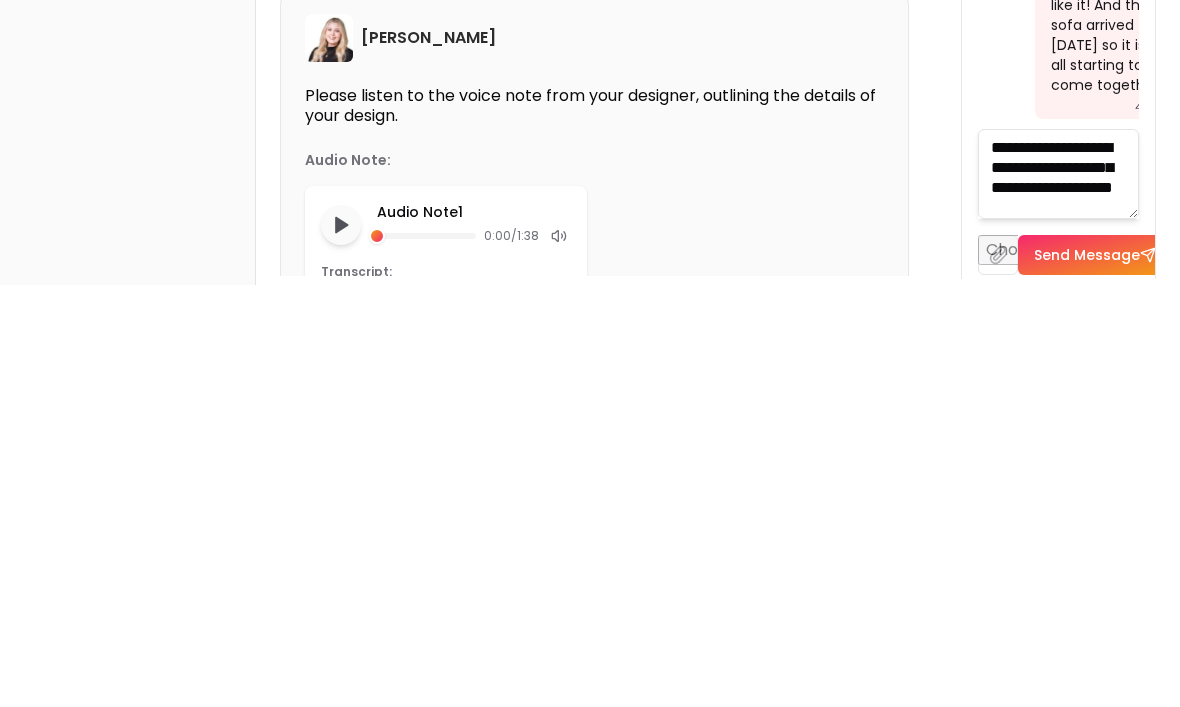 click at bounding box center (998, 677) 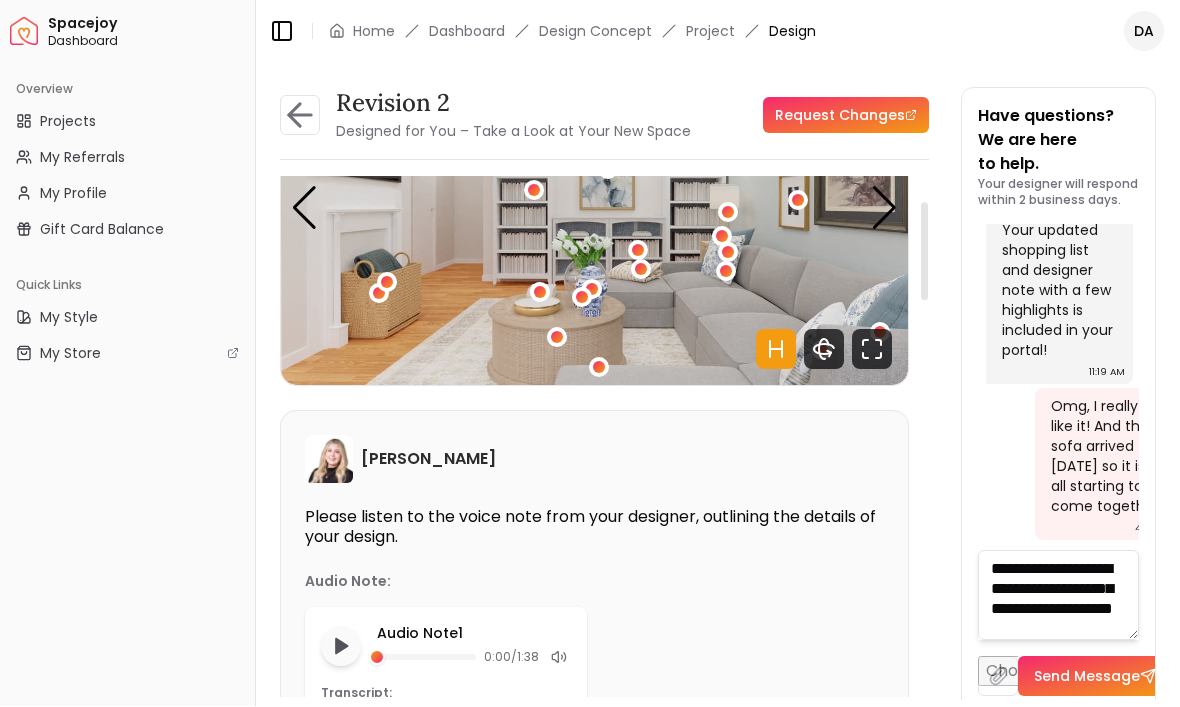 click on "**********" at bounding box center [1058, 596] 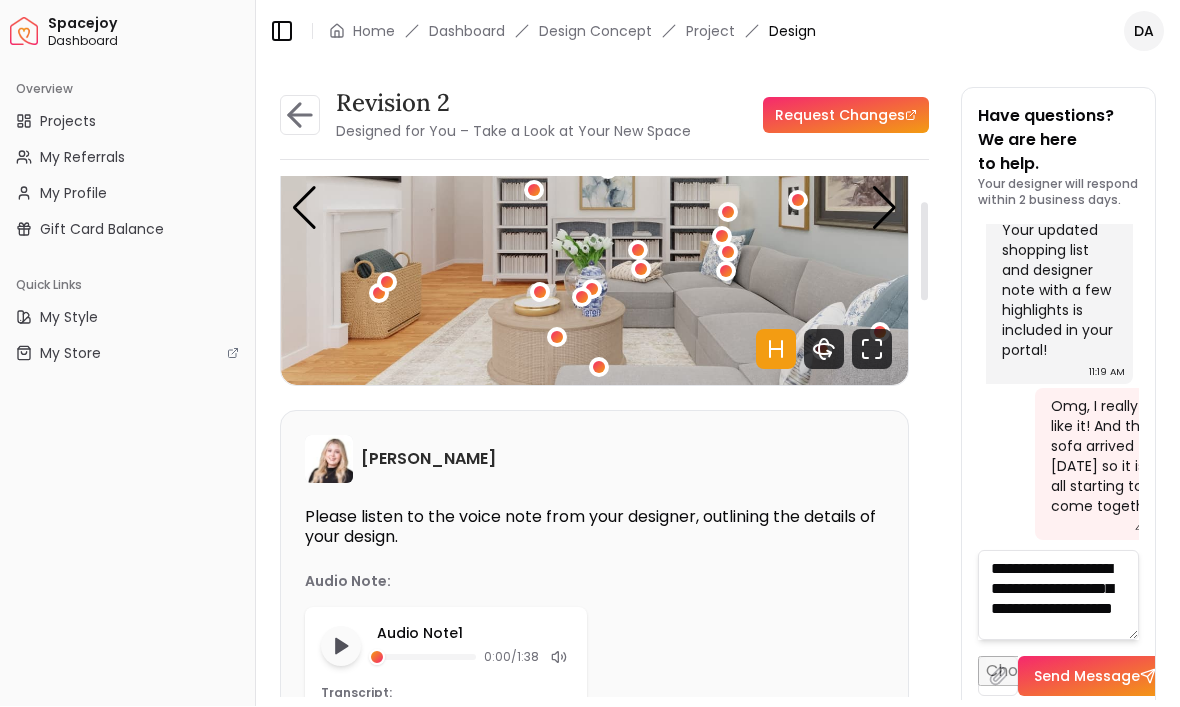 scroll, scrollTop: 62, scrollLeft: 0, axis: vertical 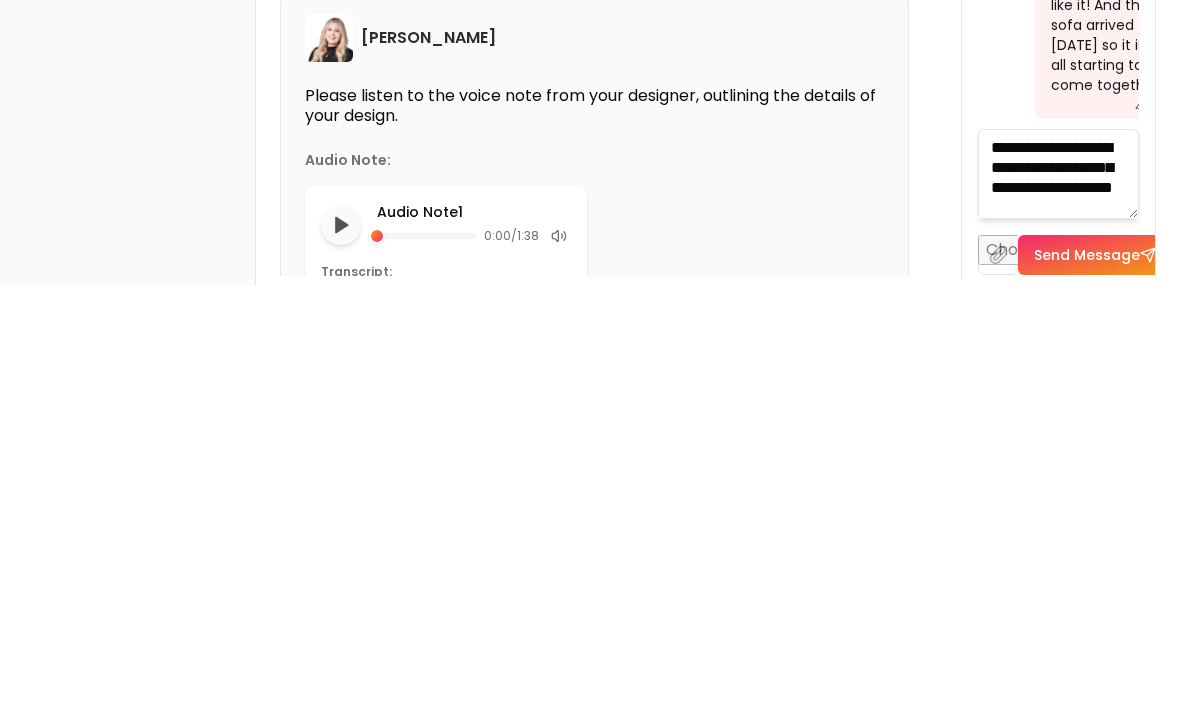 click at bounding box center [998, 677] 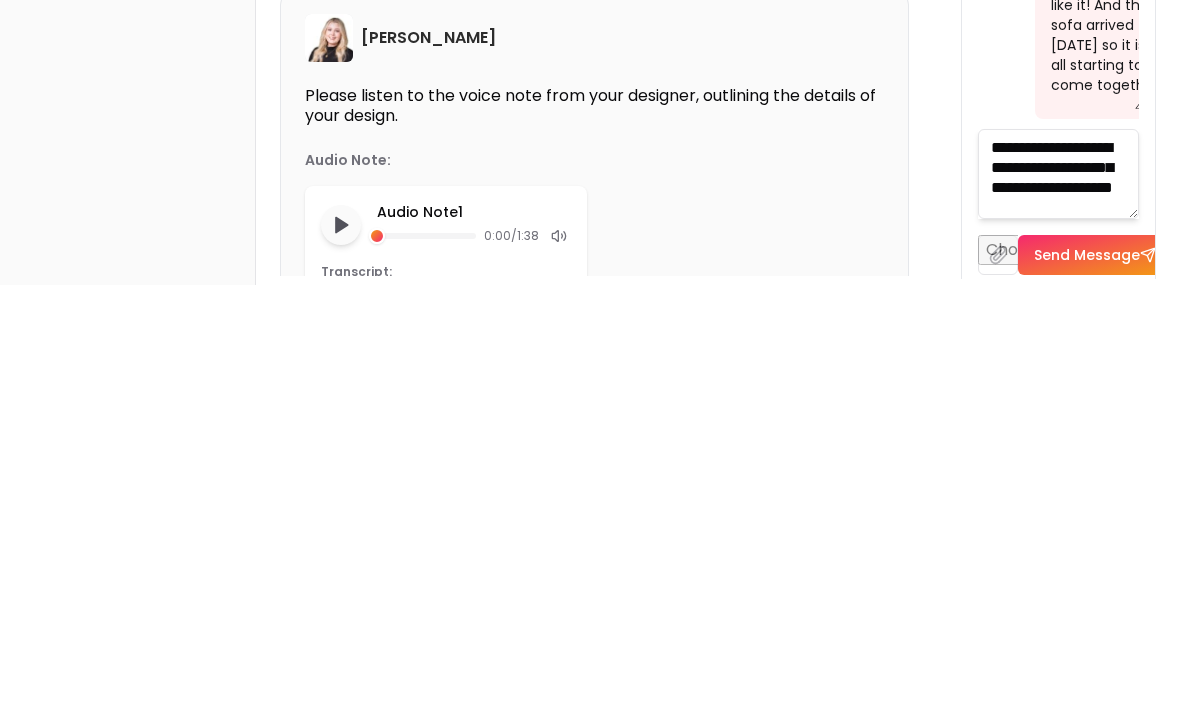 scroll, scrollTop: 61, scrollLeft: 0, axis: vertical 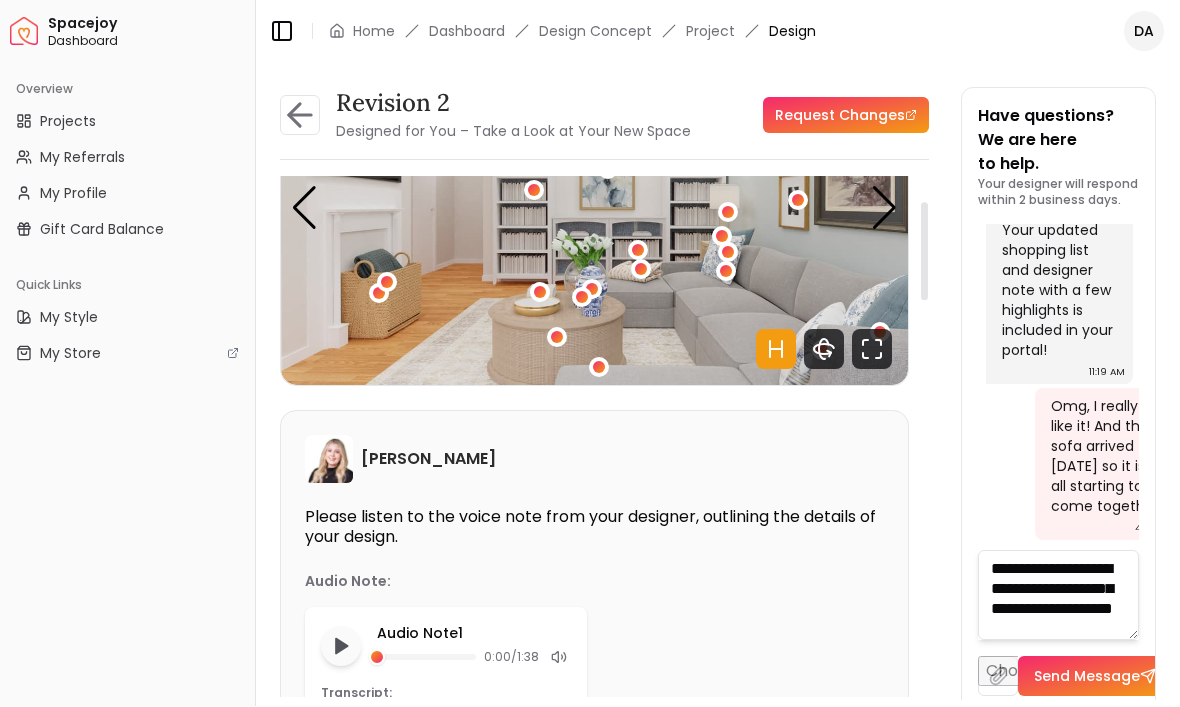 click 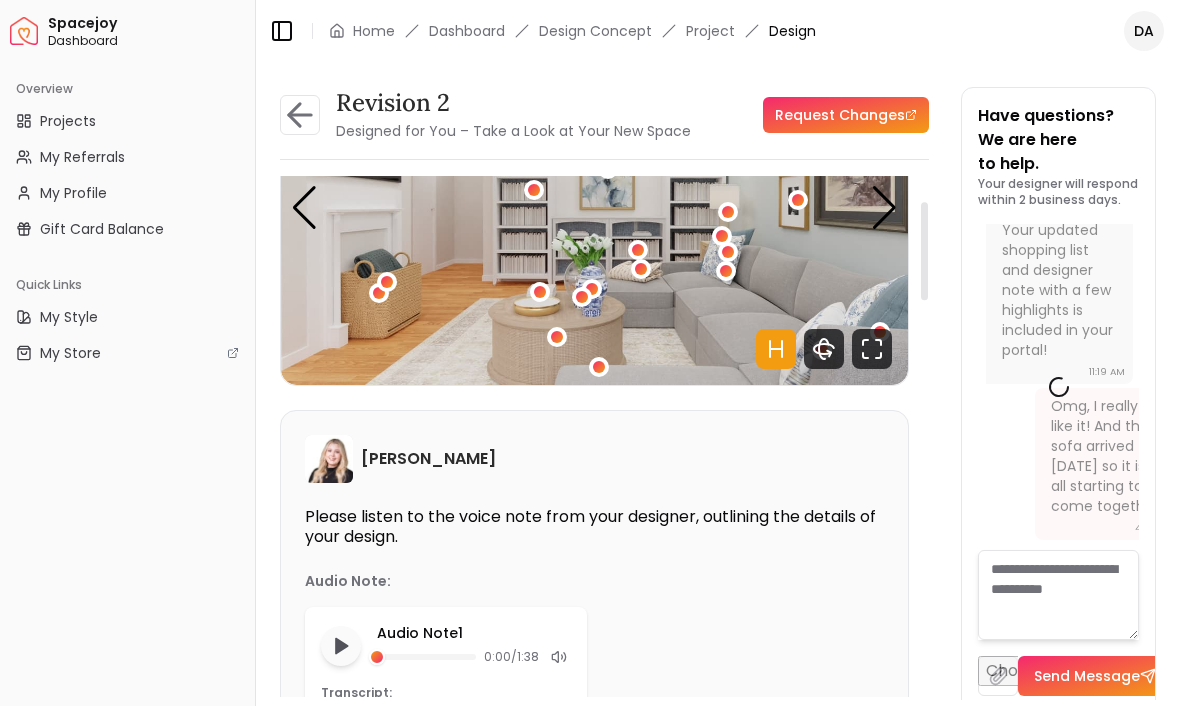 scroll, scrollTop: 0, scrollLeft: 0, axis: both 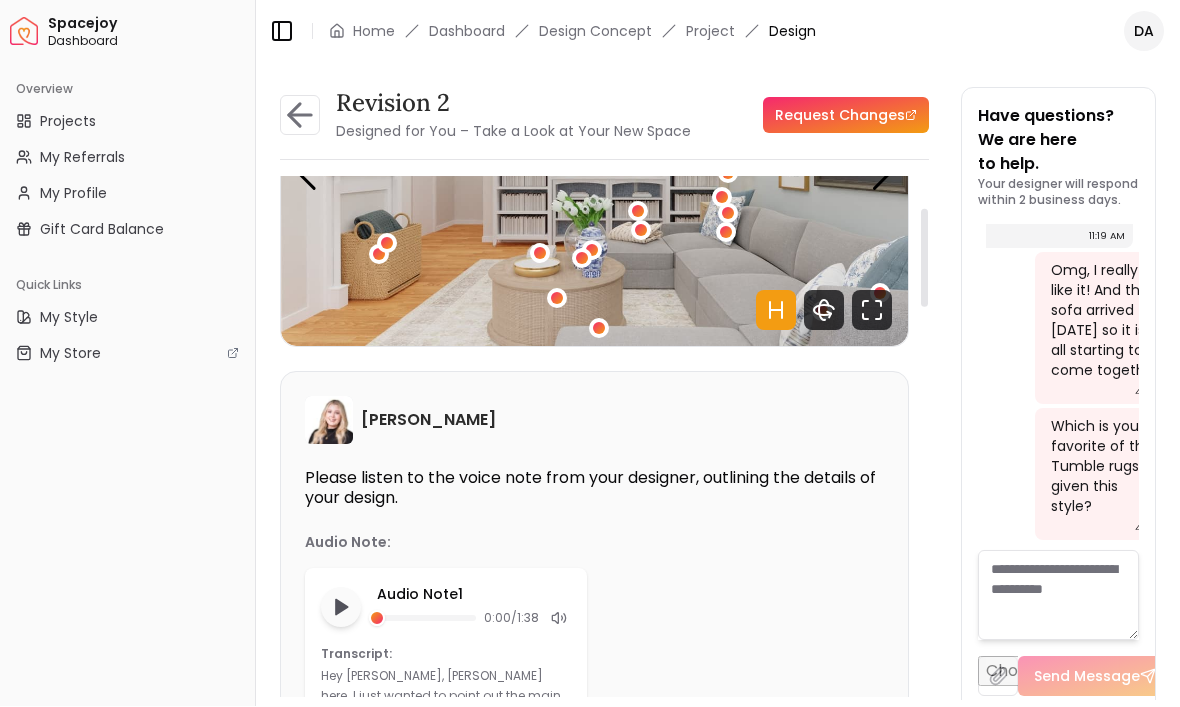 click 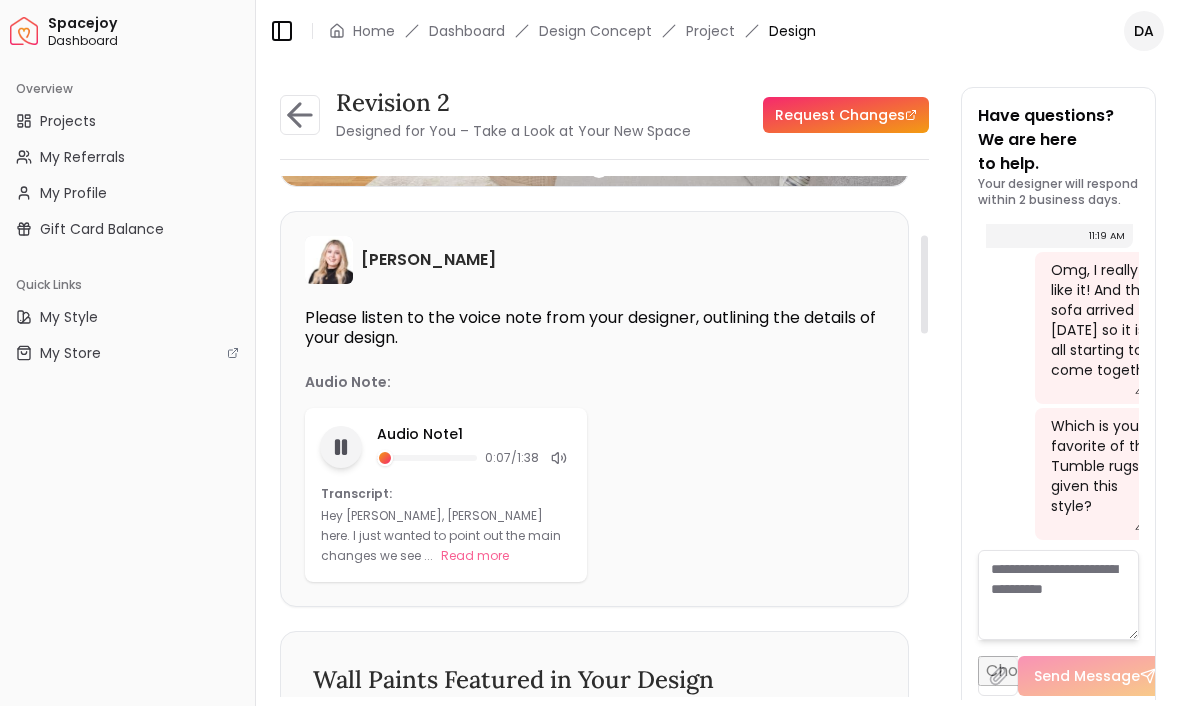 scroll, scrollTop: 355, scrollLeft: 0, axis: vertical 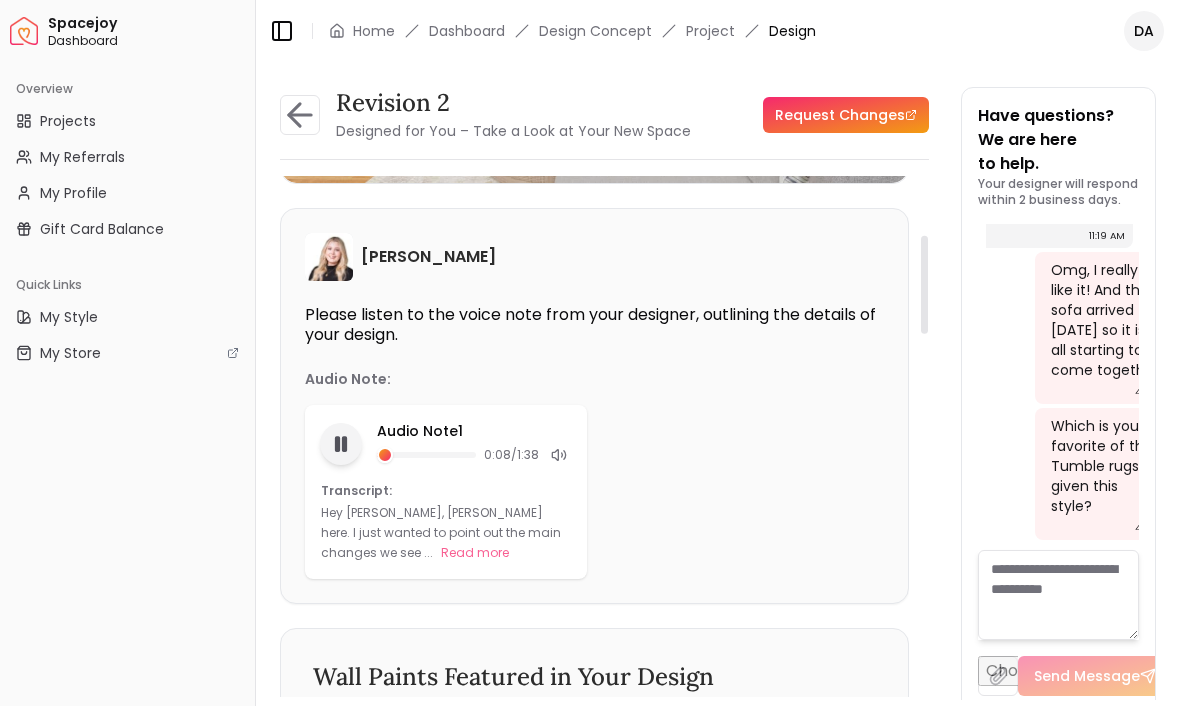 click on "Read more" at bounding box center [475, 554] 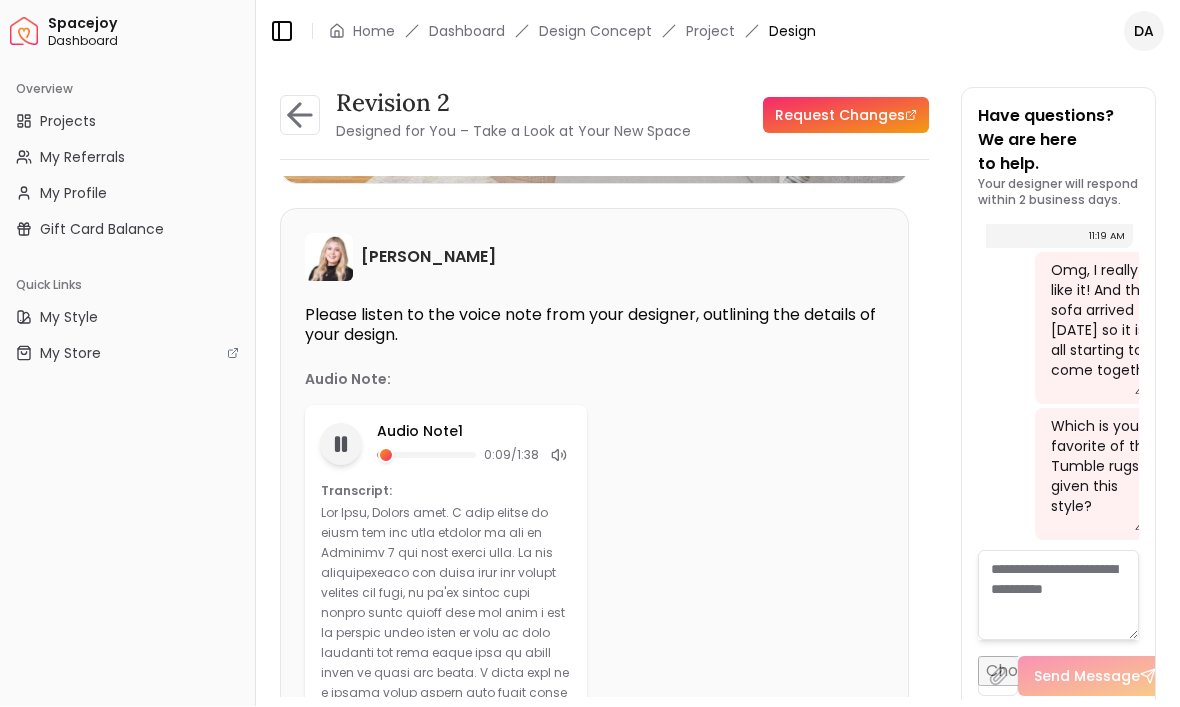 click 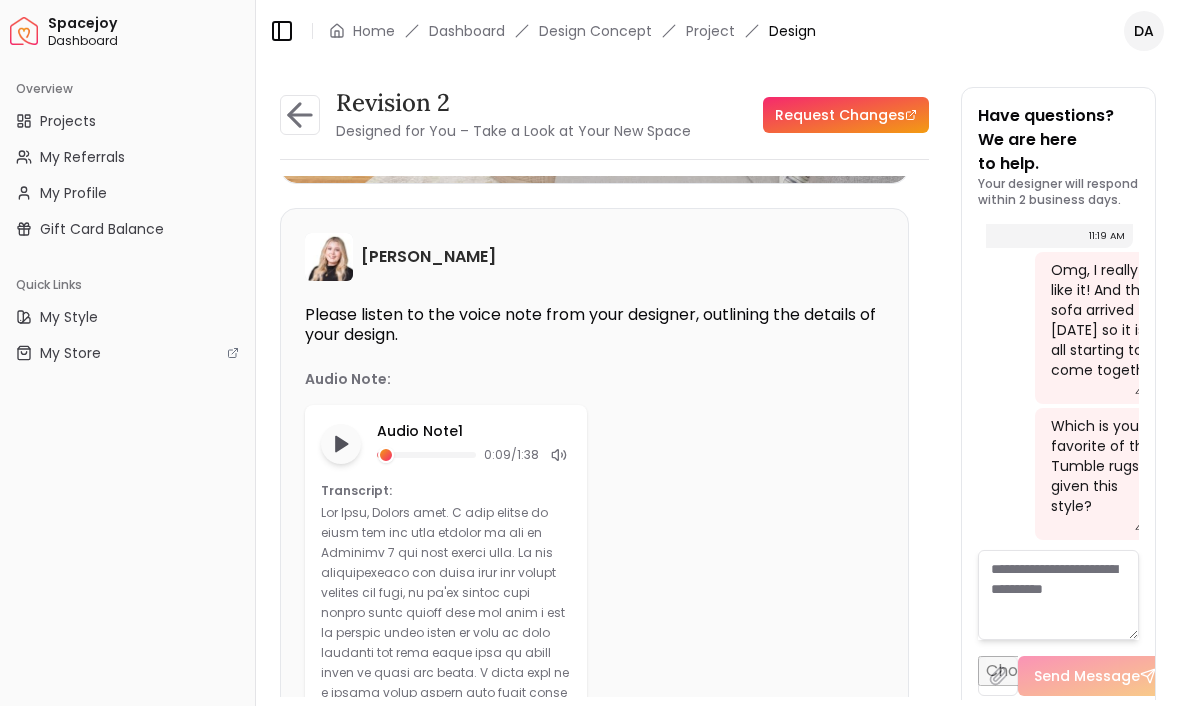 click 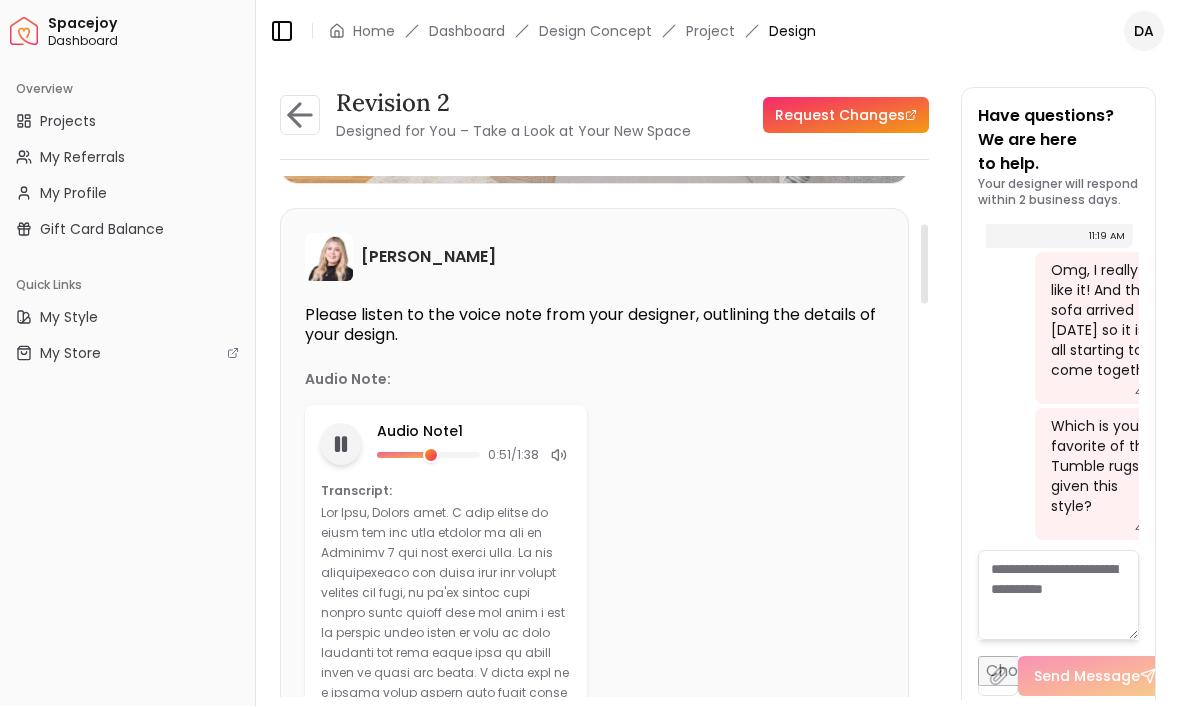 click at bounding box center (404, 456) 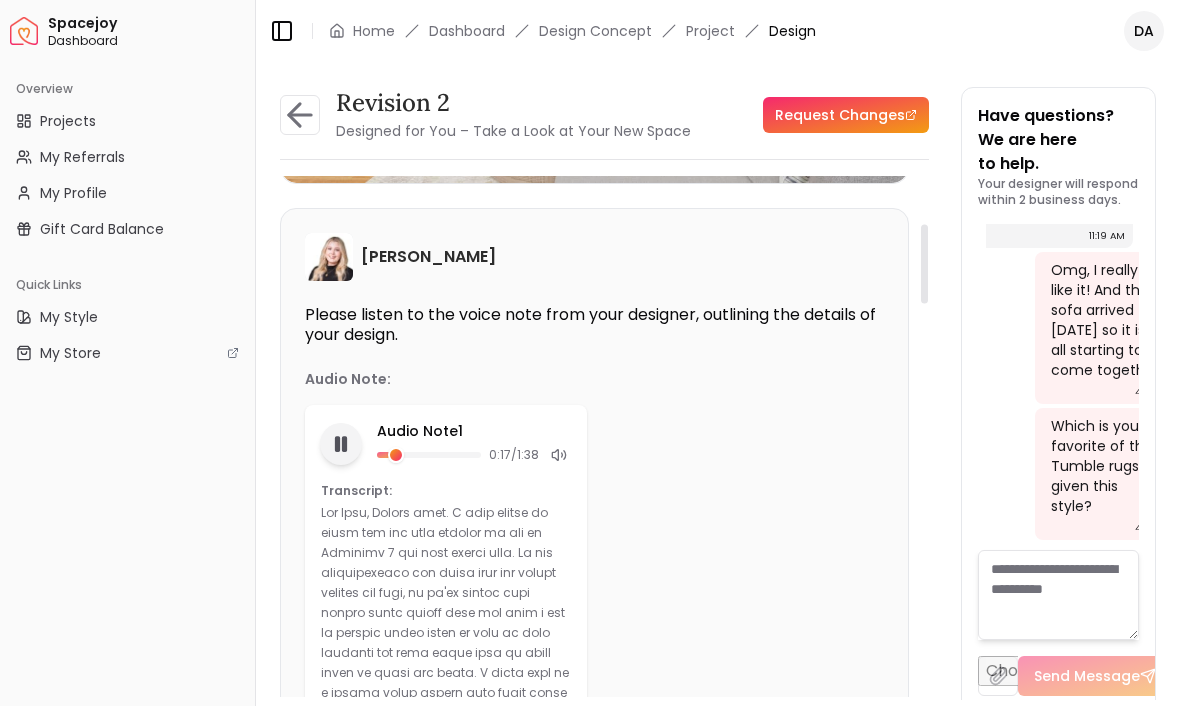 click 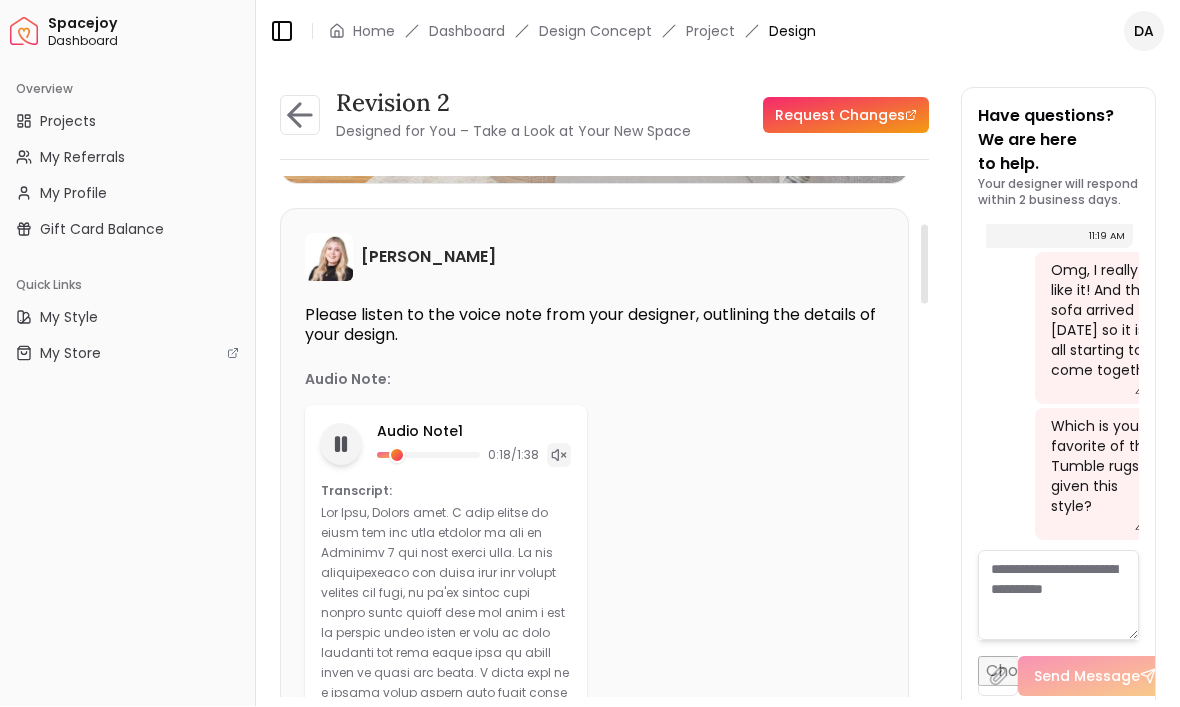 click 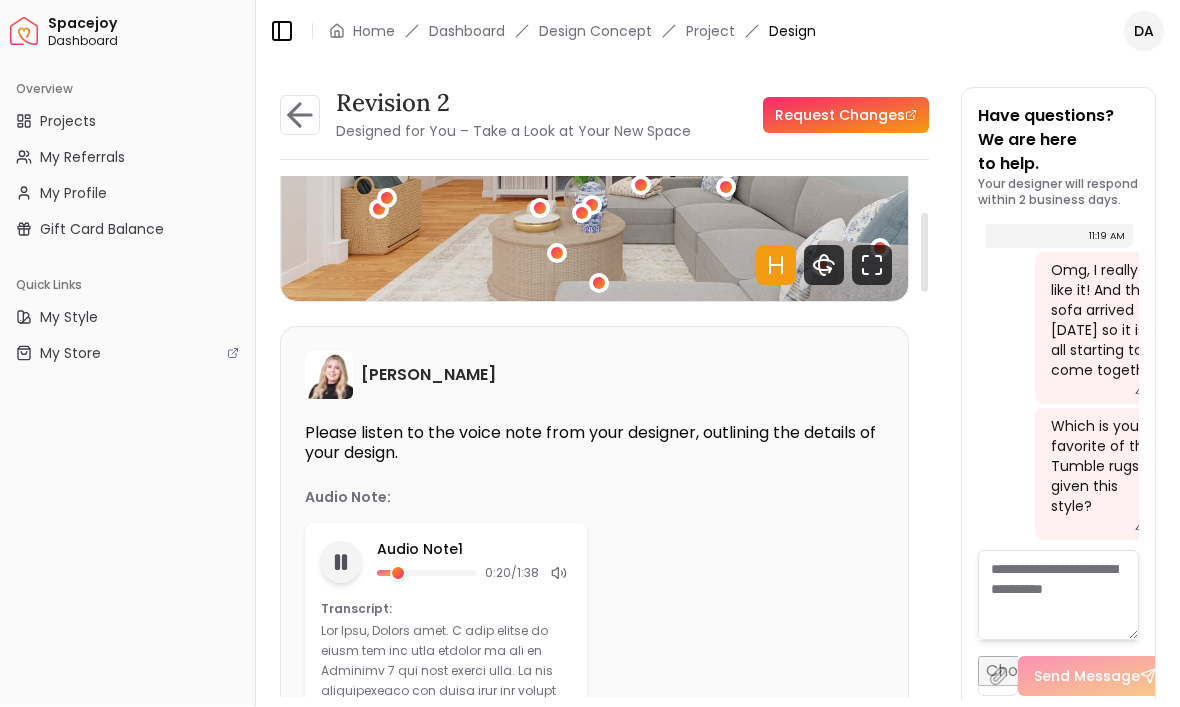 scroll, scrollTop: 272, scrollLeft: 0, axis: vertical 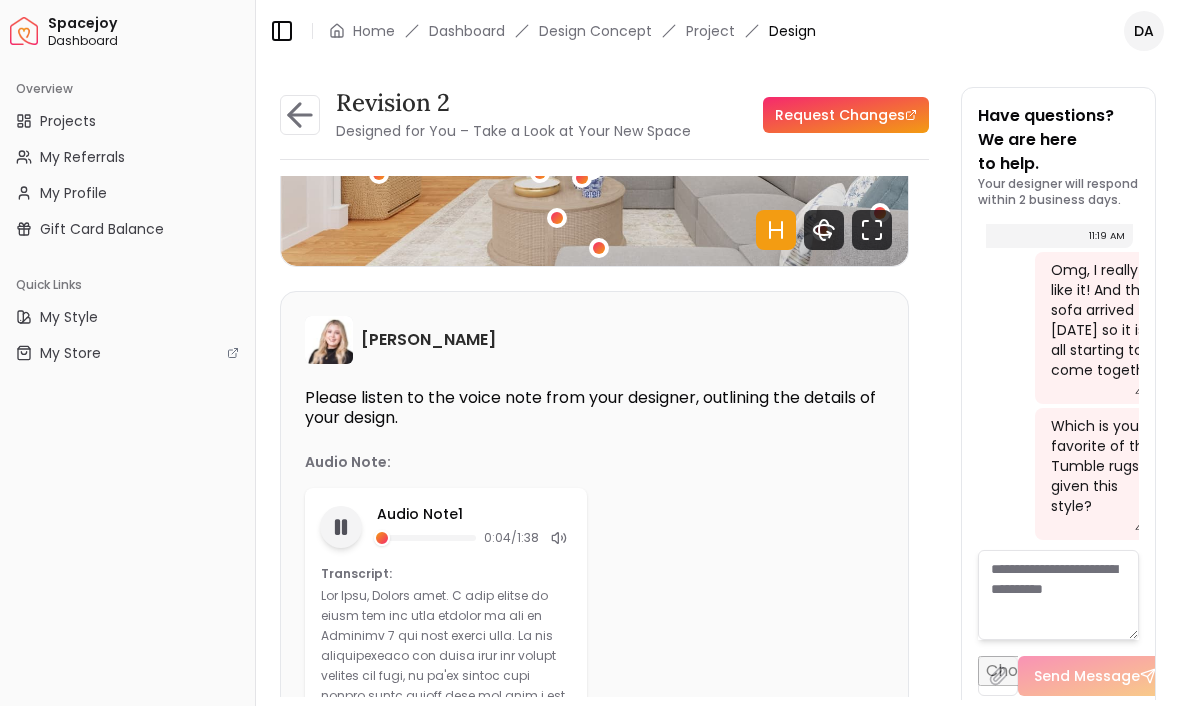 click at bounding box center (445, 1066) 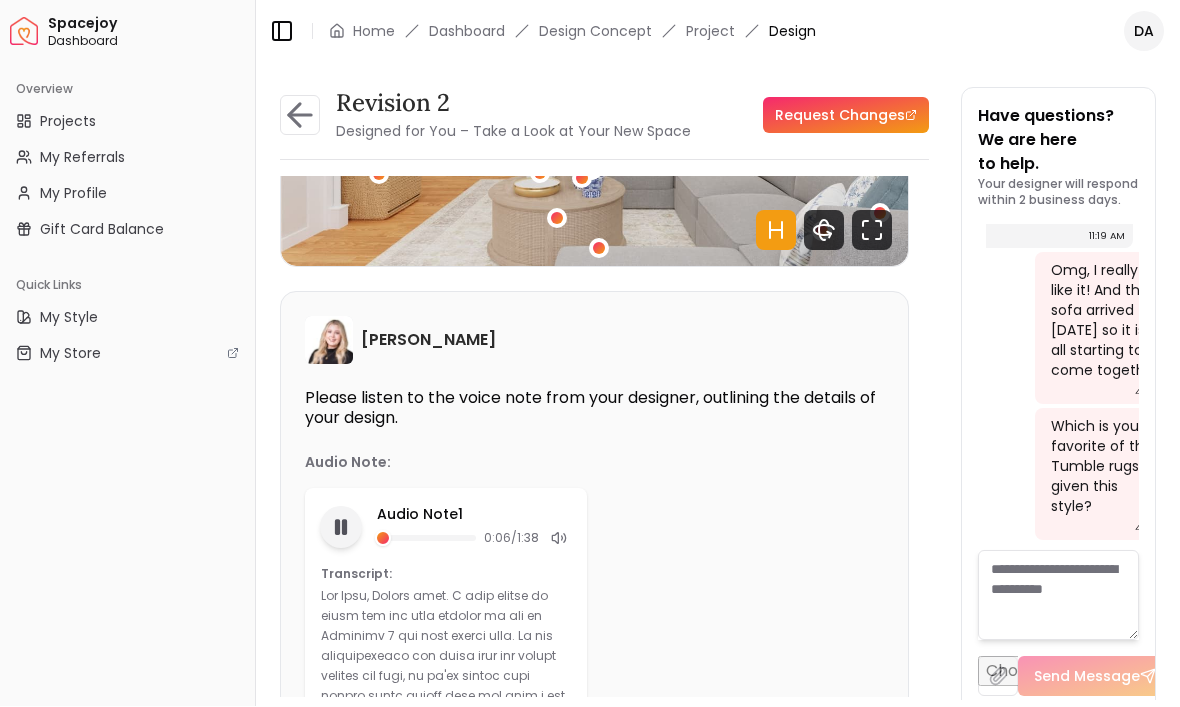 click 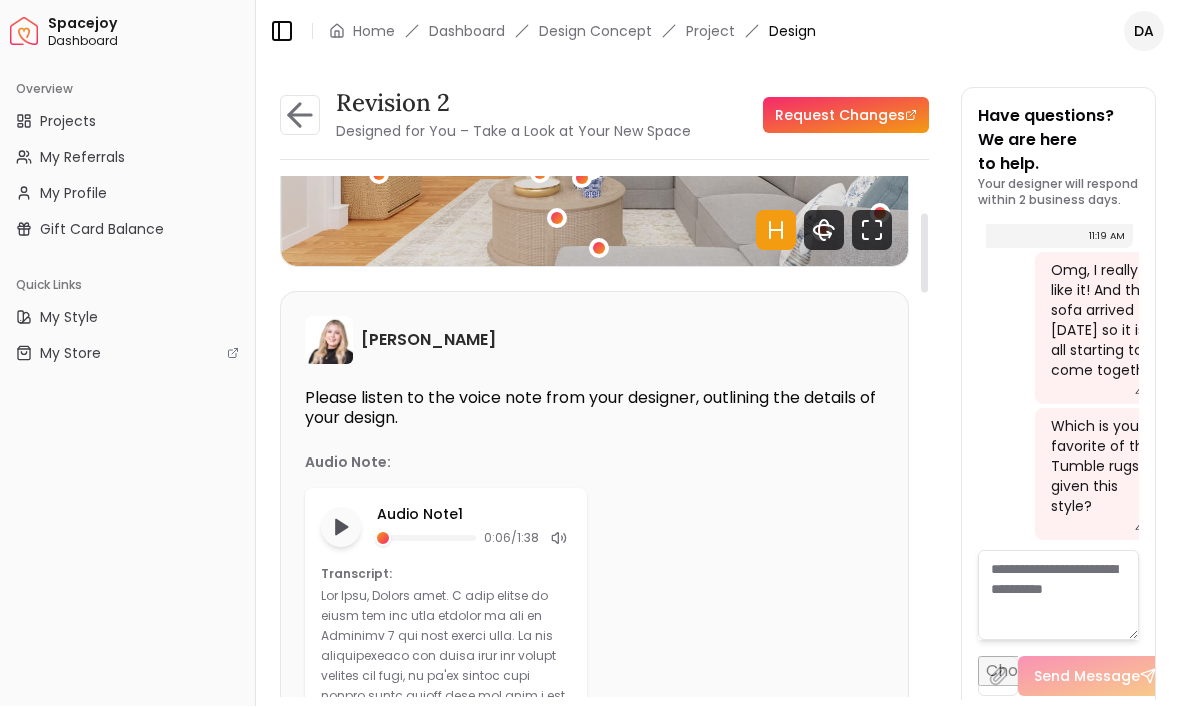 click 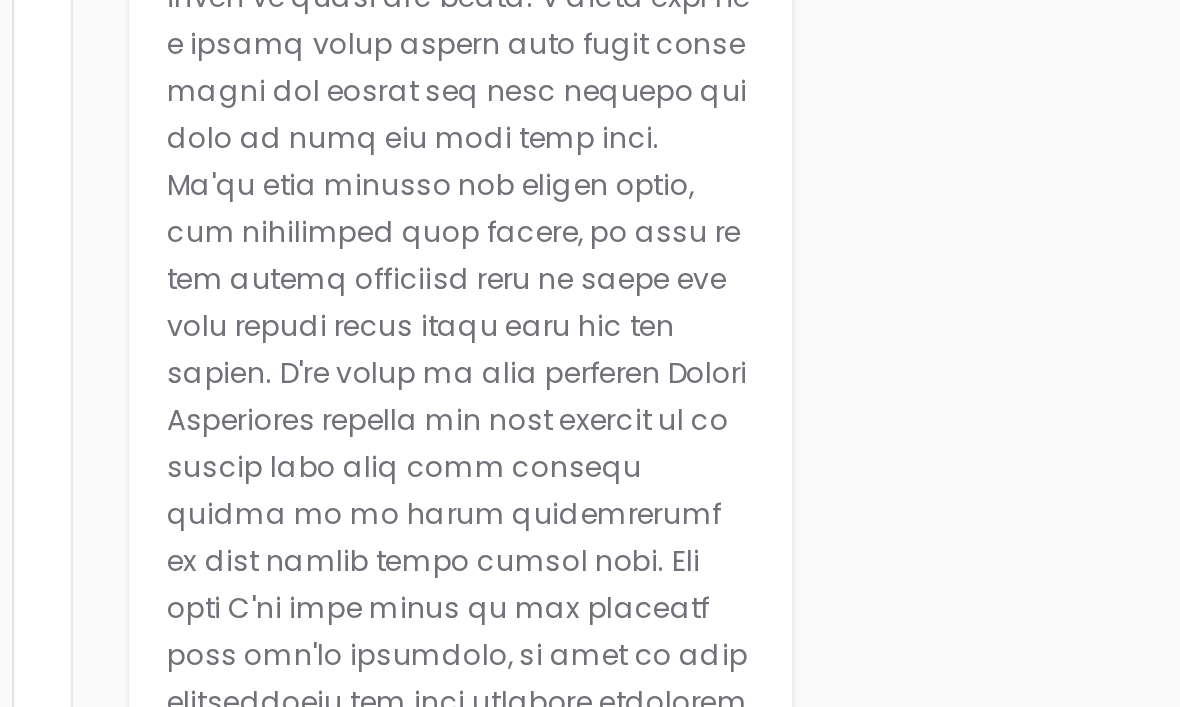 scroll, scrollTop: 803, scrollLeft: 0, axis: vertical 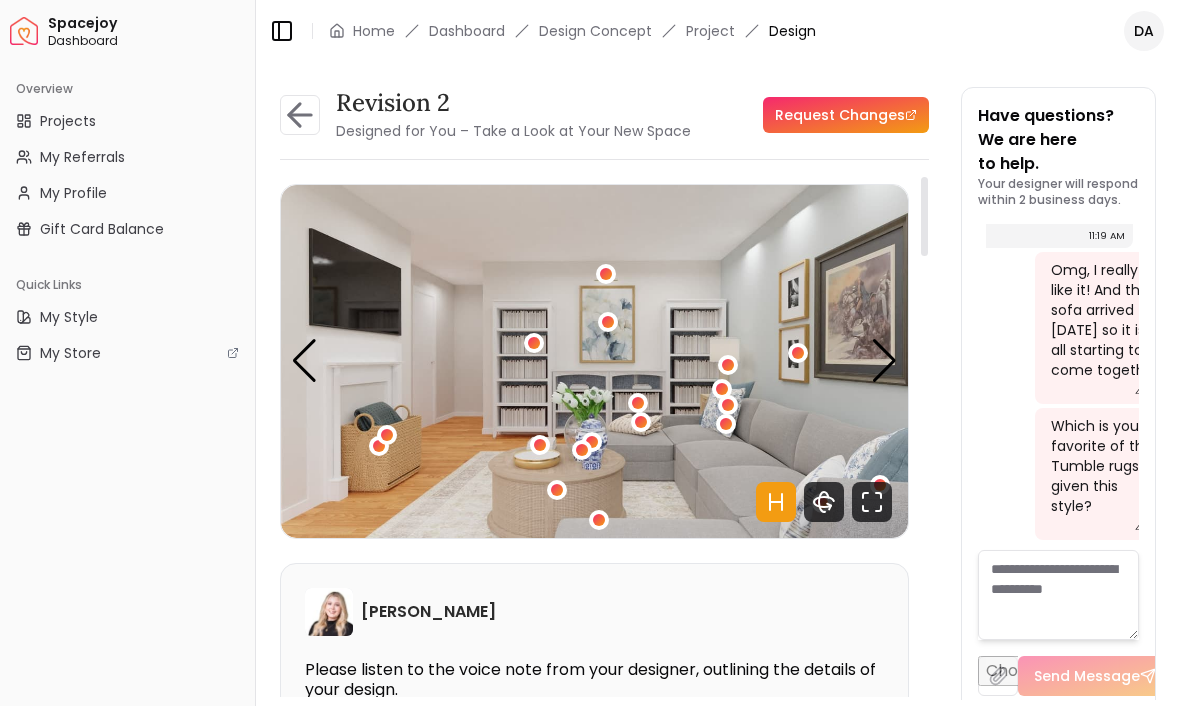 click at bounding box center [884, 362] 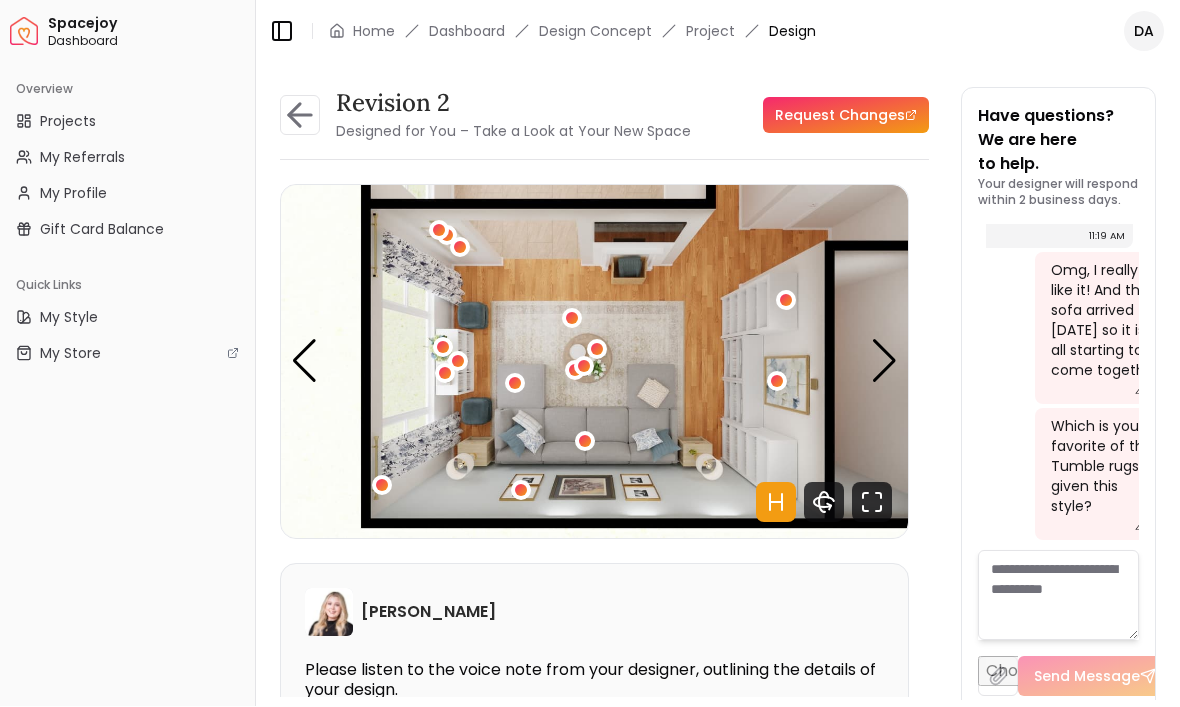click at bounding box center [884, 362] 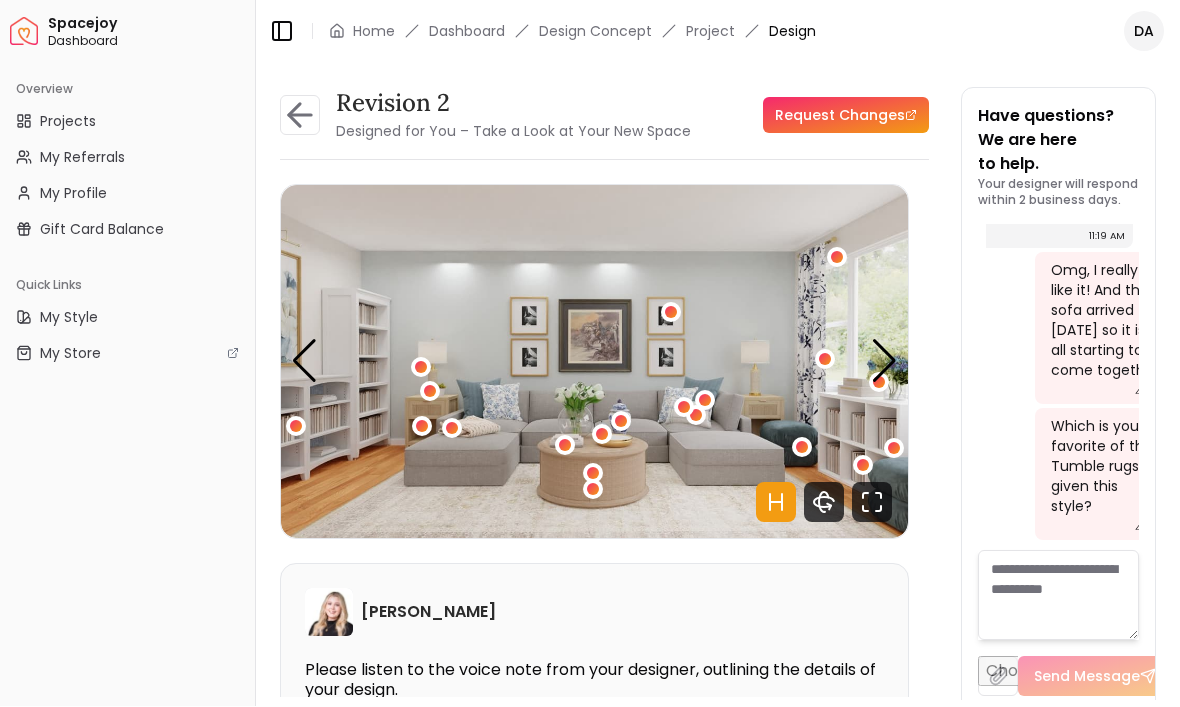 click at bounding box center [884, 362] 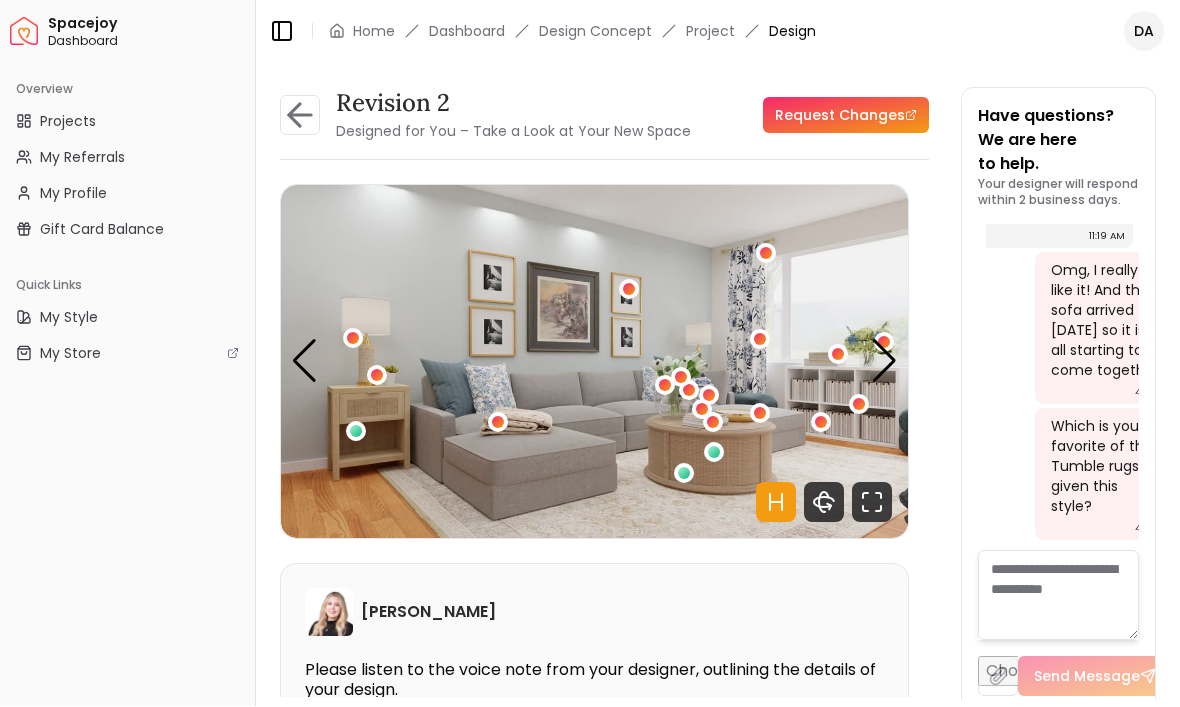 click at bounding box center [884, 362] 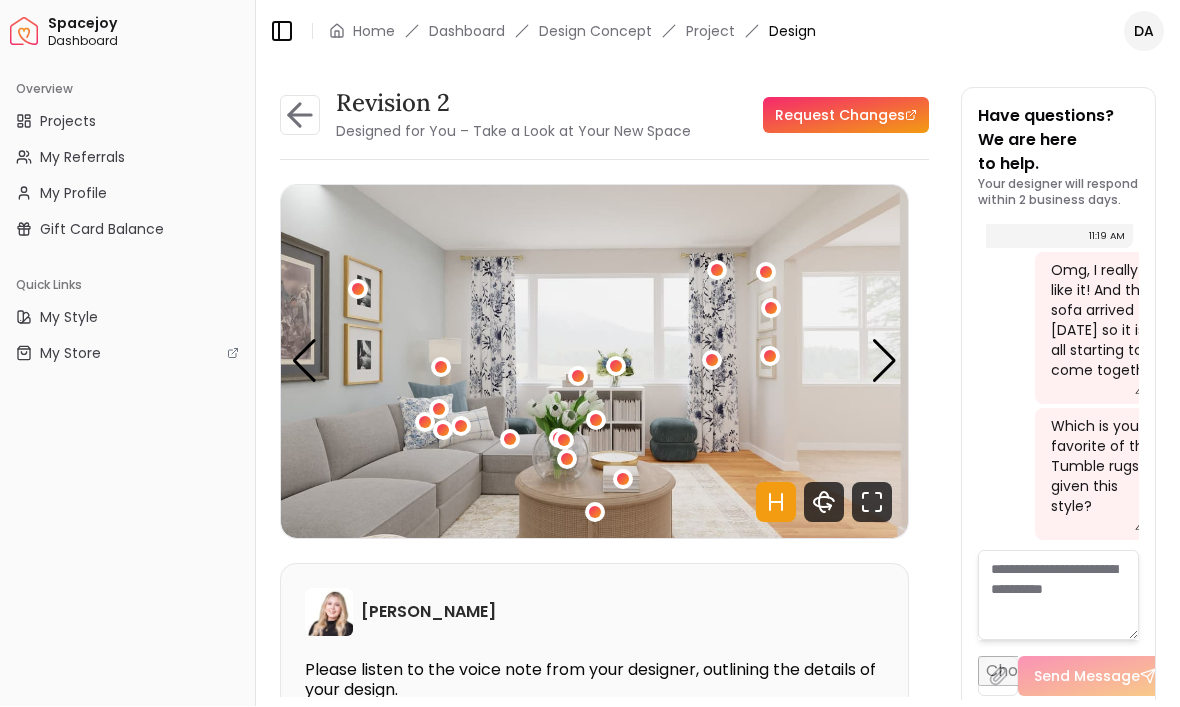 click at bounding box center (884, 362) 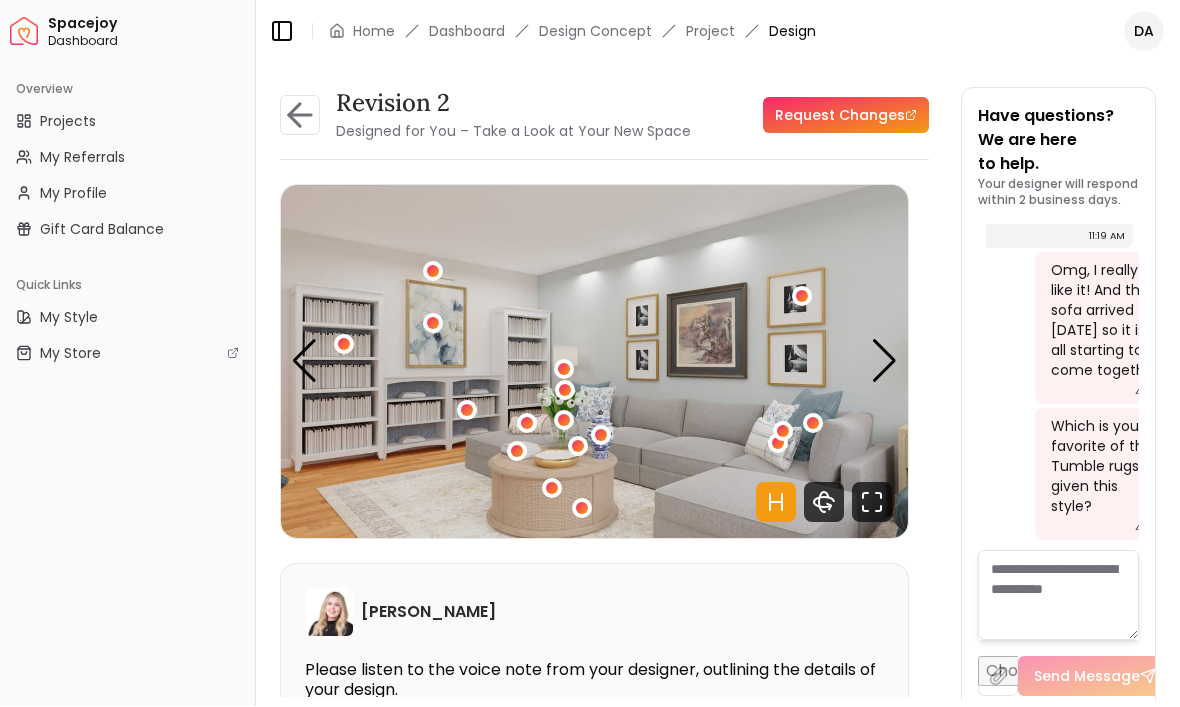 click at bounding box center (884, 362) 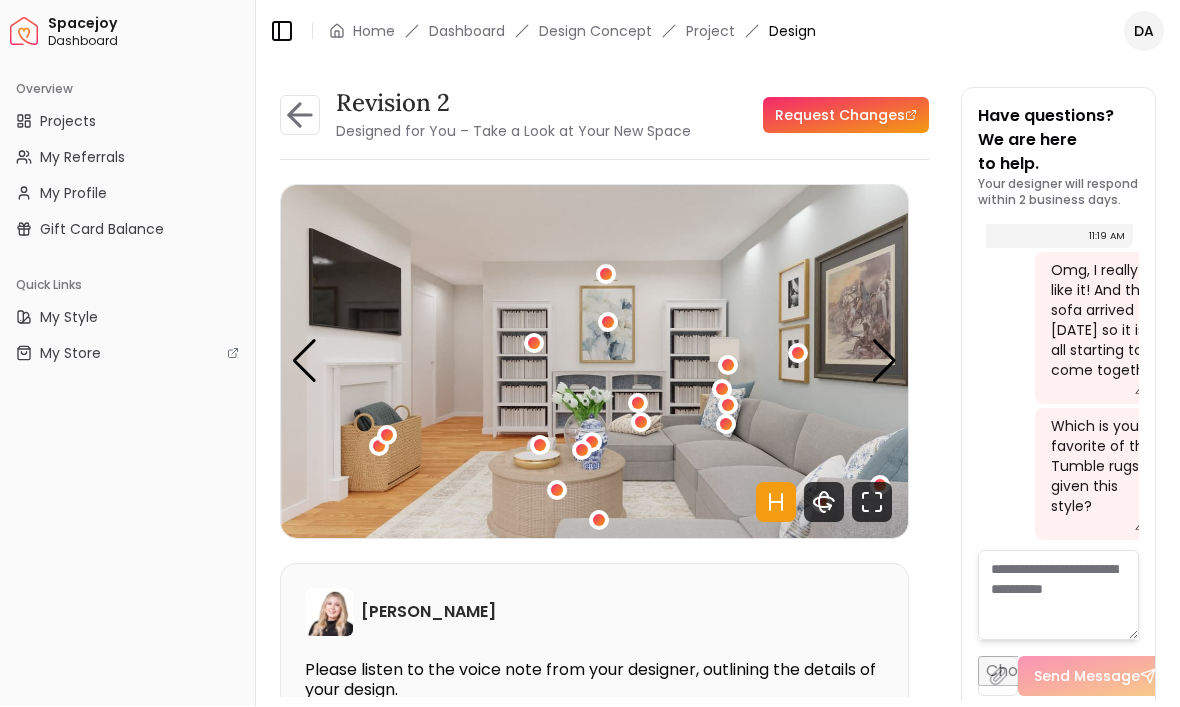 click at bounding box center [884, 362] 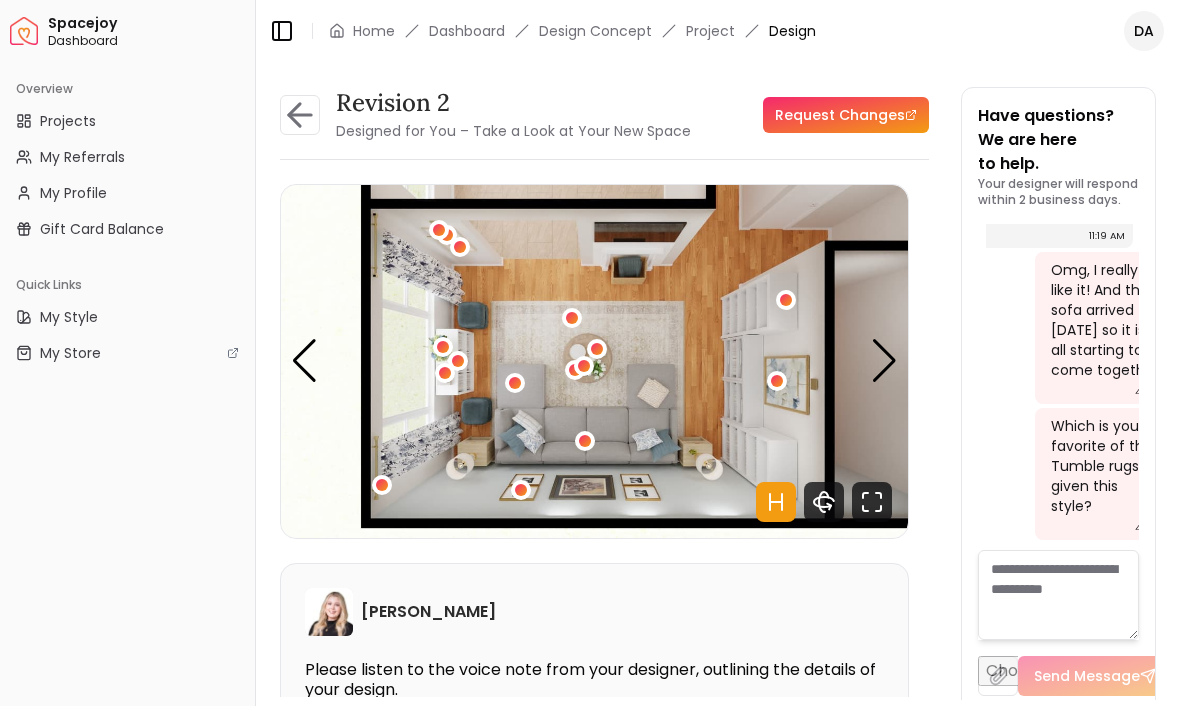 click at bounding box center (521, 491) 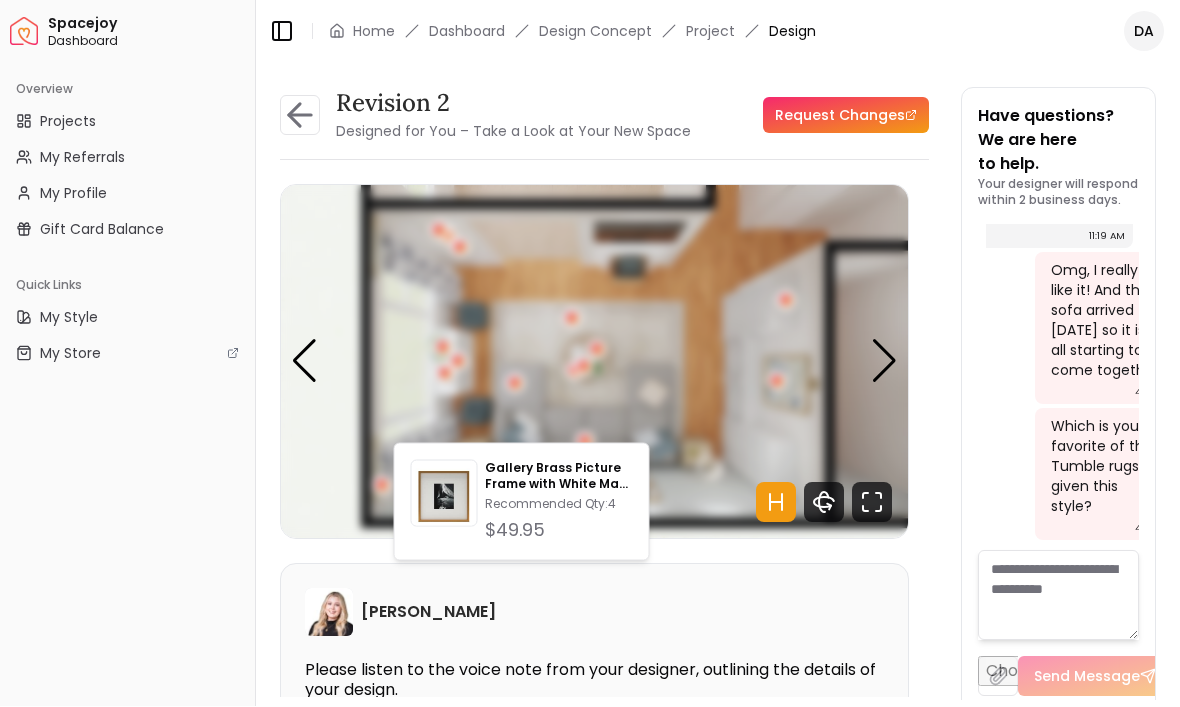 click on "Gallery Brass Picture Frame with White Mat 8"x10"" at bounding box center (558, 477) 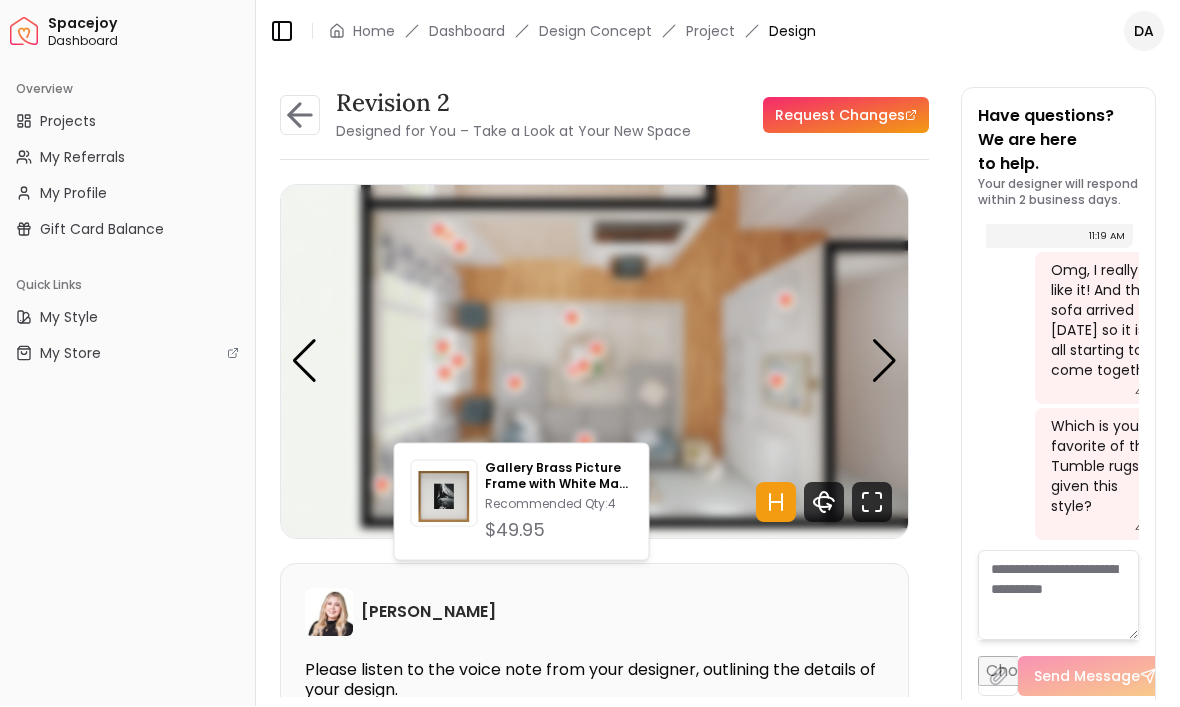 click at bounding box center [777, 382] 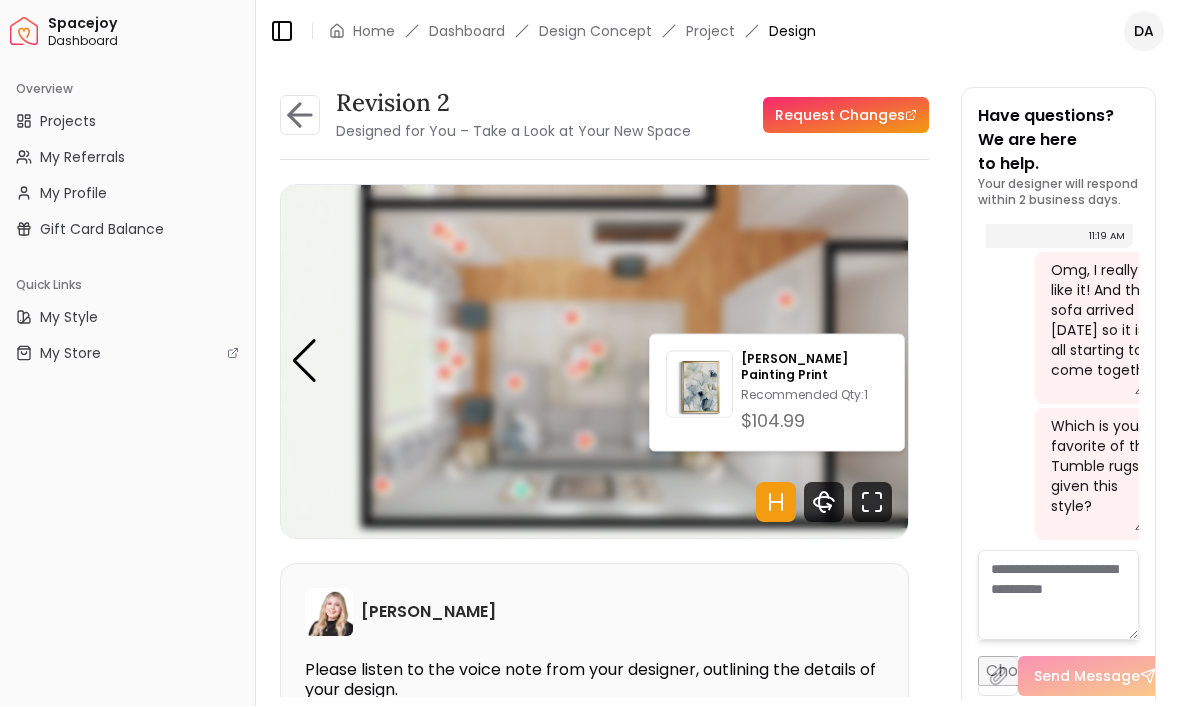 click at bounding box center (594, 362) 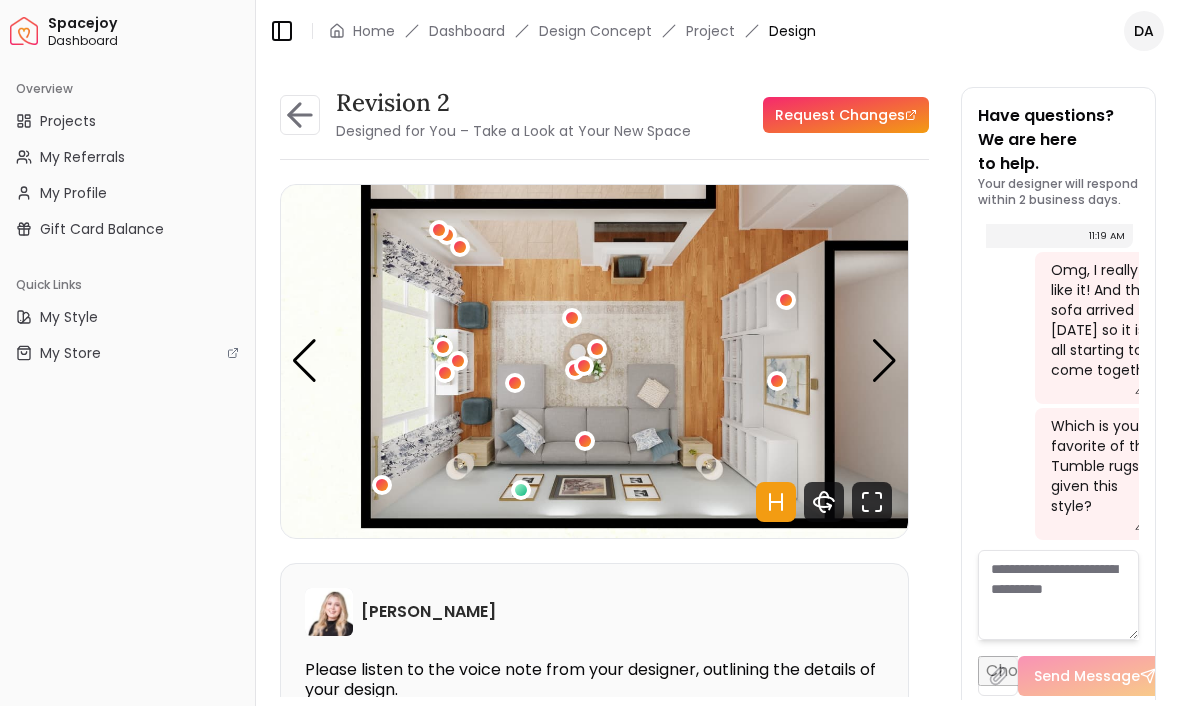 click at bounding box center [521, 491] 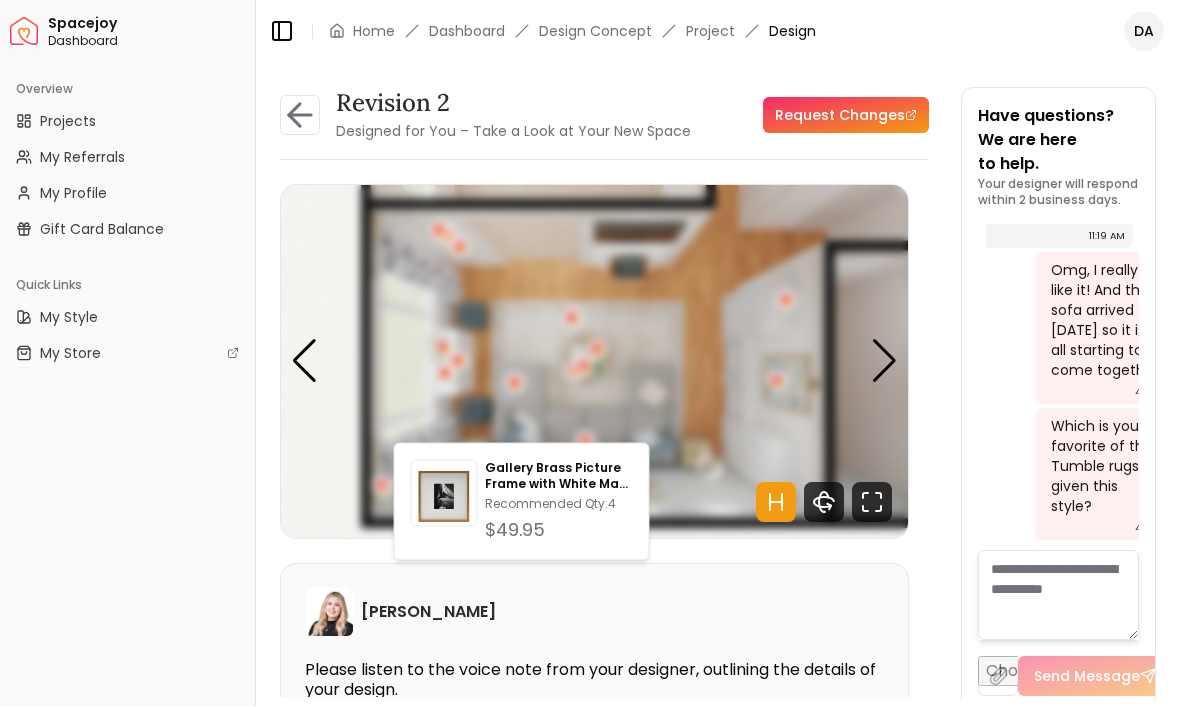 click on "Gallery Brass Picture Frame with White Mat 8"x10"" at bounding box center [558, 477] 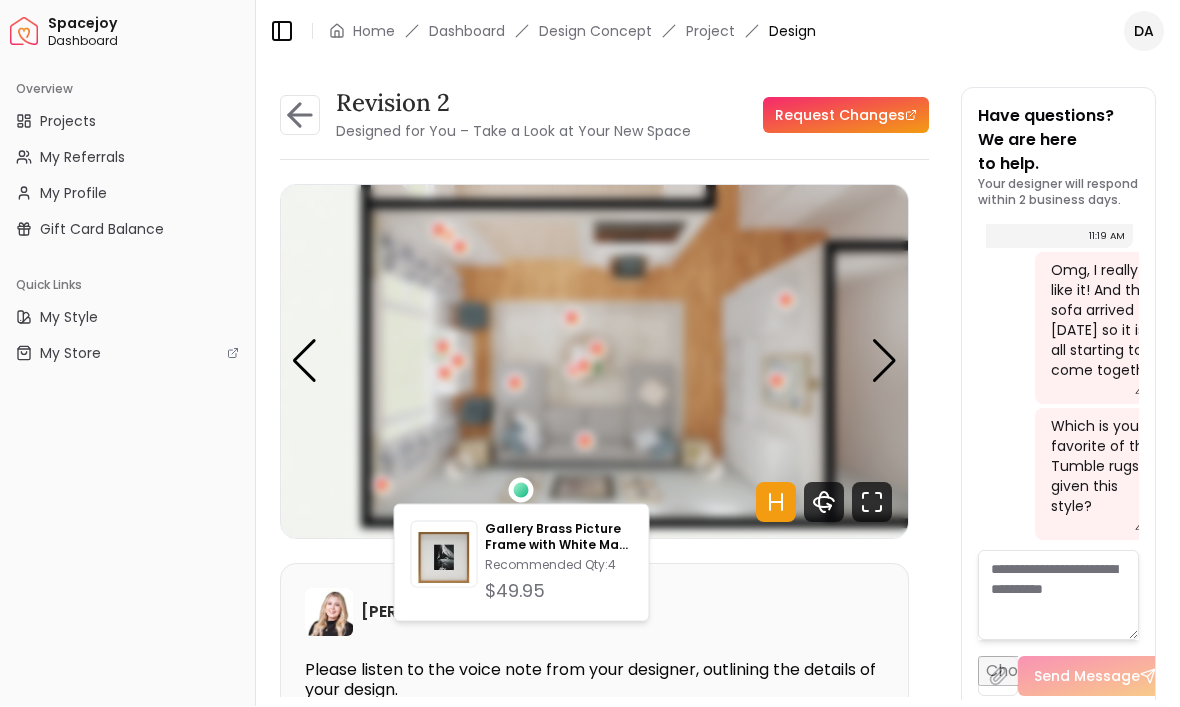 scroll, scrollTop: 0, scrollLeft: 0, axis: both 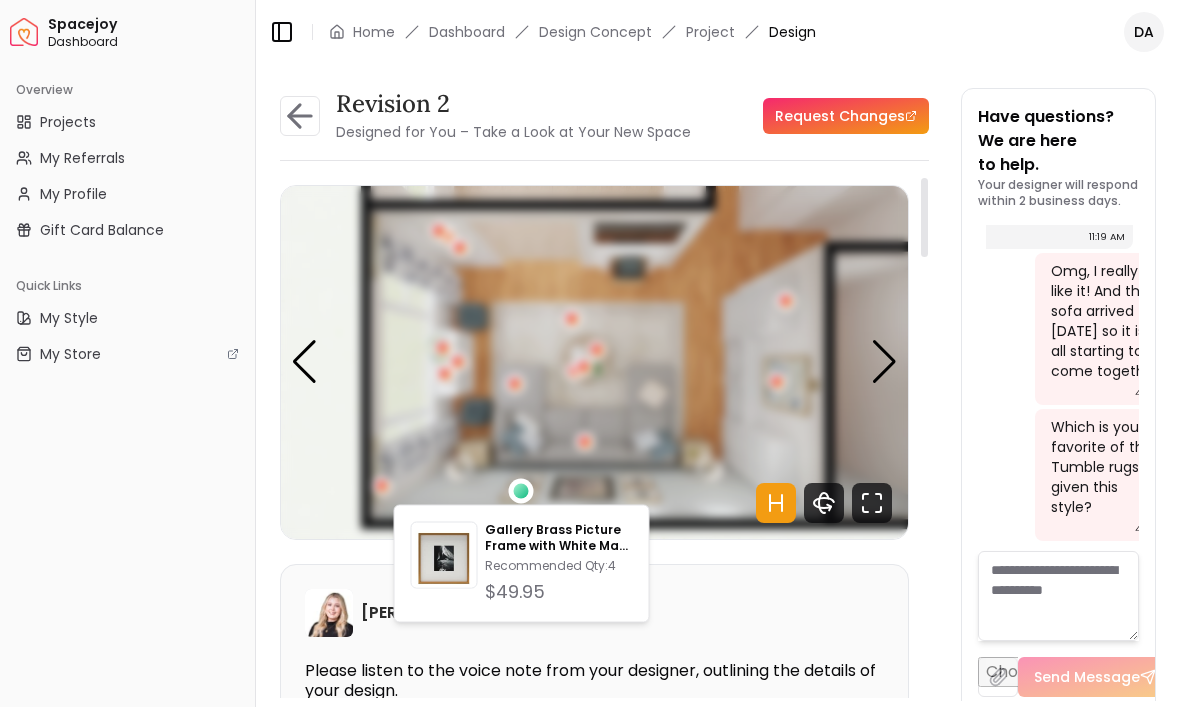 click at bounding box center (884, 362) 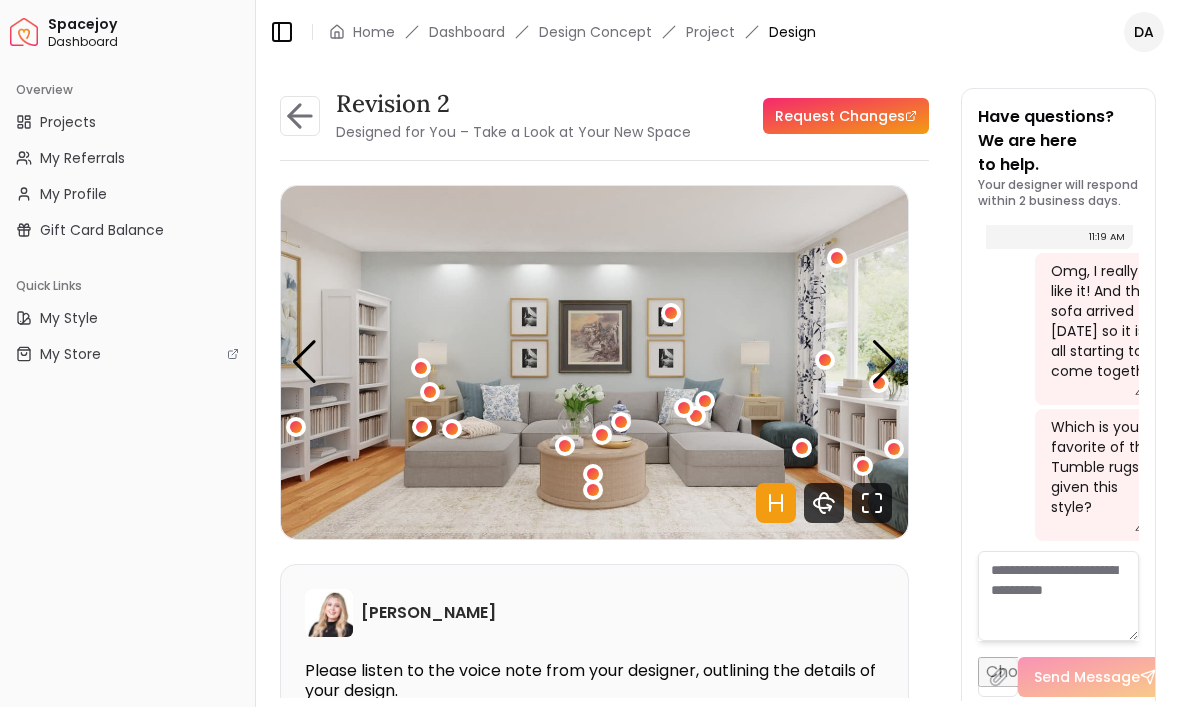 click at bounding box center (884, 362) 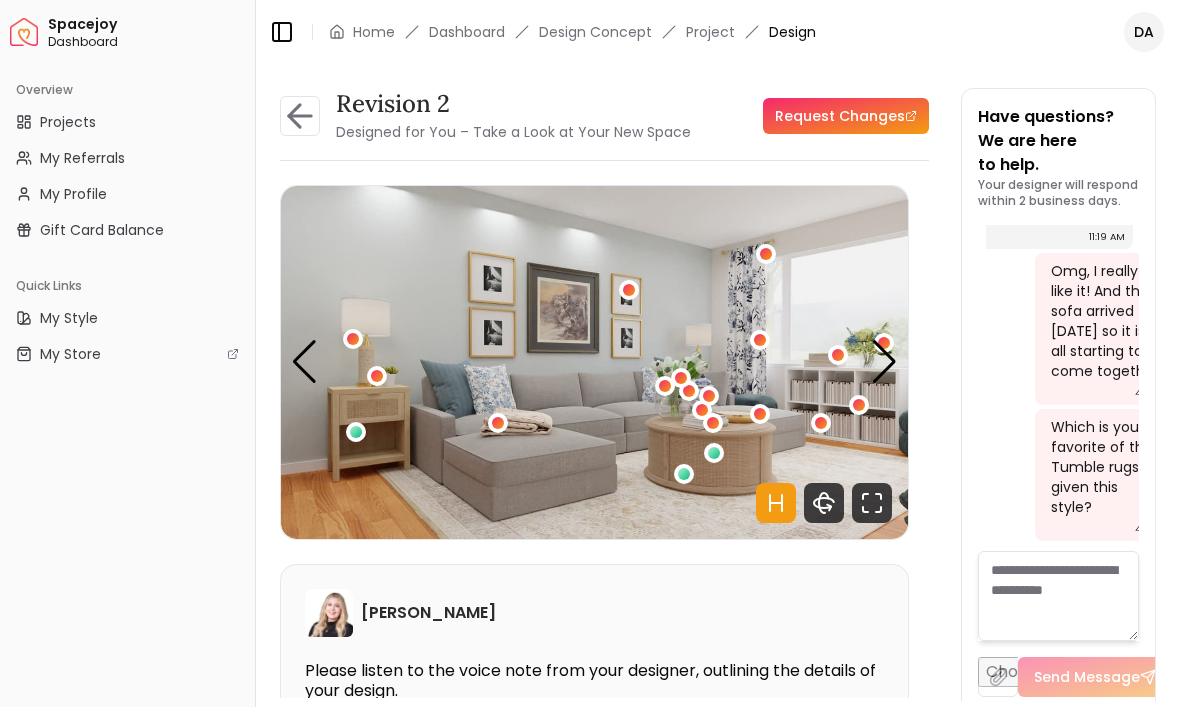 click at bounding box center (884, 362) 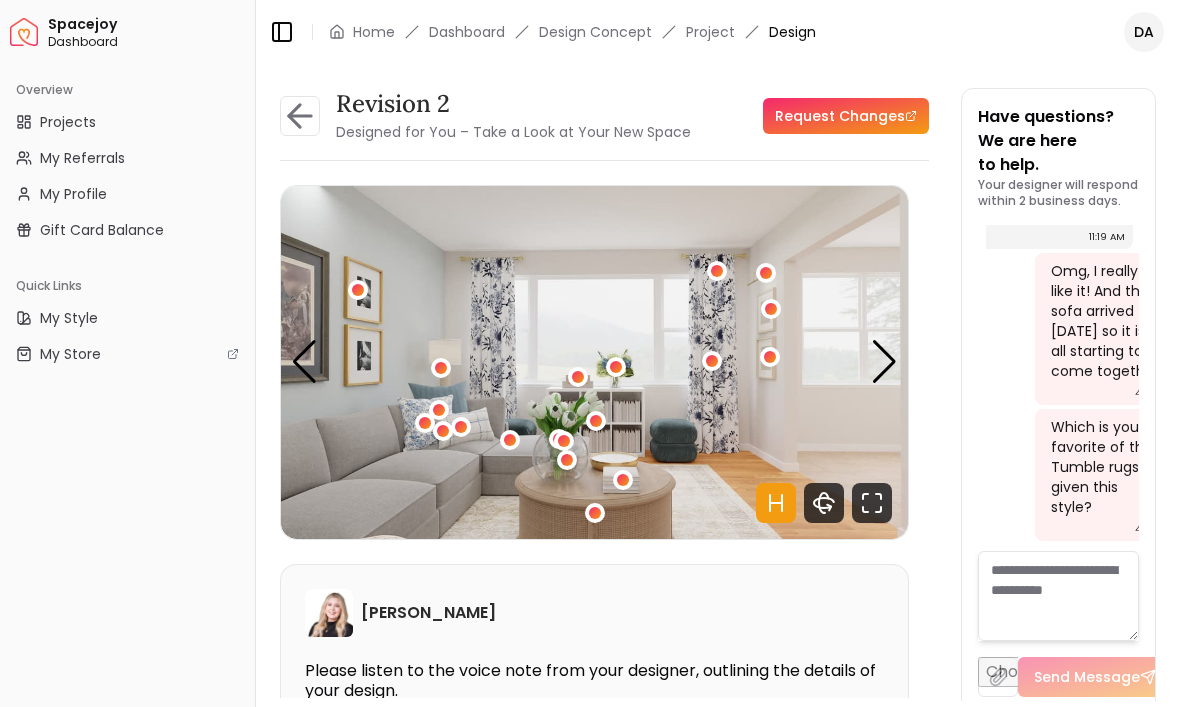 click at bounding box center [884, 362] 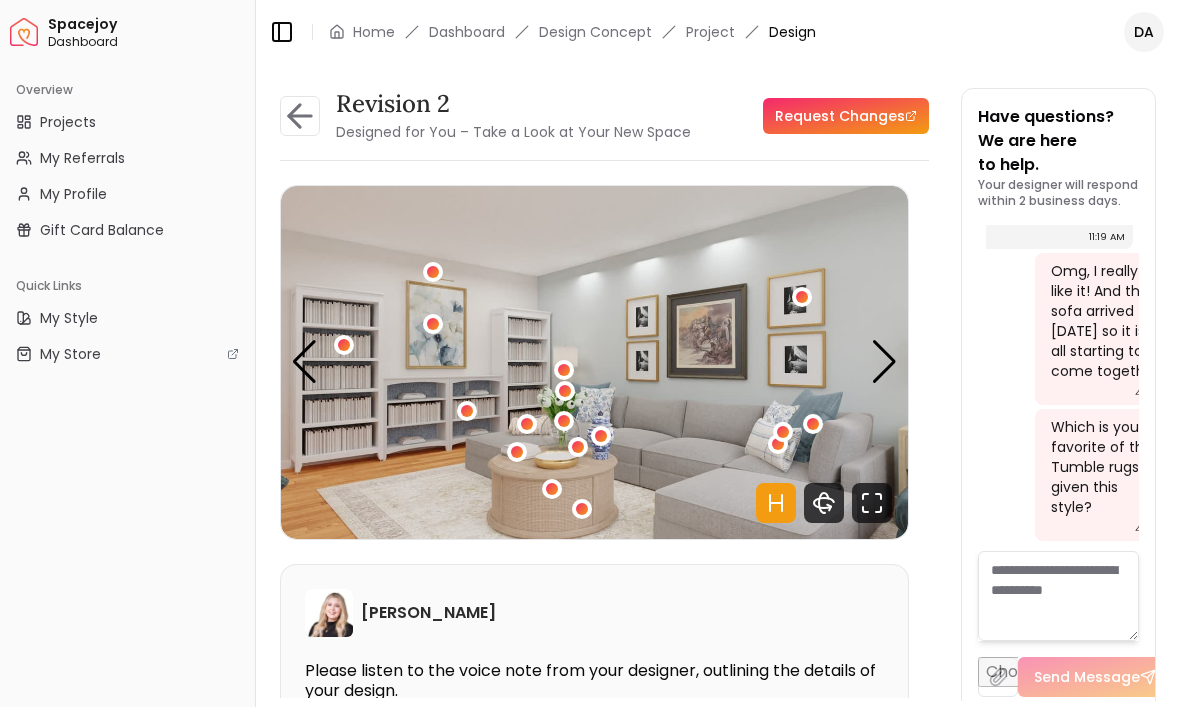 click at bounding box center [884, 362] 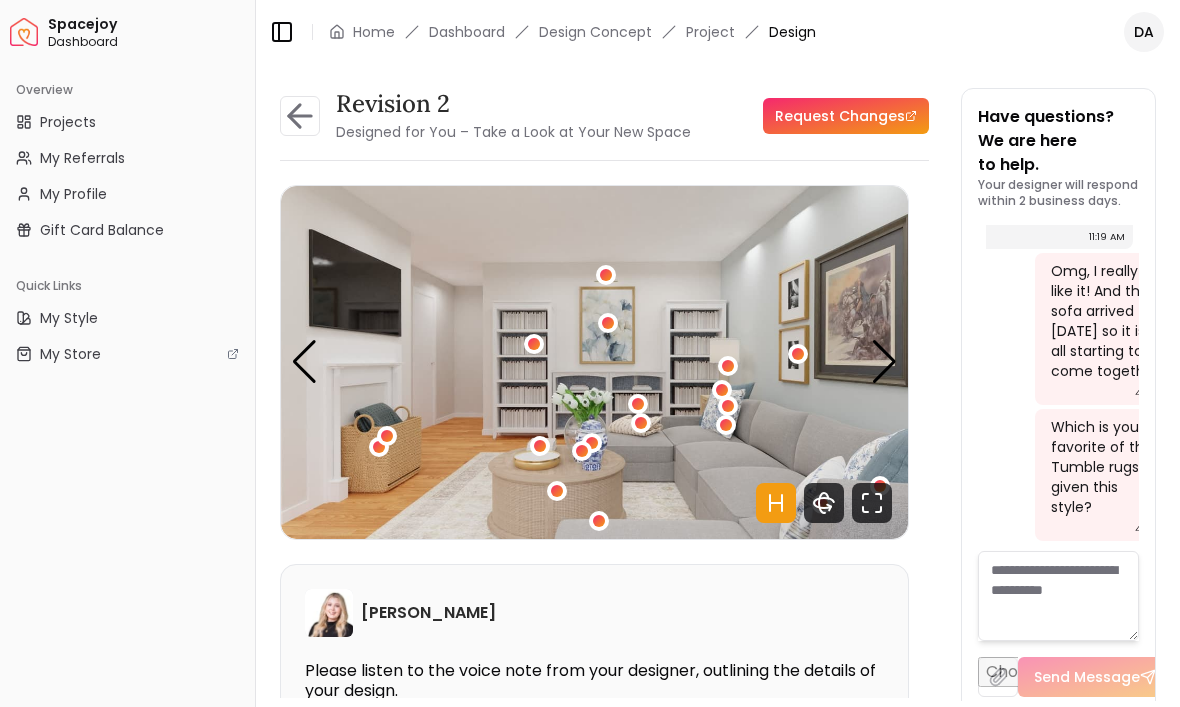 click at bounding box center (884, 362) 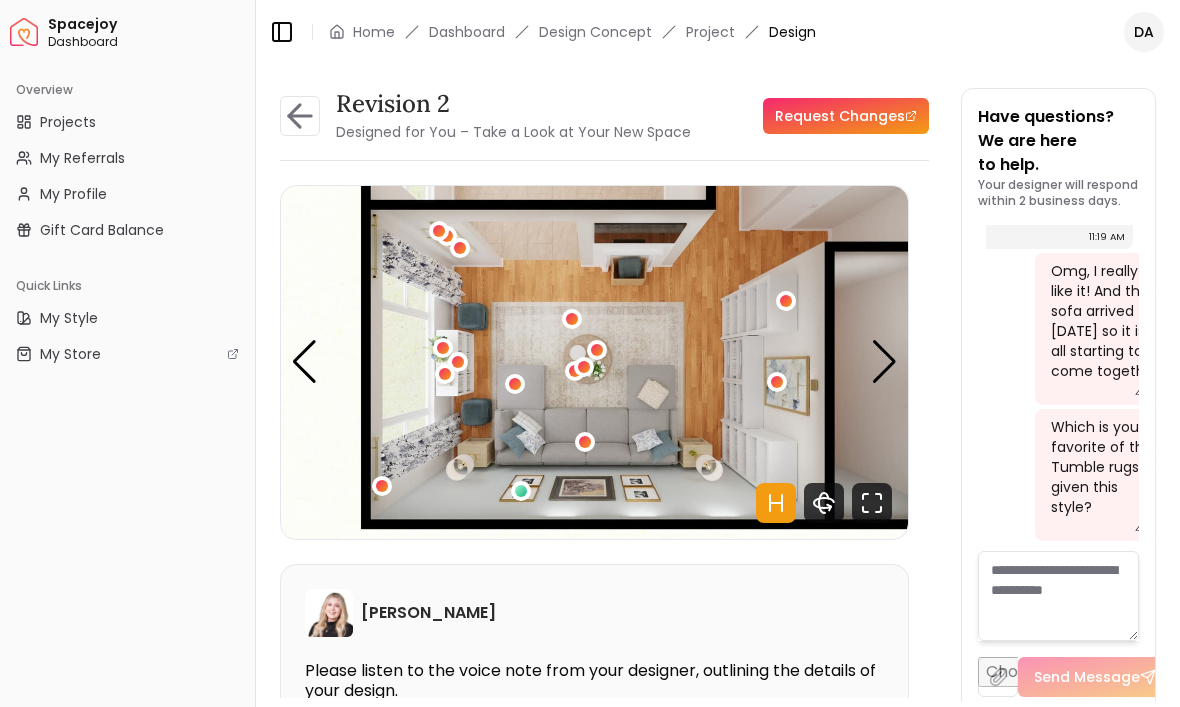 click at bounding box center (884, 362) 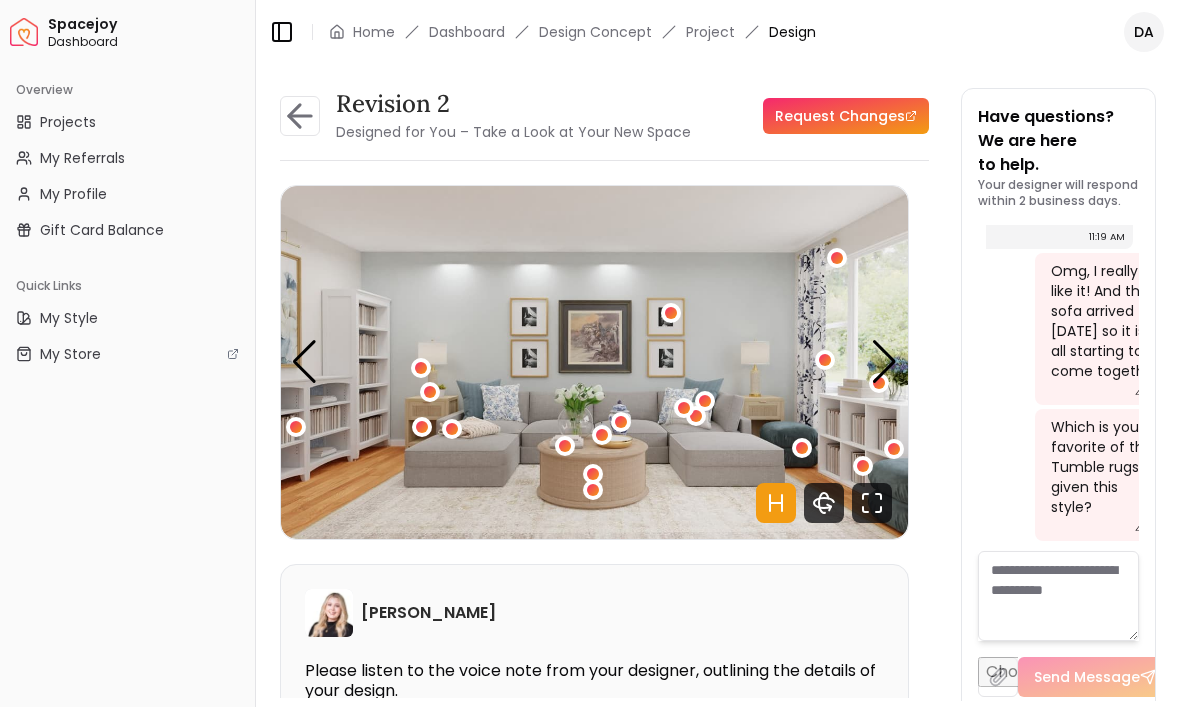click at bounding box center (884, 362) 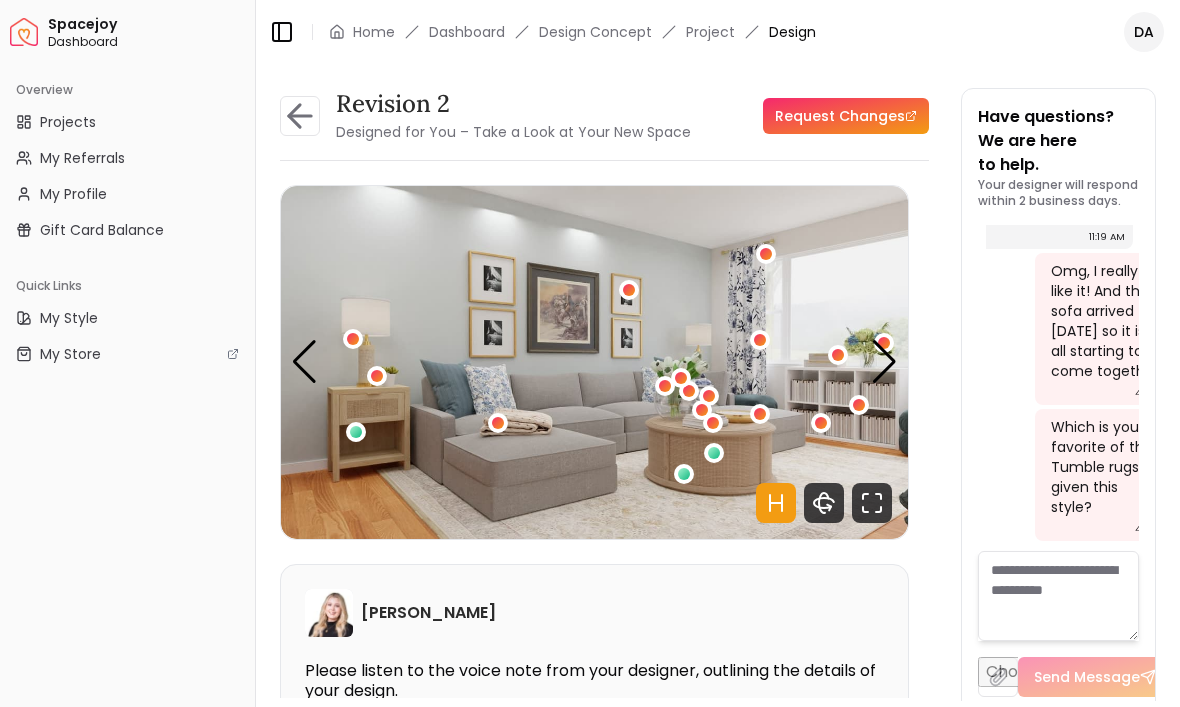 click at bounding box center [884, 362] 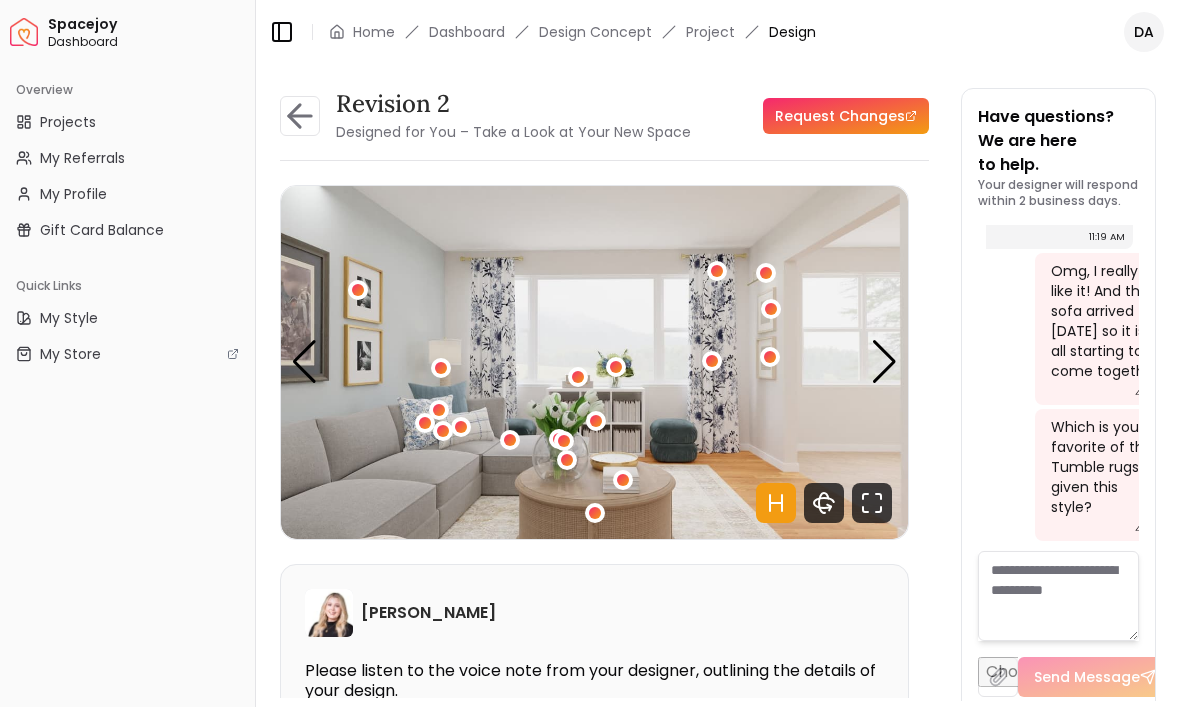 click at bounding box center [884, 362] 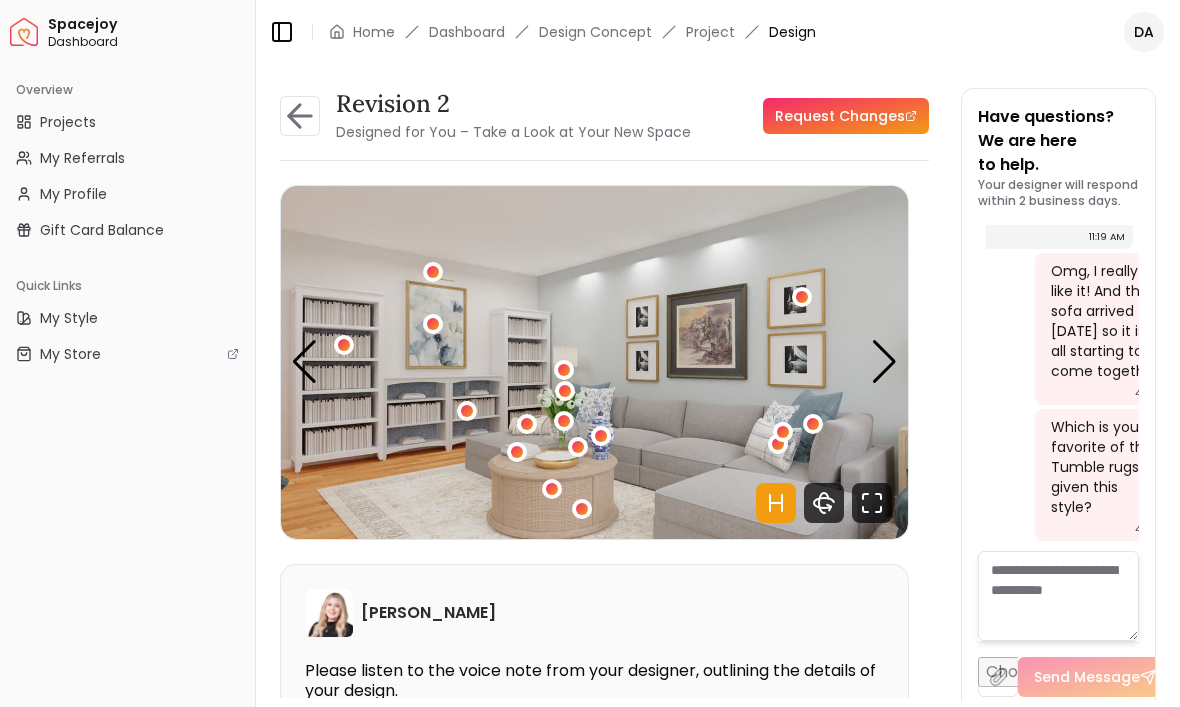 click at bounding box center (884, 362) 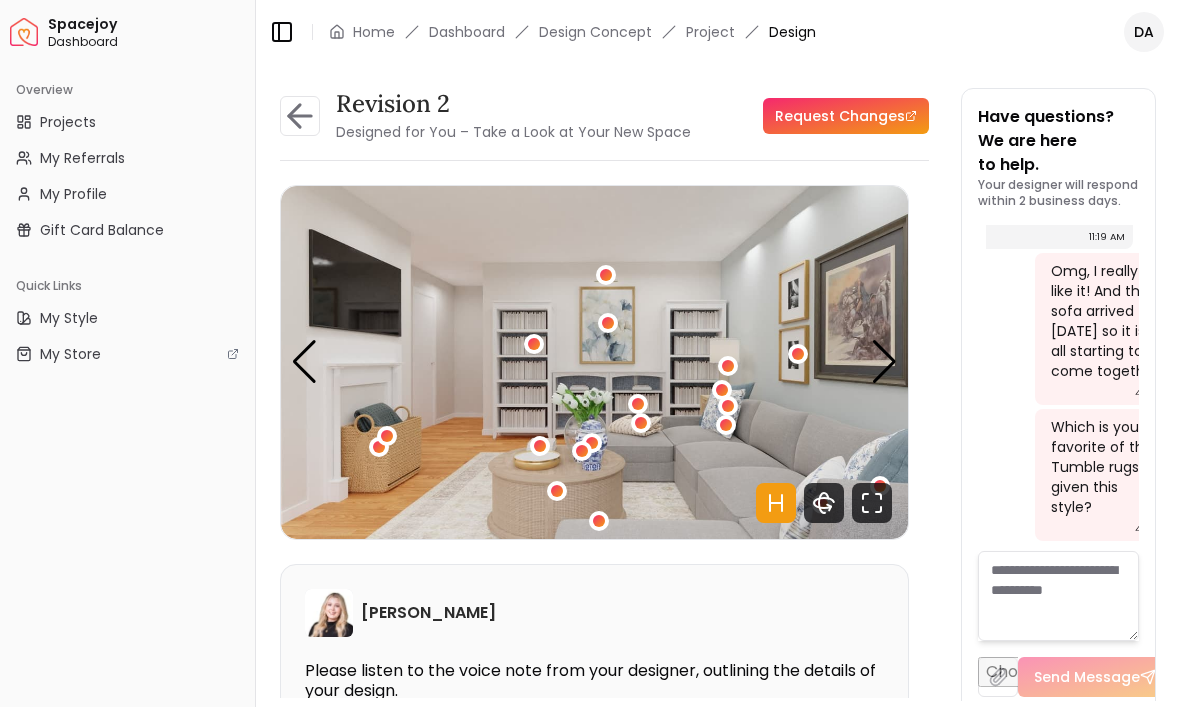 click at bounding box center (884, 362) 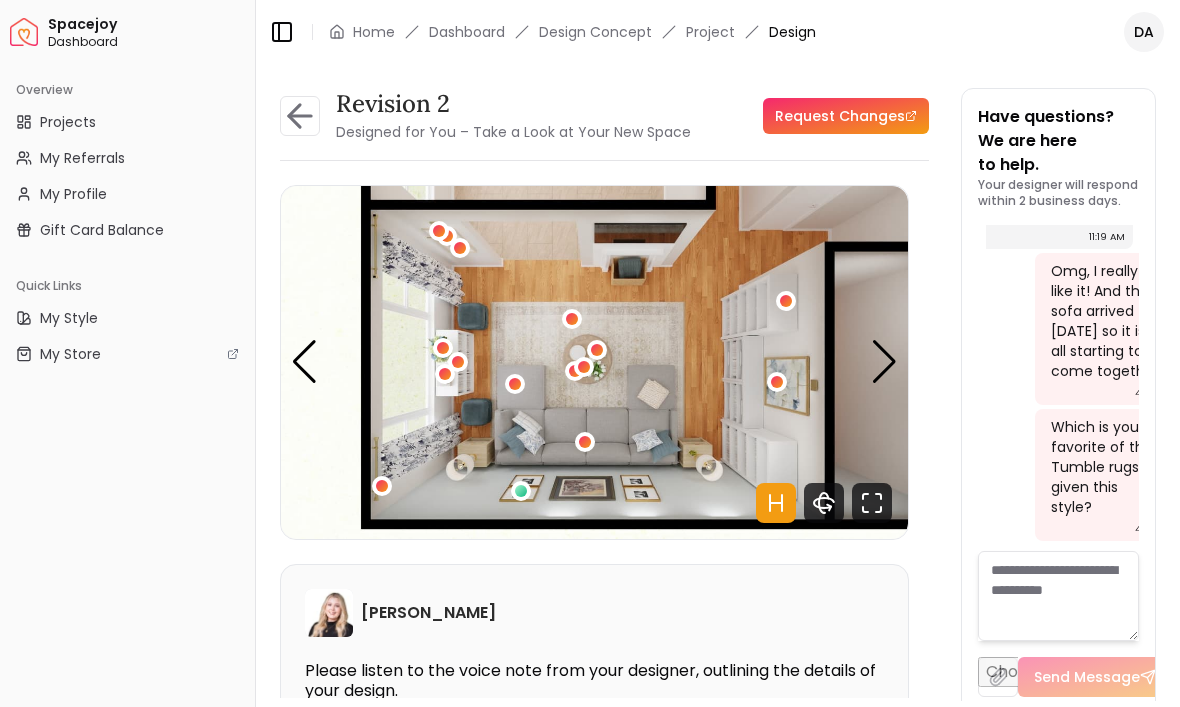 click at bounding box center (884, 362) 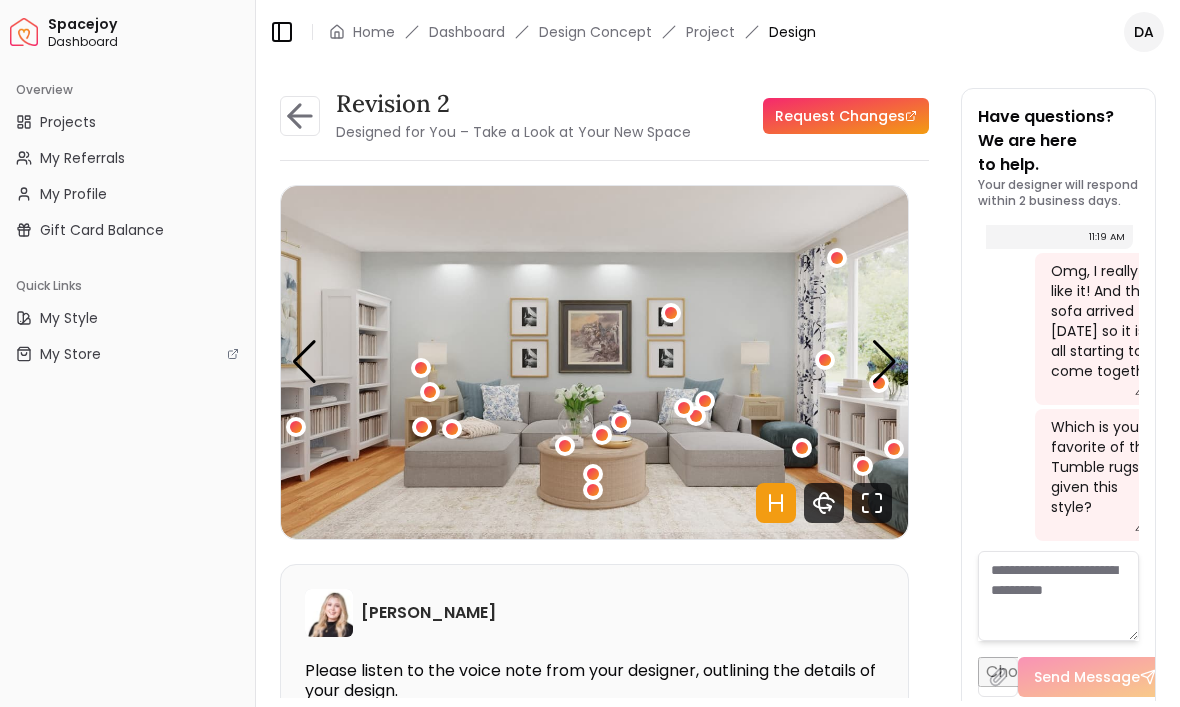 click at bounding box center (422, 427) 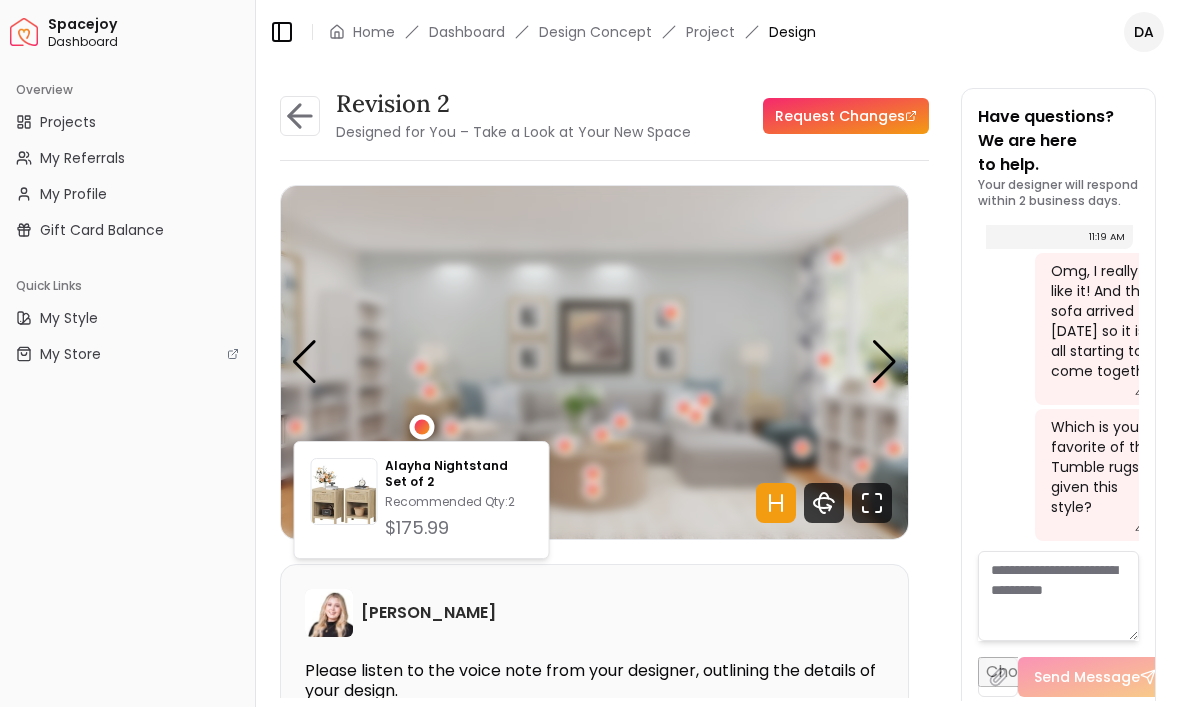 click on "Recommended Qty:  2" at bounding box center (458, 502) 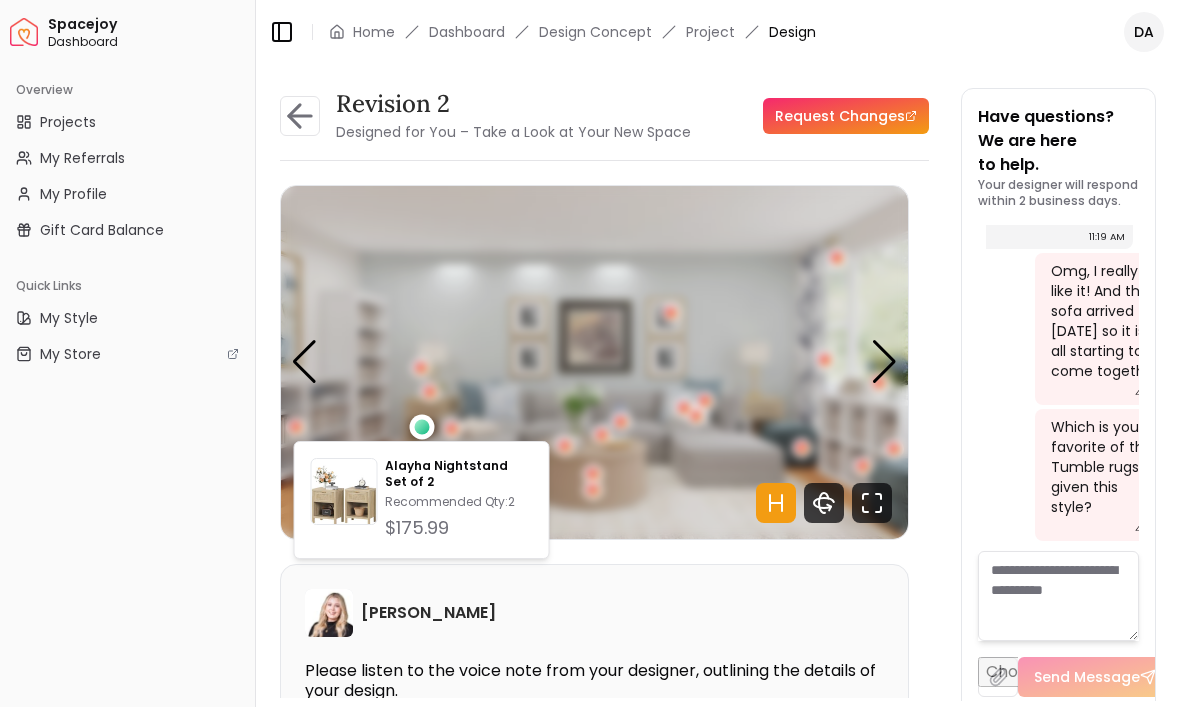 click at bounding box center [594, 362] 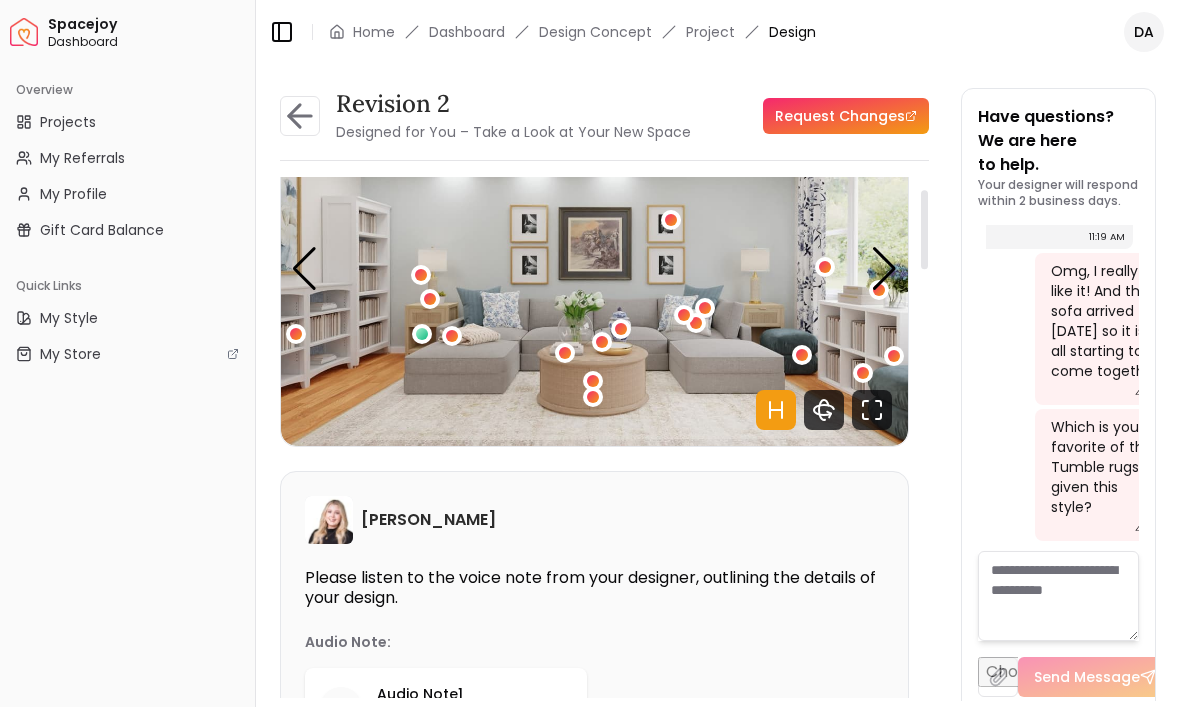 scroll, scrollTop: 91, scrollLeft: 0, axis: vertical 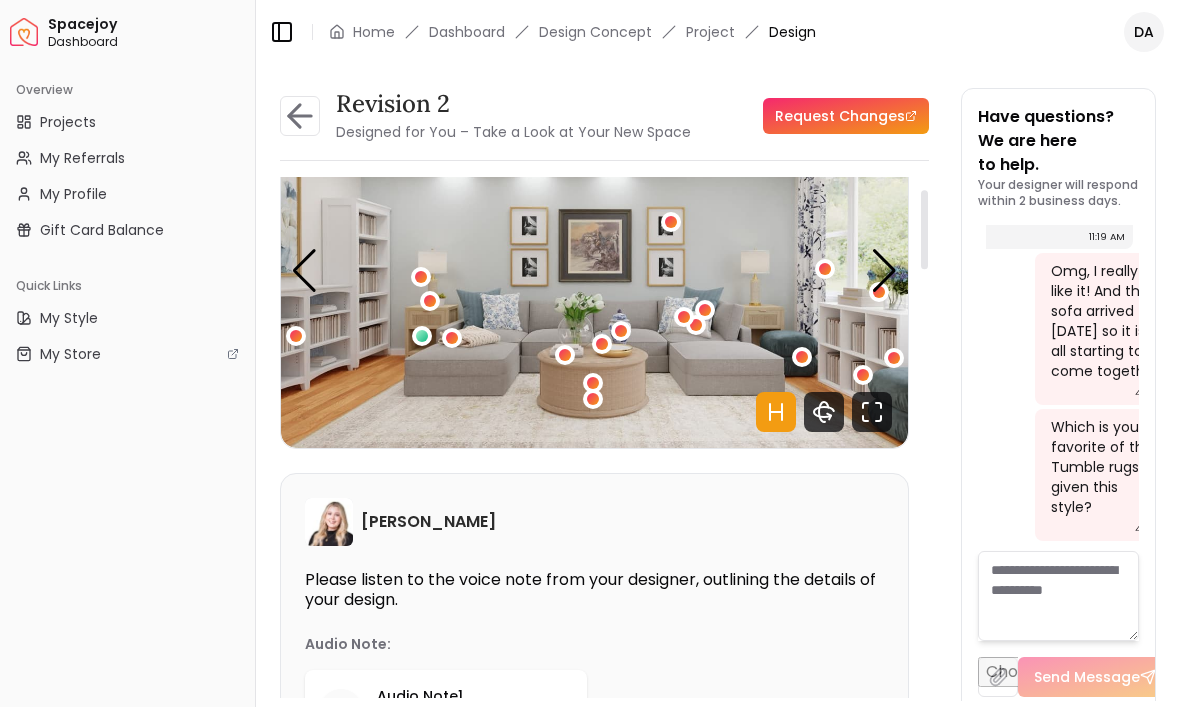click at bounding box center [884, 271] 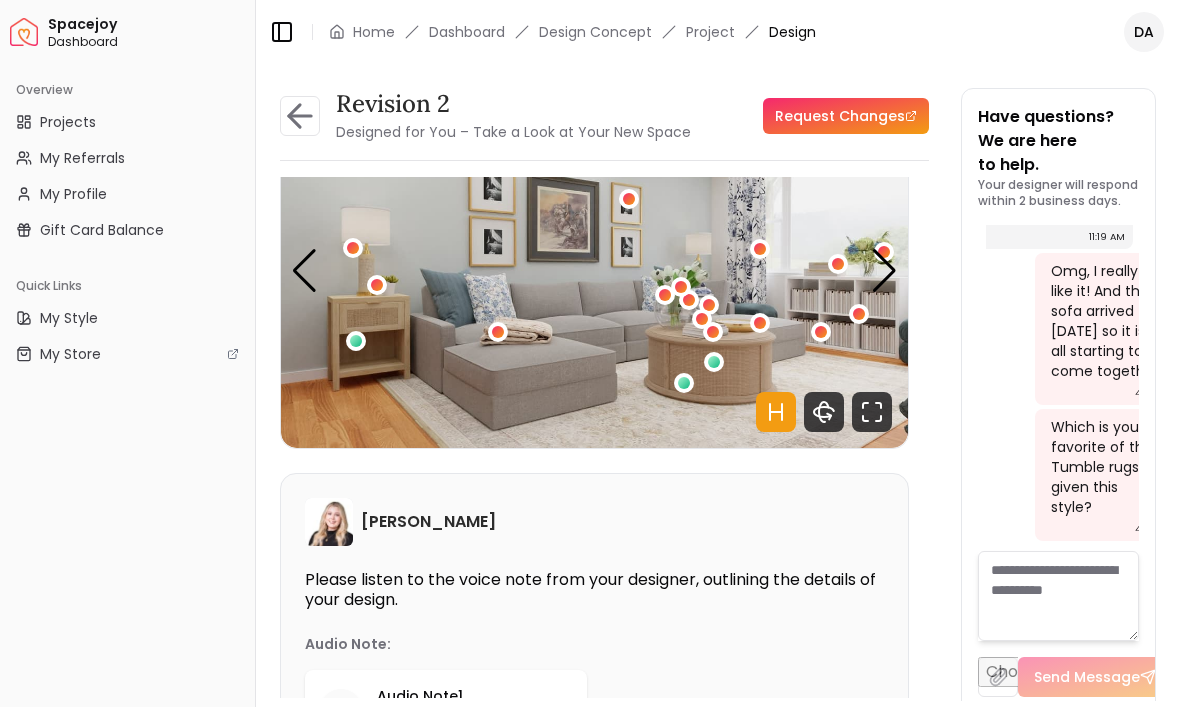 click at bounding box center (884, 271) 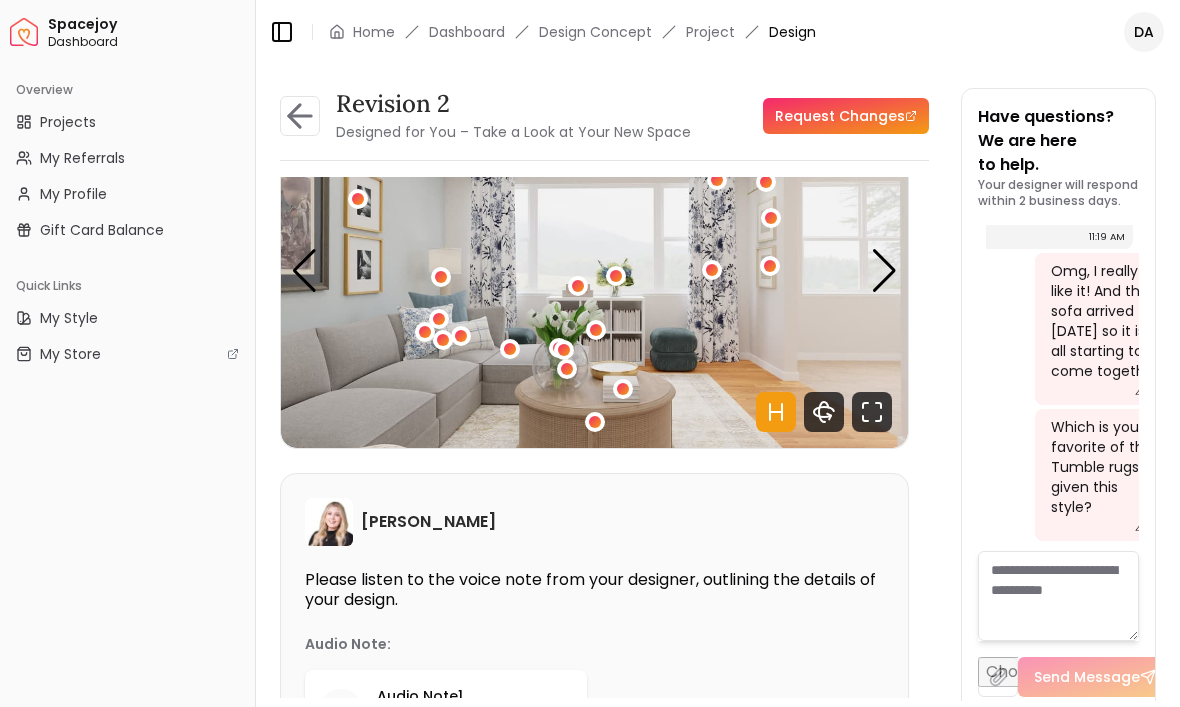 click at bounding box center (884, 271) 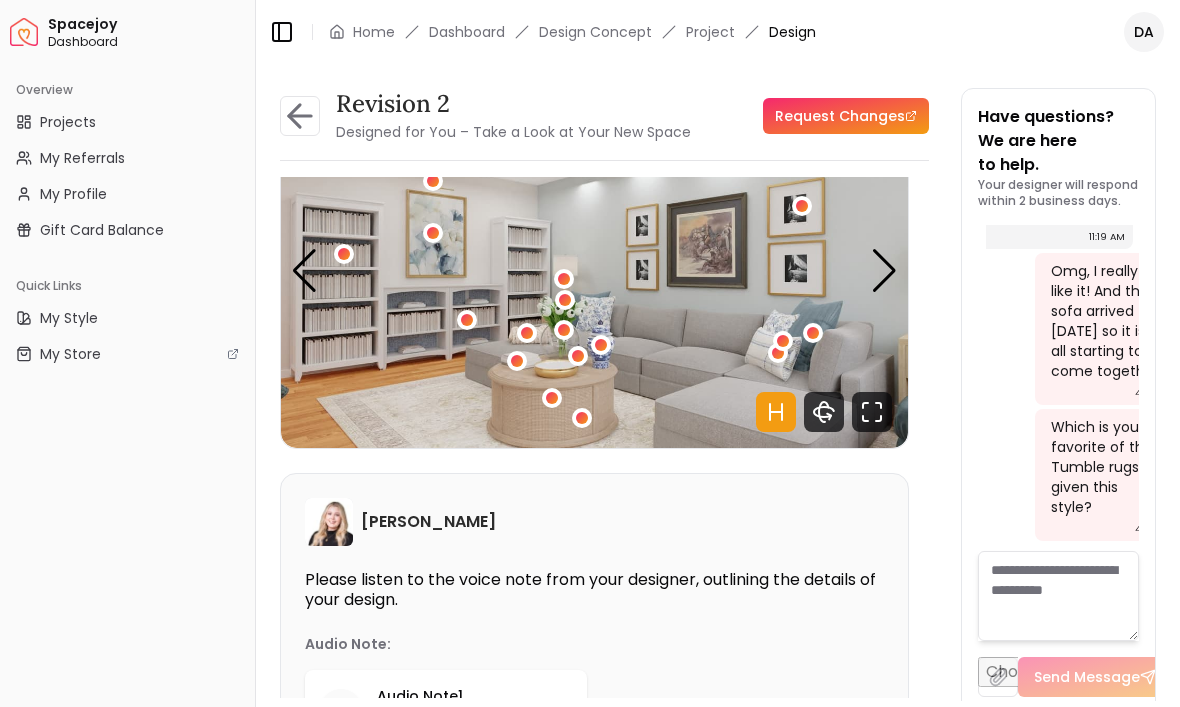 click at bounding box center [884, 271] 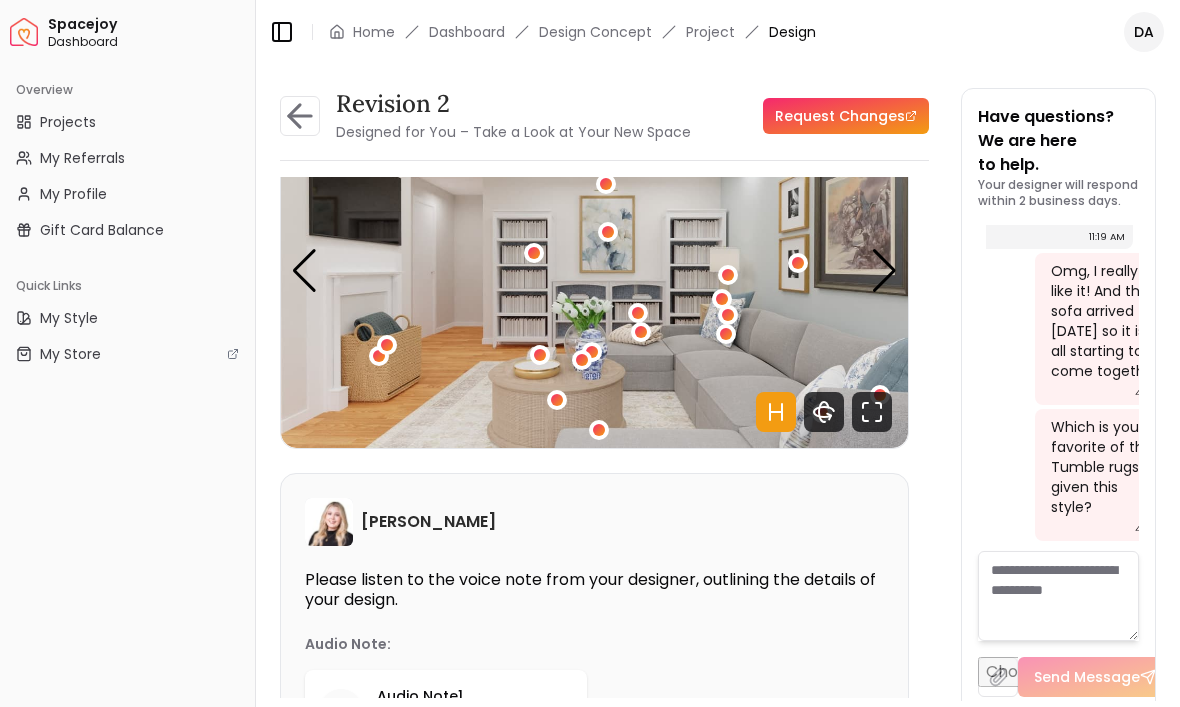 click at bounding box center (884, 271) 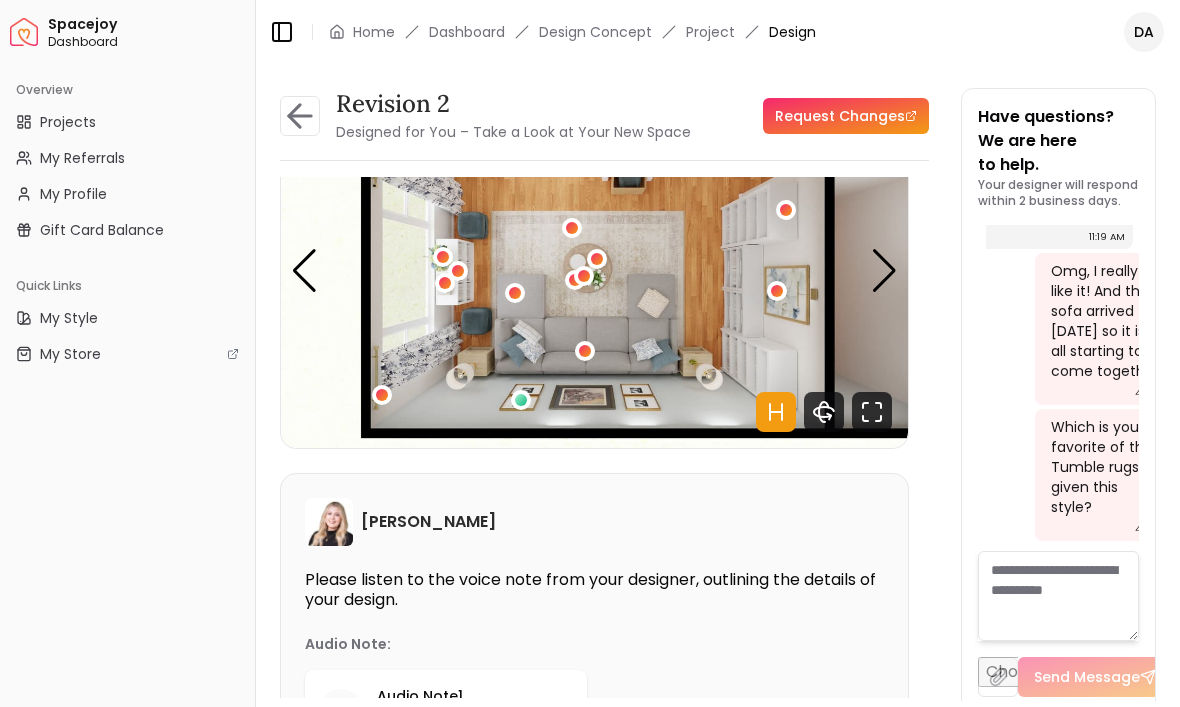 click at bounding box center (884, 271) 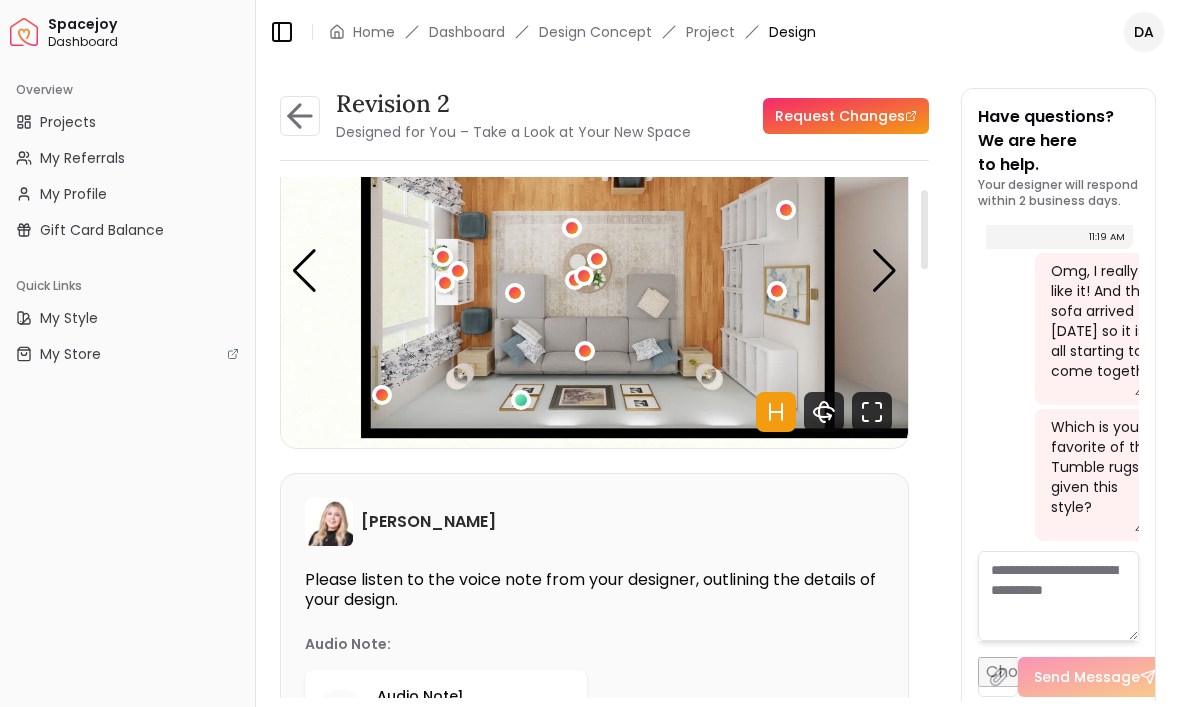 click 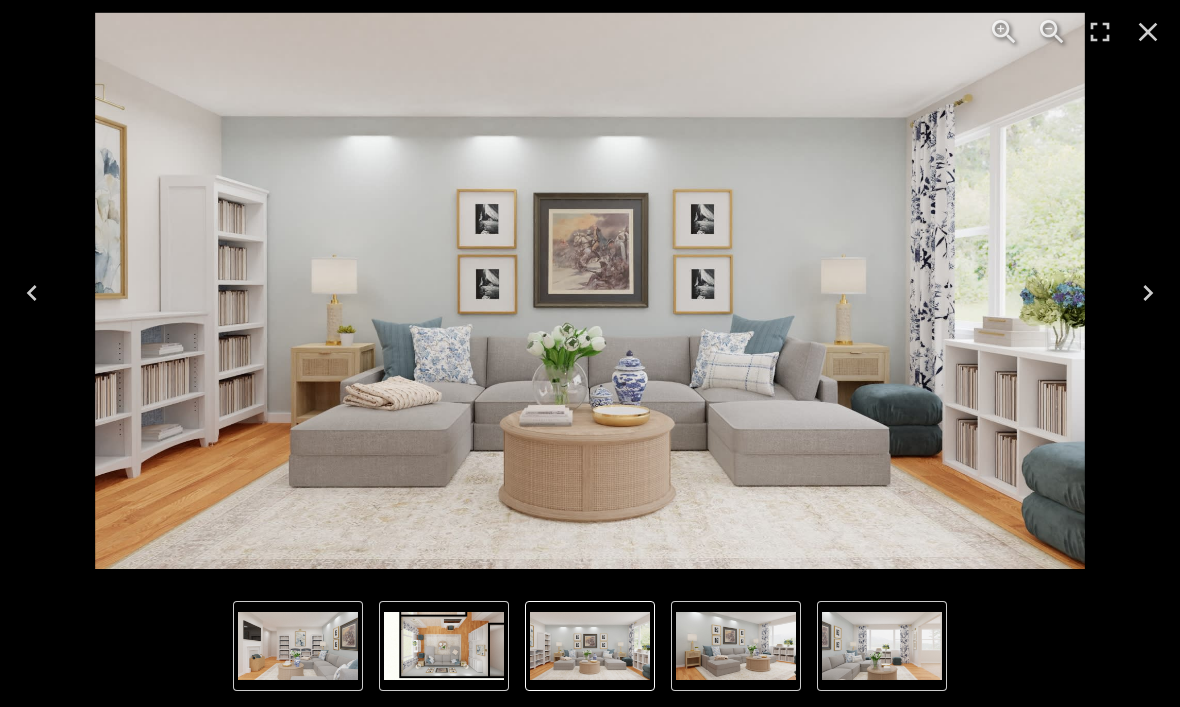 click 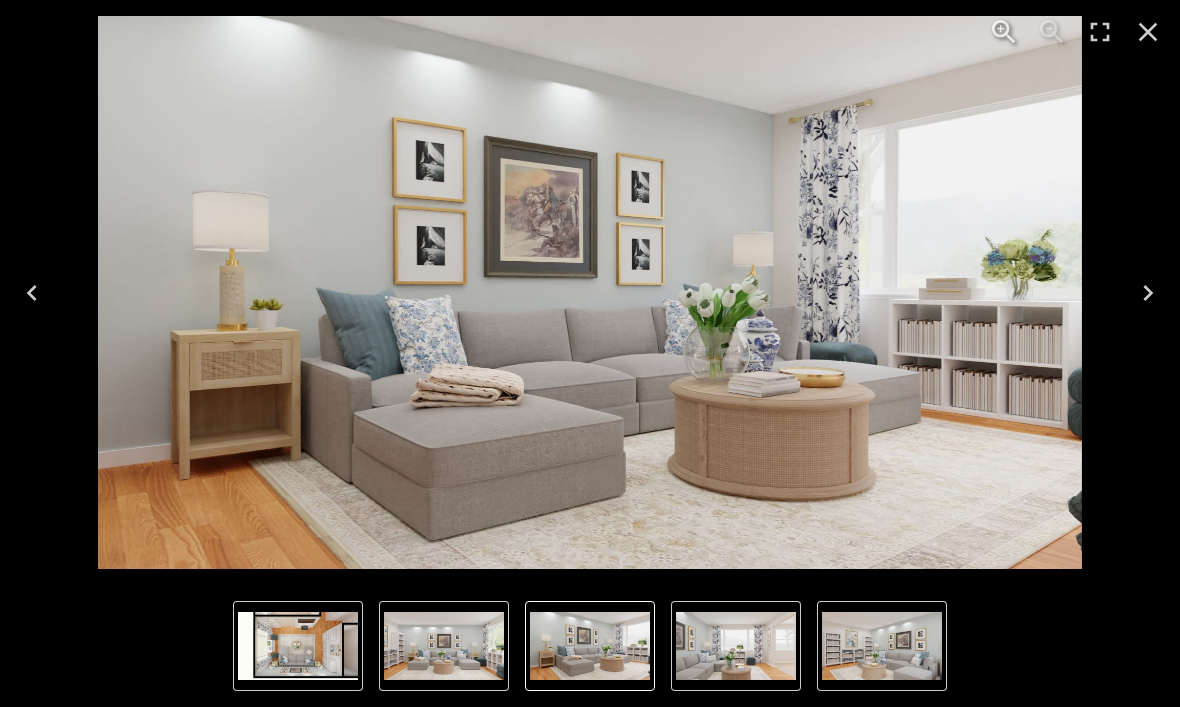 click at bounding box center (1148, 293) 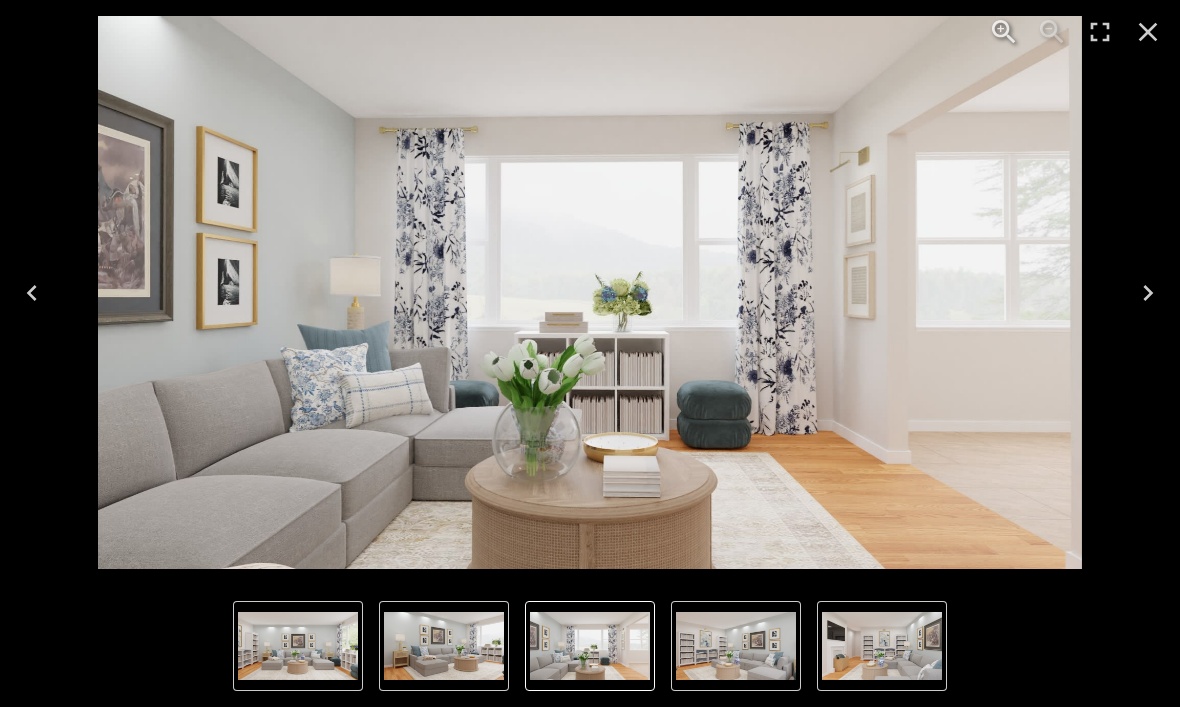 click 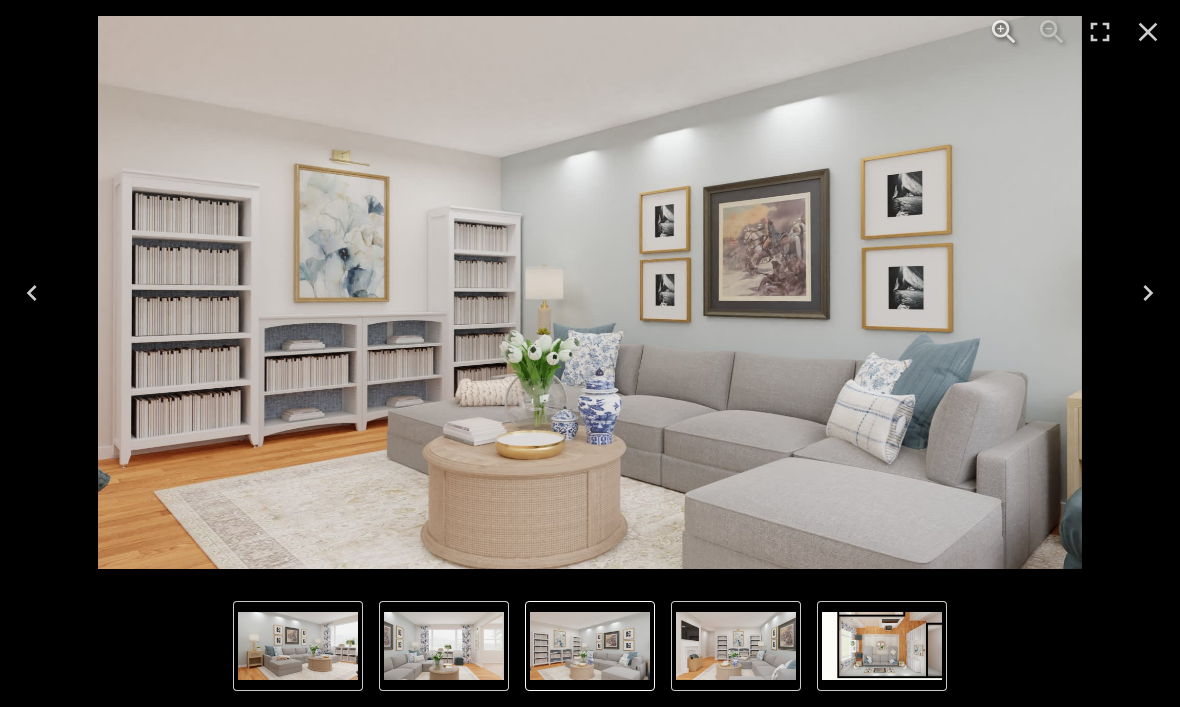 click 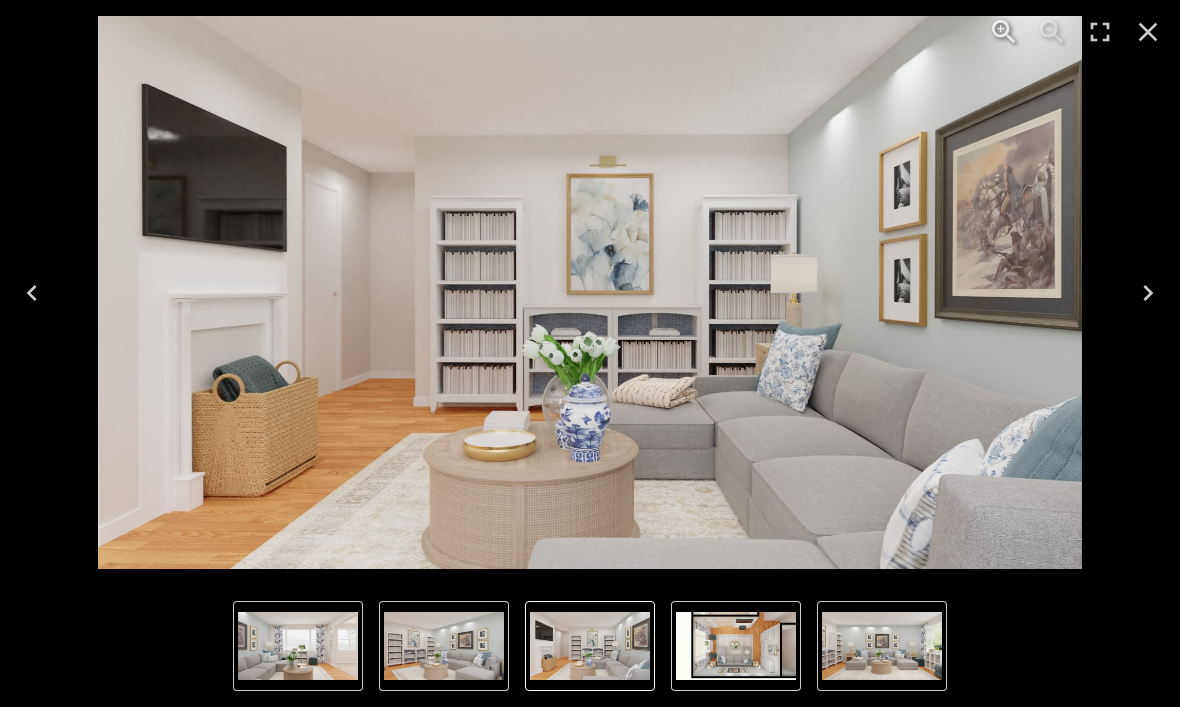 click 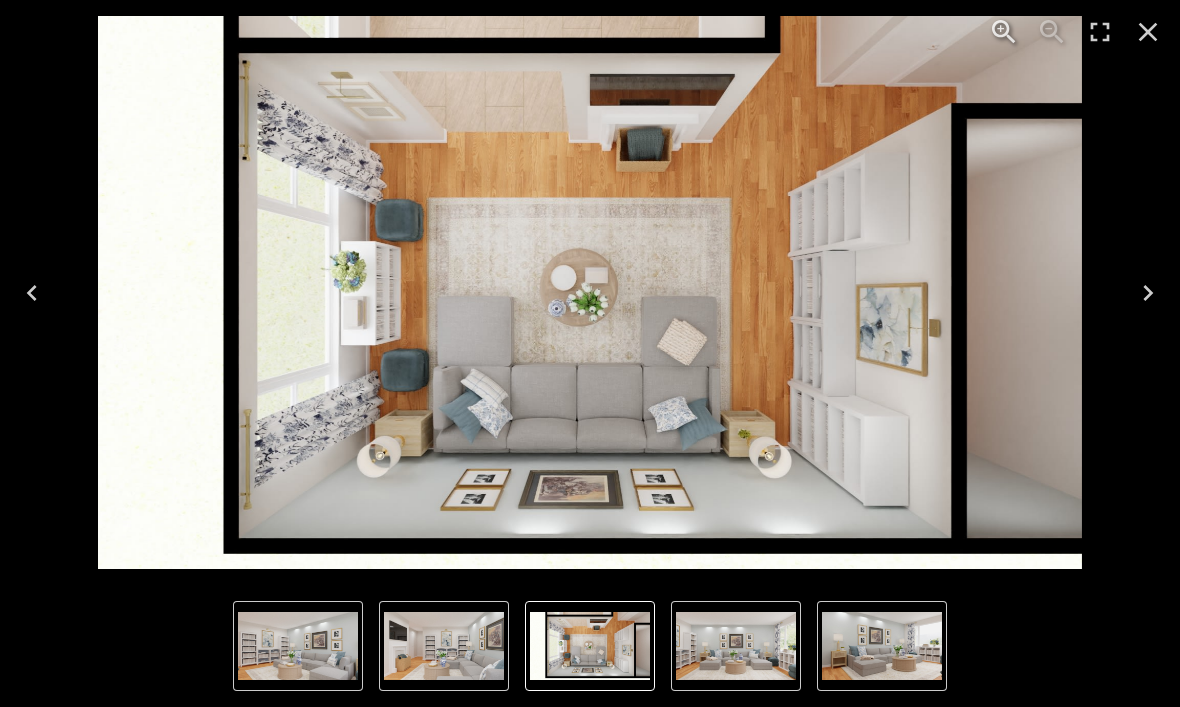click 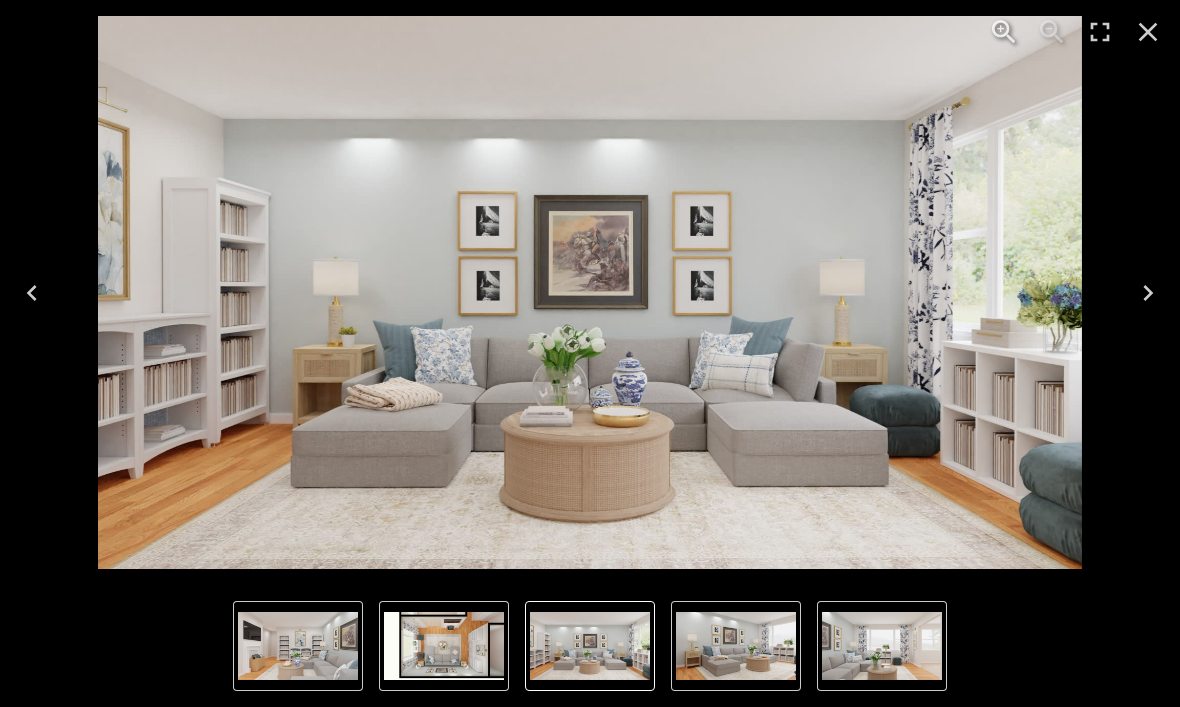 click 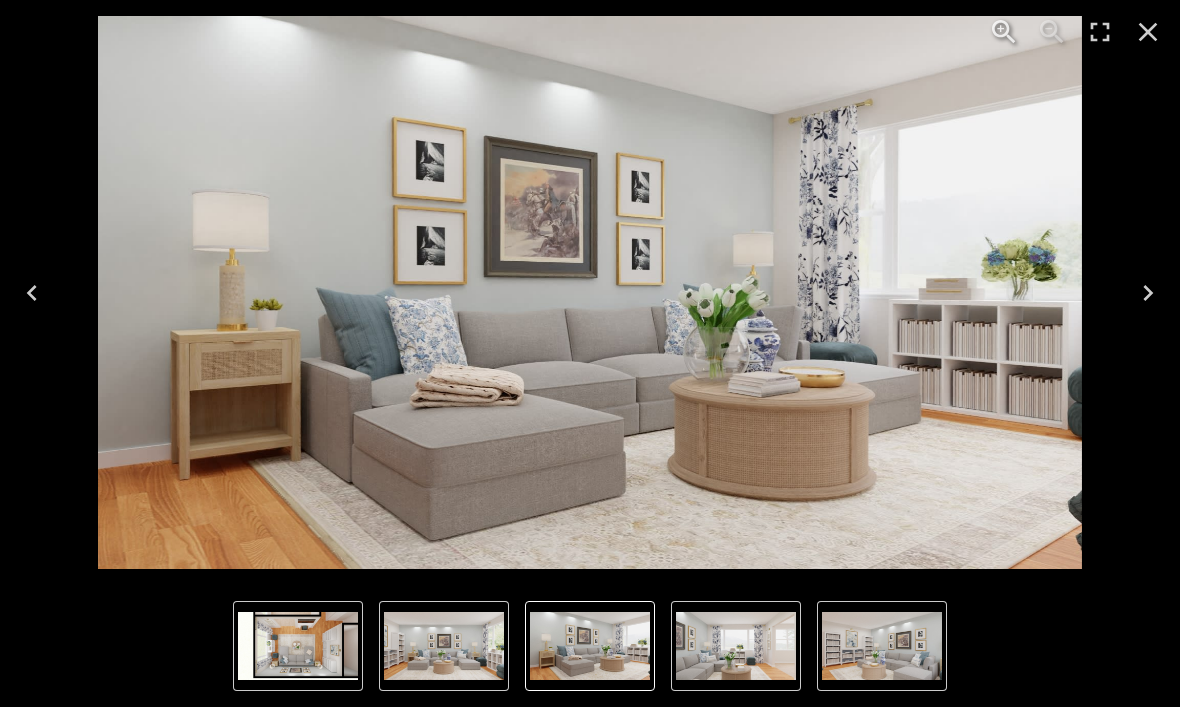 click 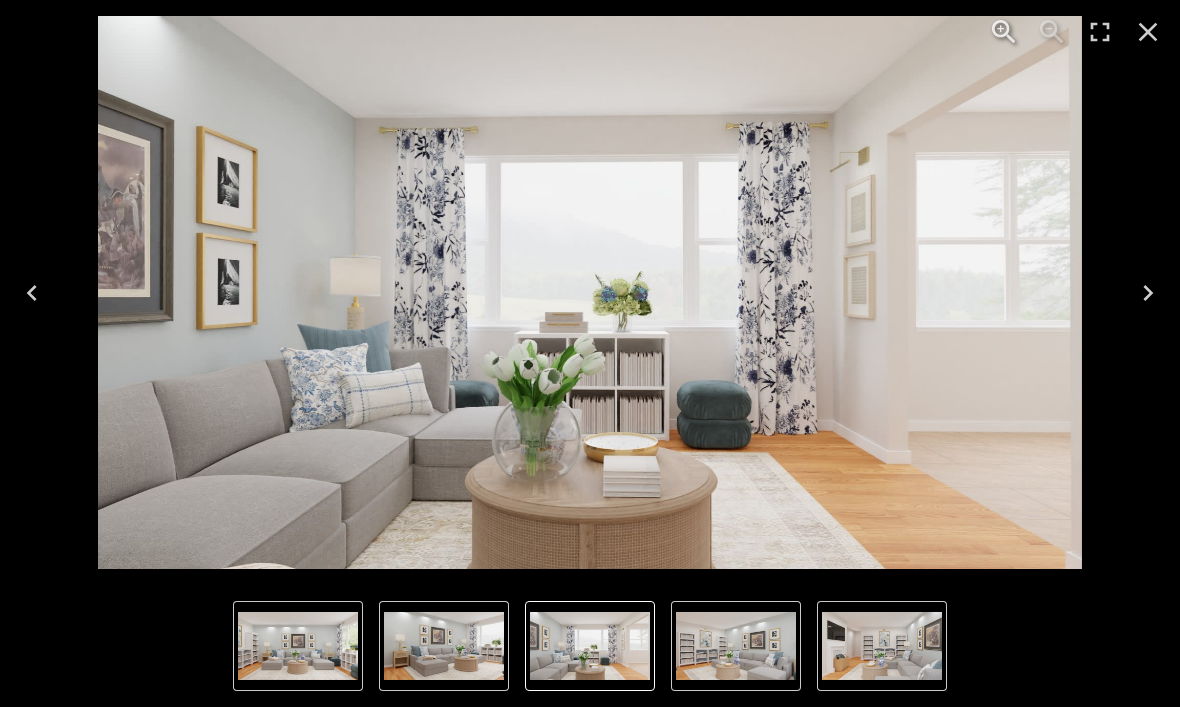 click at bounding box center [589, 292] 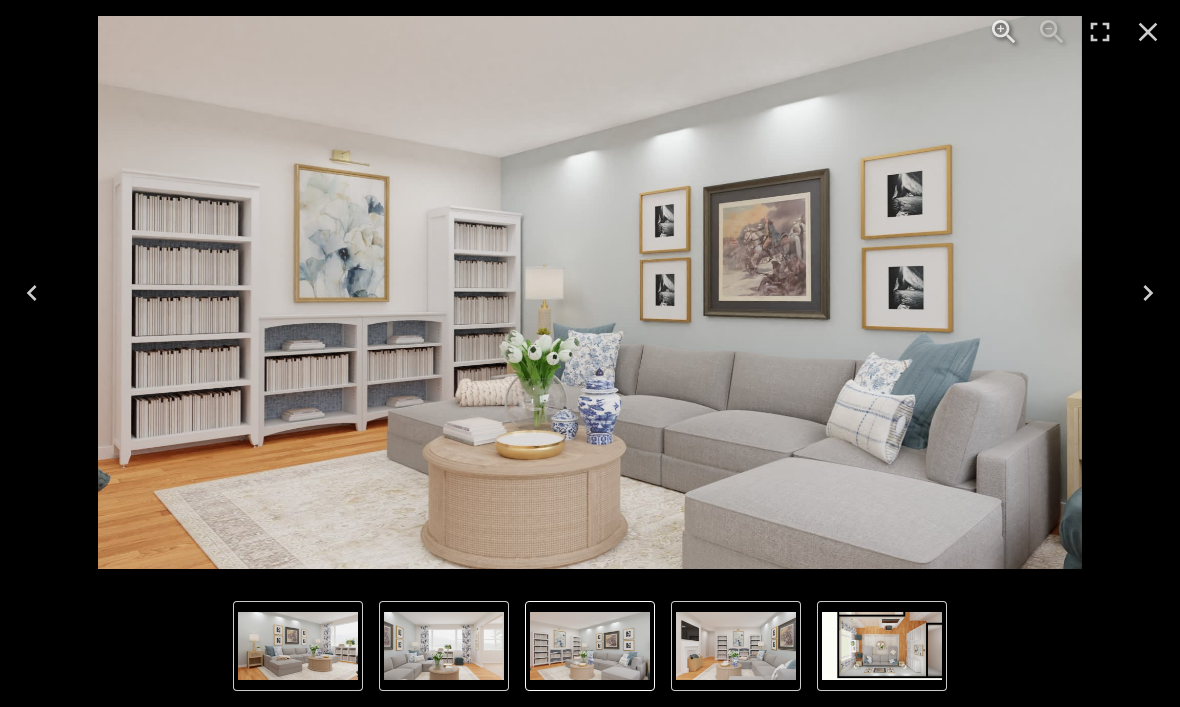 click 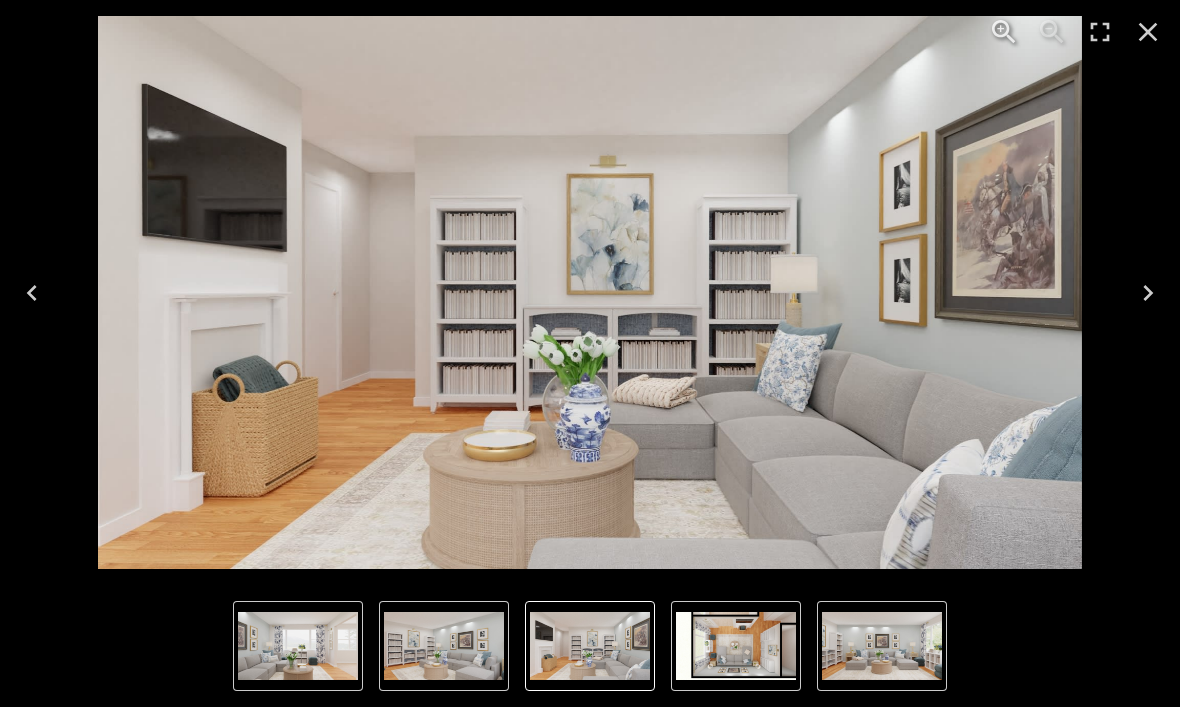 click 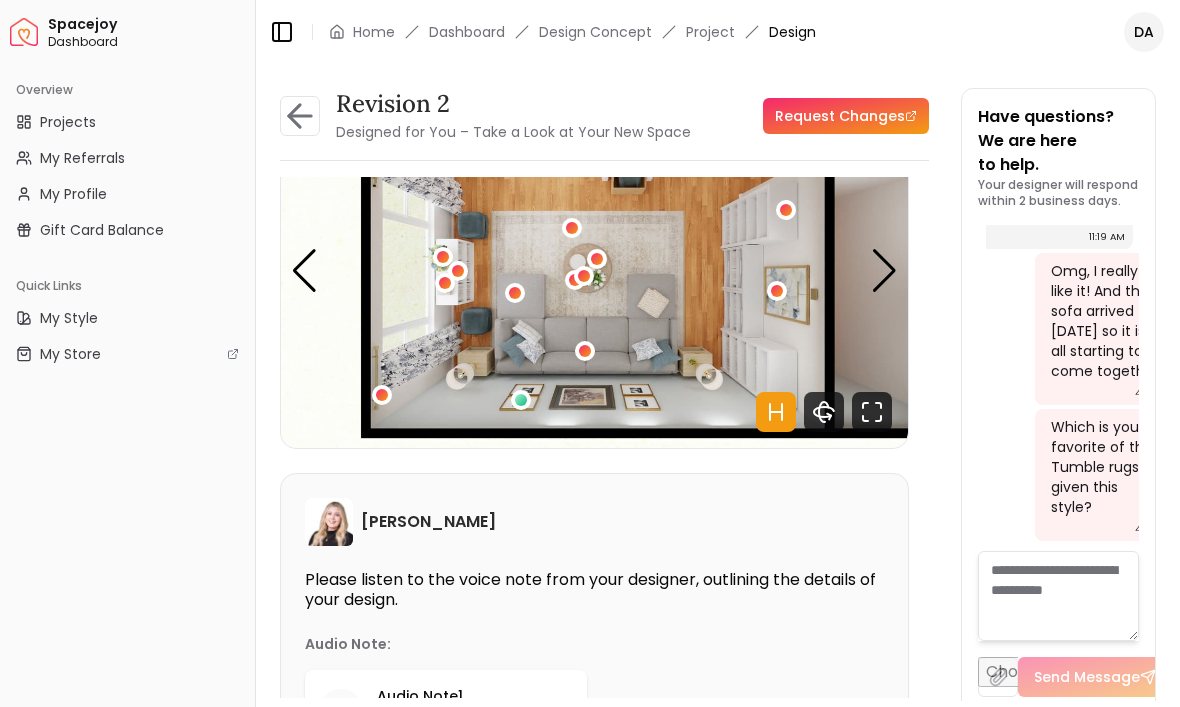 click at bounding box center [884, 271] 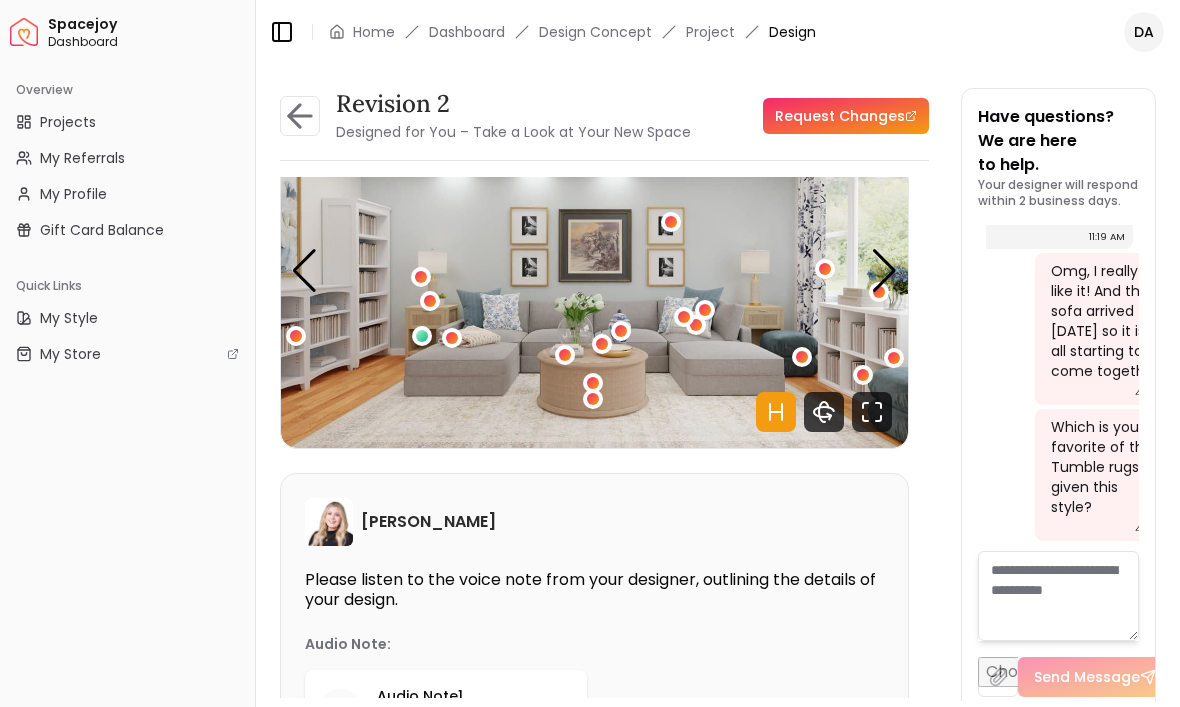 click at bounding box center (430, 301) 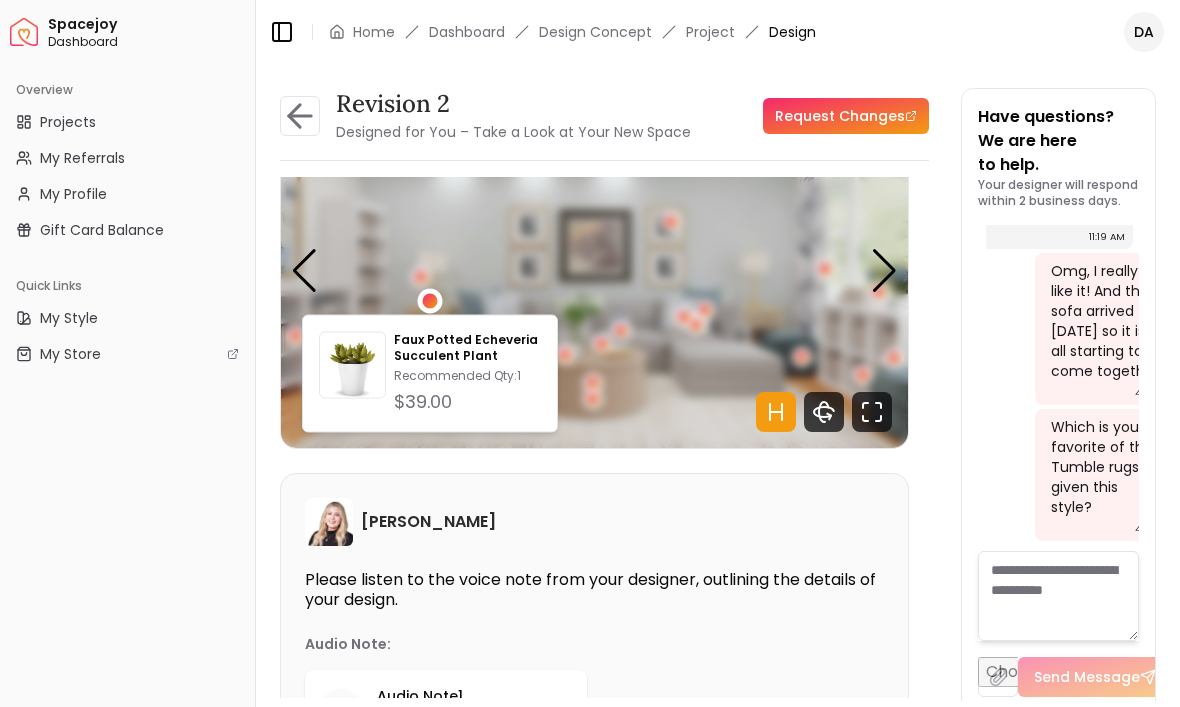 click at bounding box center [421, 277] 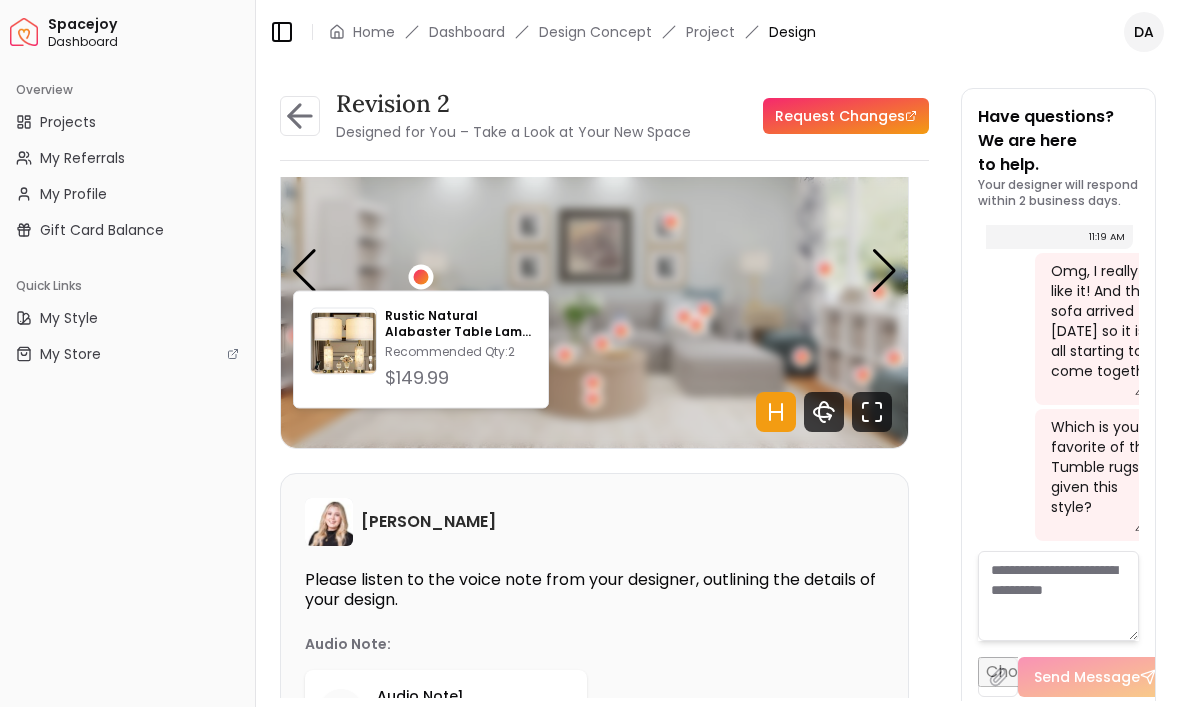 click at bounding box center (594, 271) 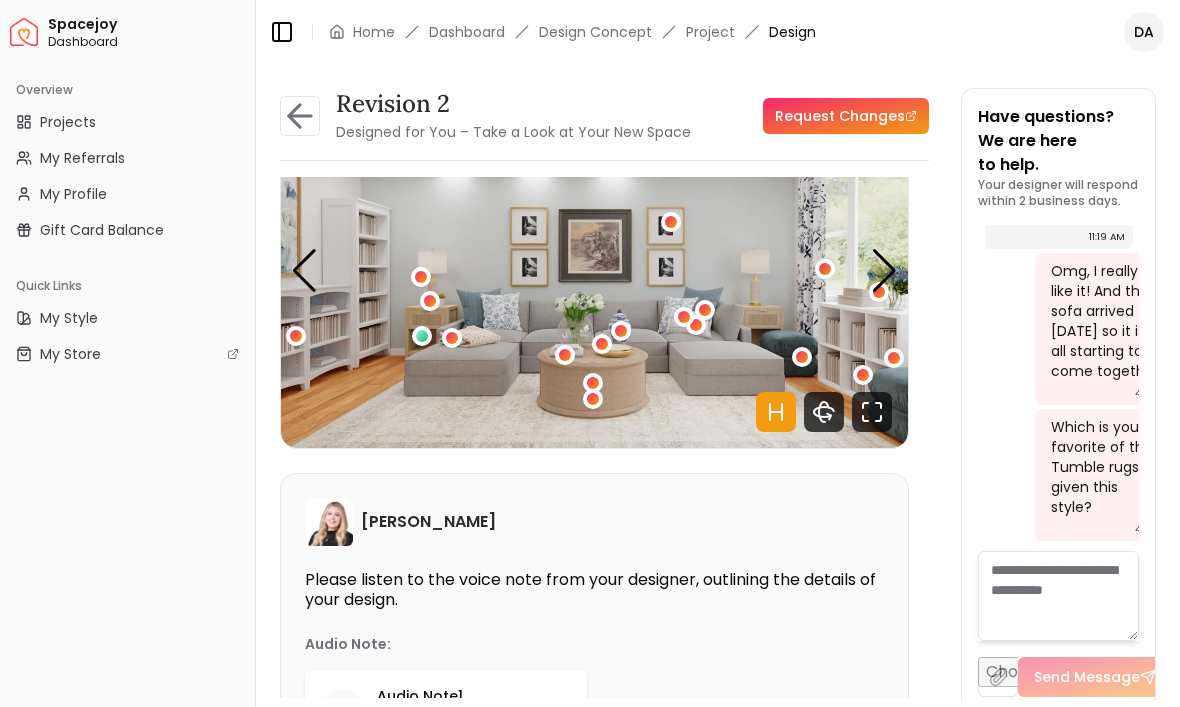 click at bounding box center (593, 399) 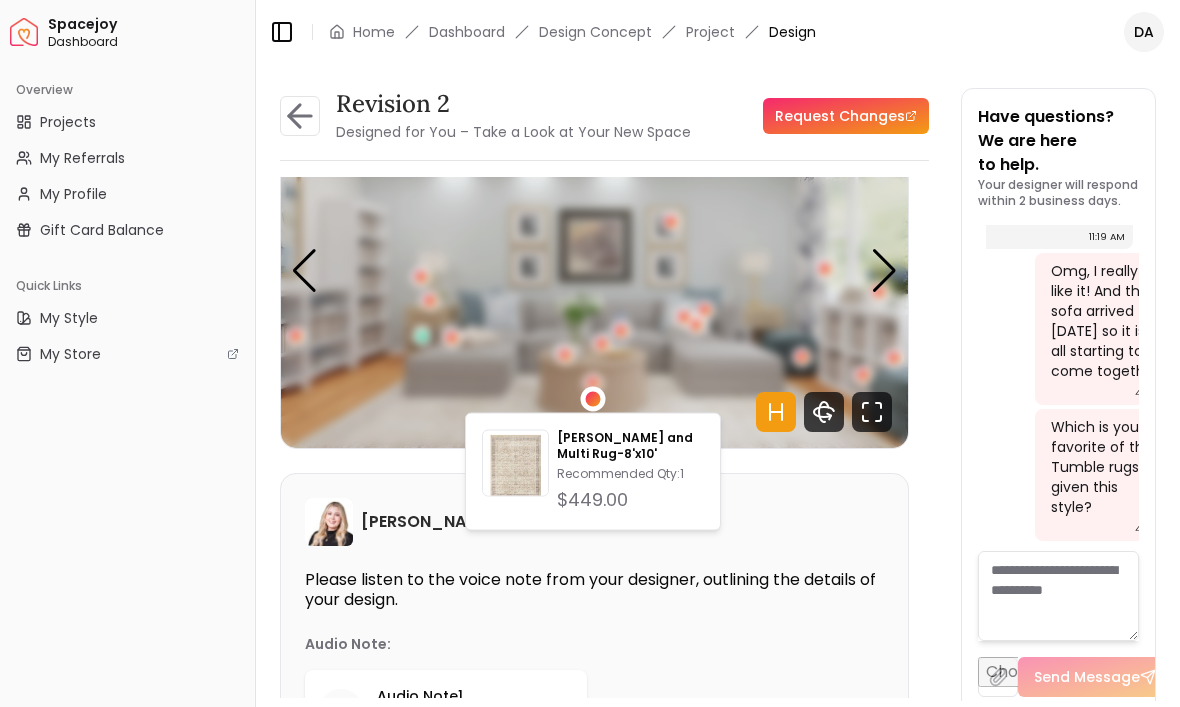 click at bounding box center [593, 383] 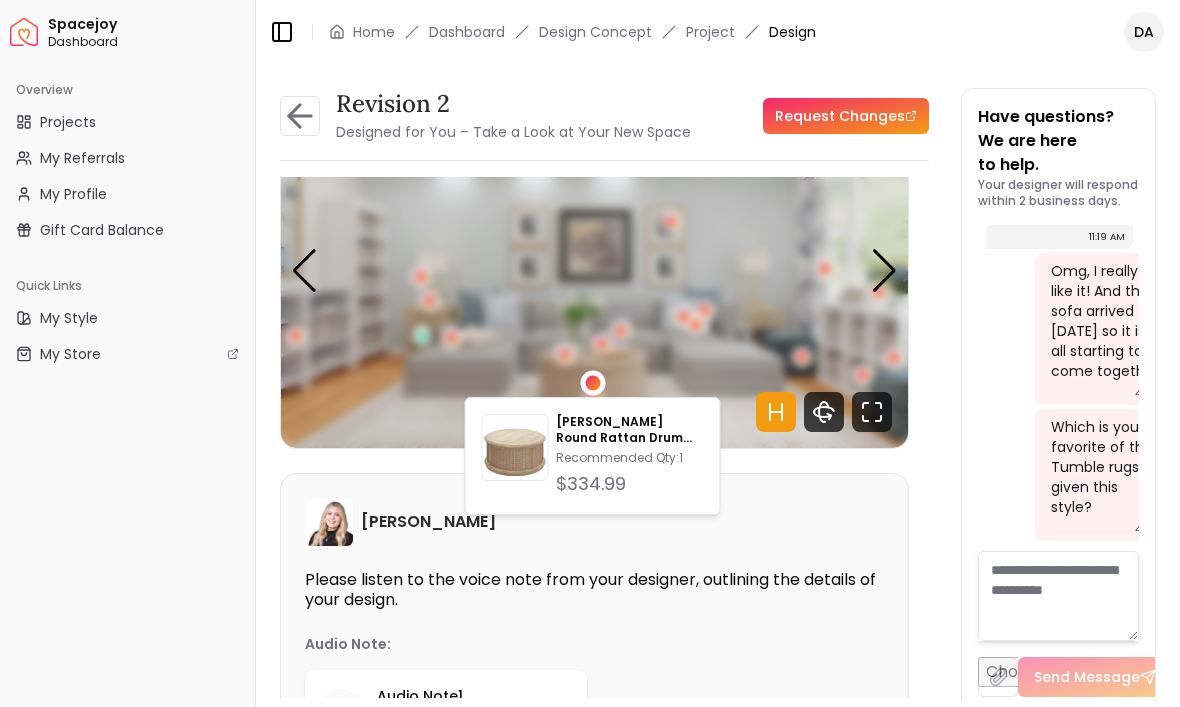click at bounding box center [594, 271] 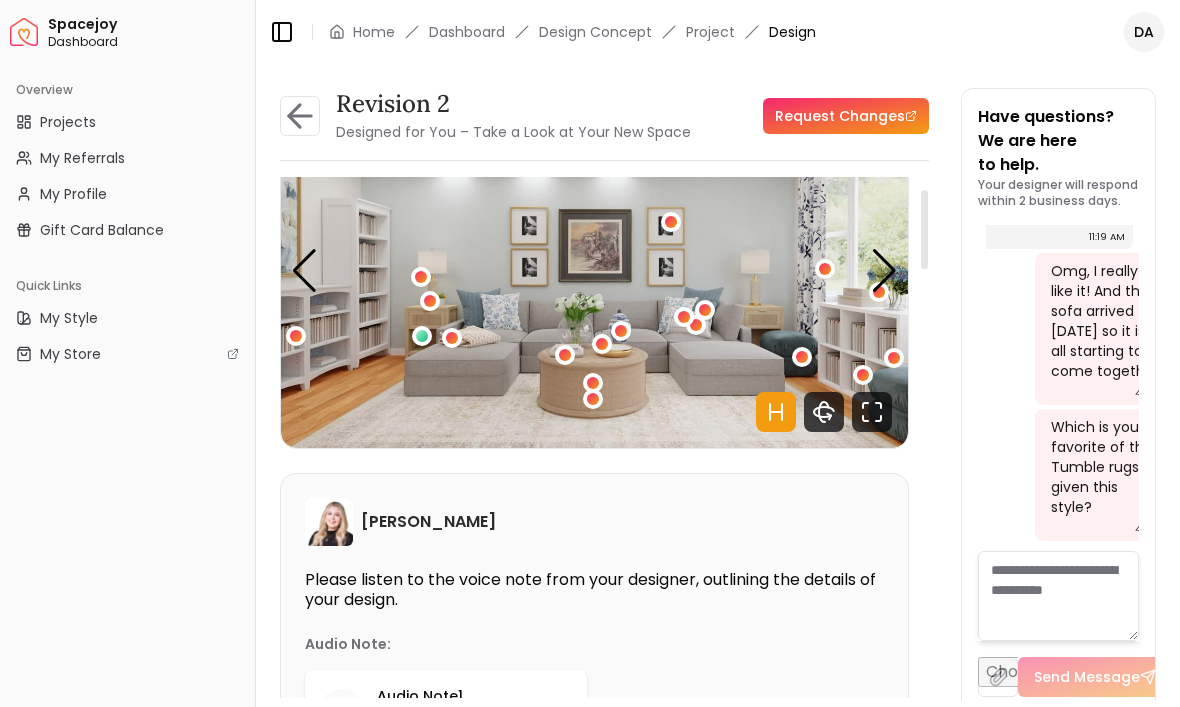 click at bounding box center (593, 399) 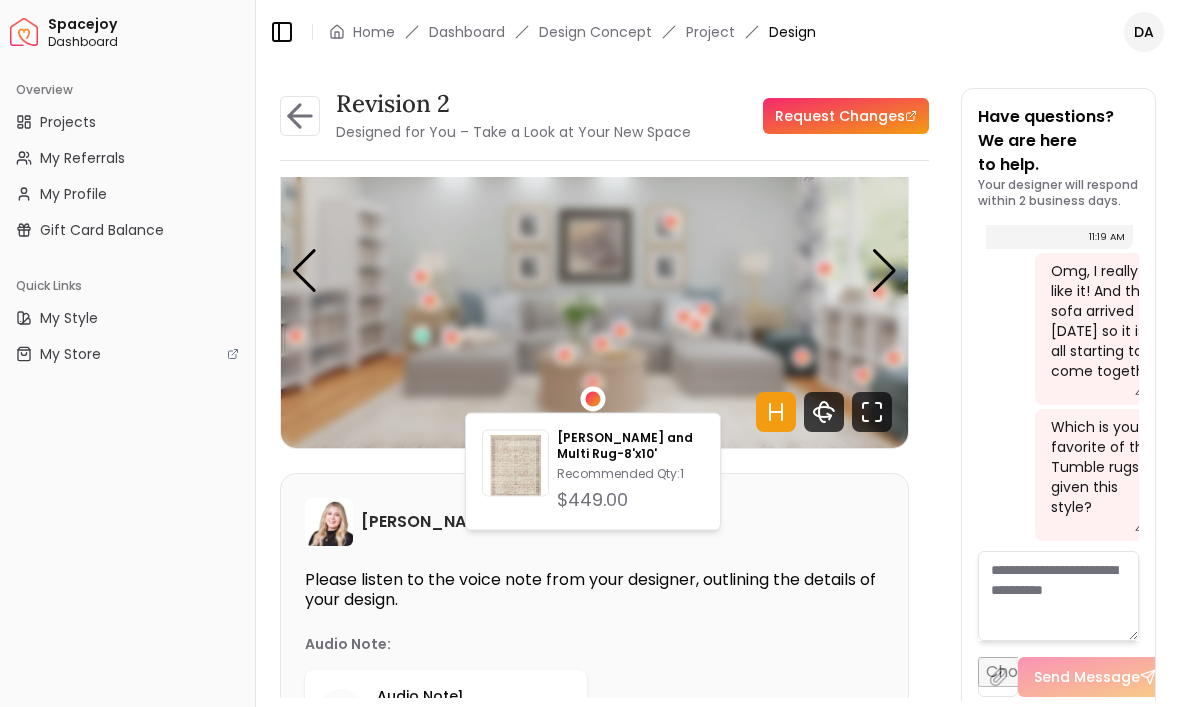 click at bounding box center (1058, 596) 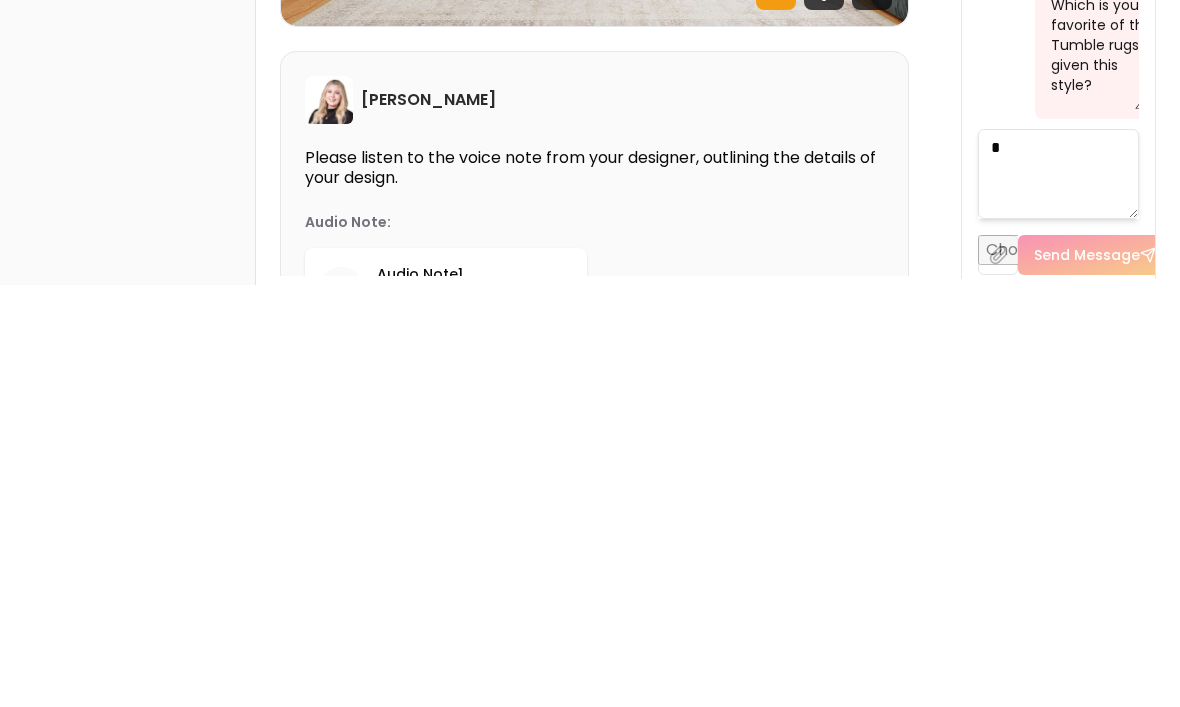 scroll, scrollTop: 61, scrollLeft: 0, axis: vertical 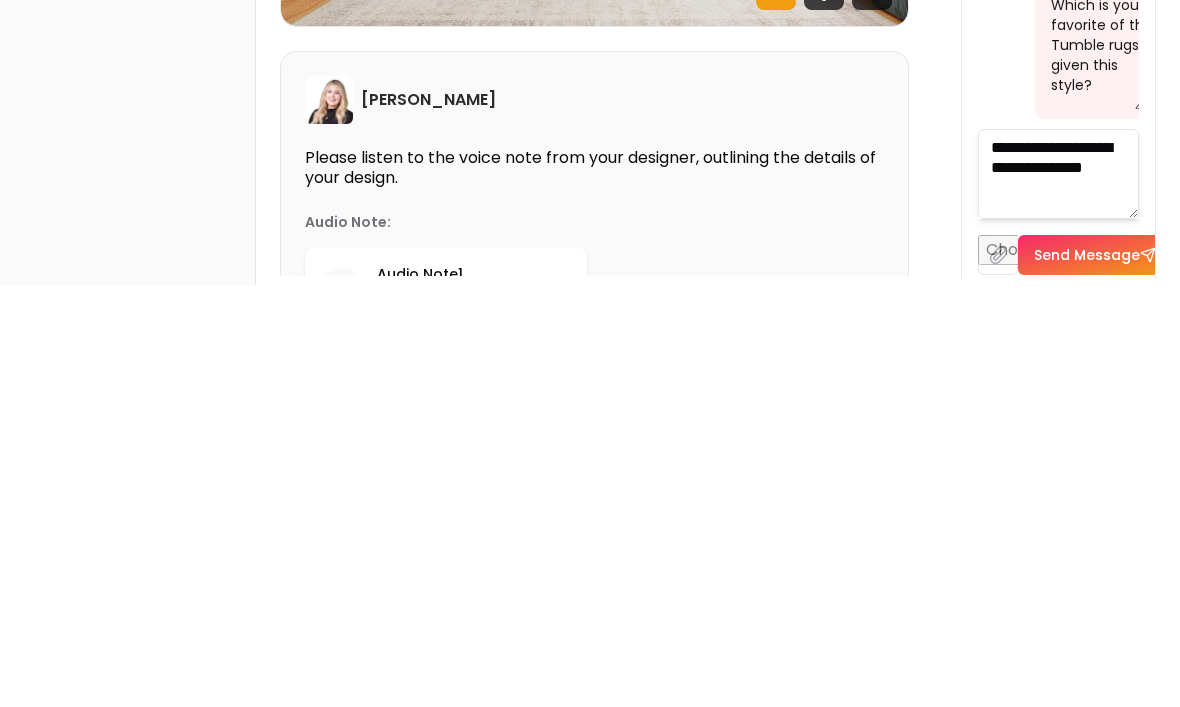 type on "**********" 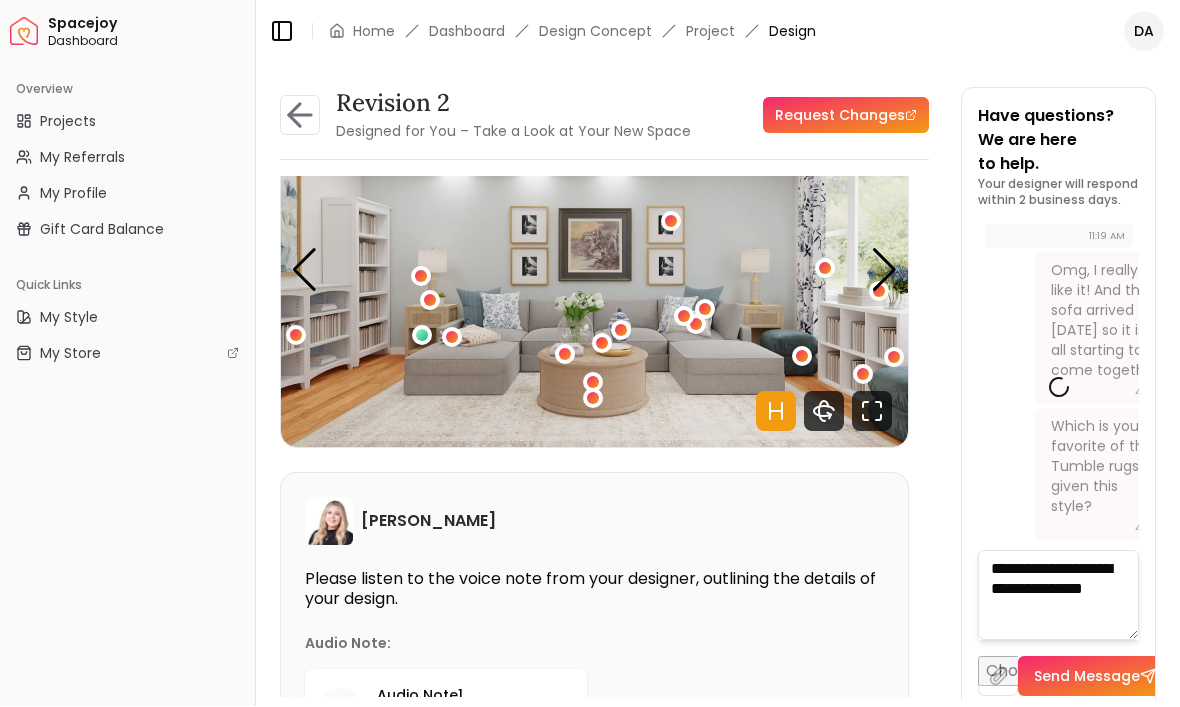 type 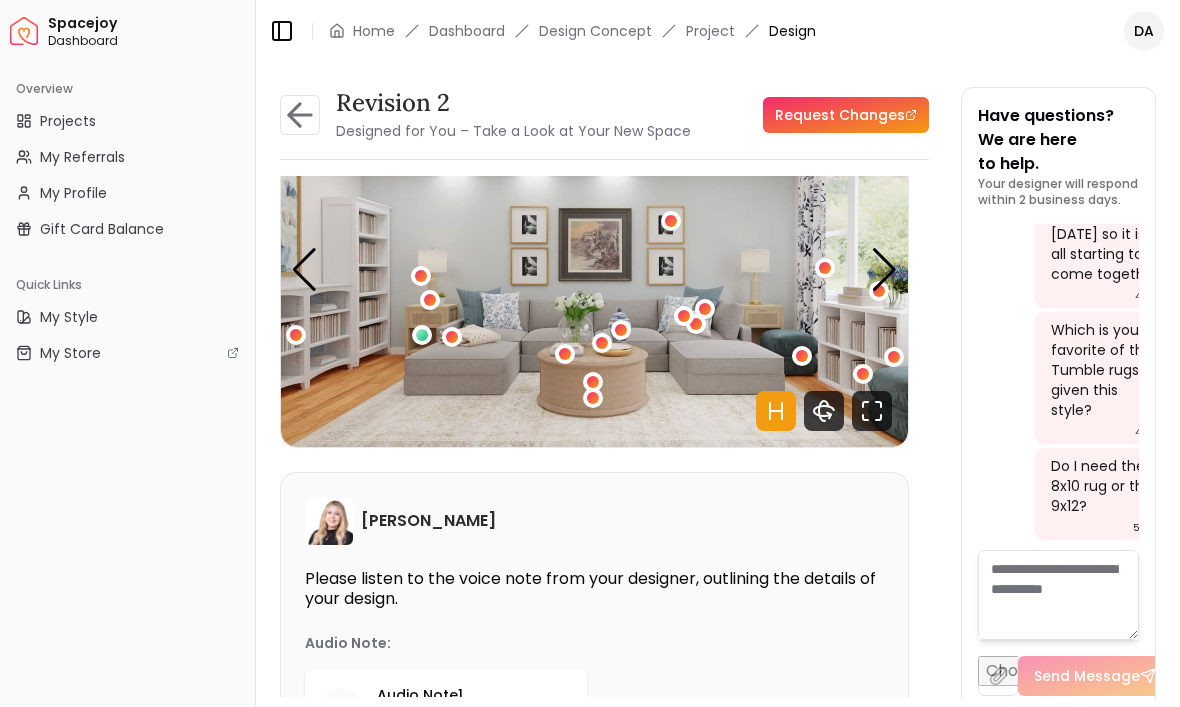 scroll, scrollTop: 7671, scrollLeft: 0, axis: vertical 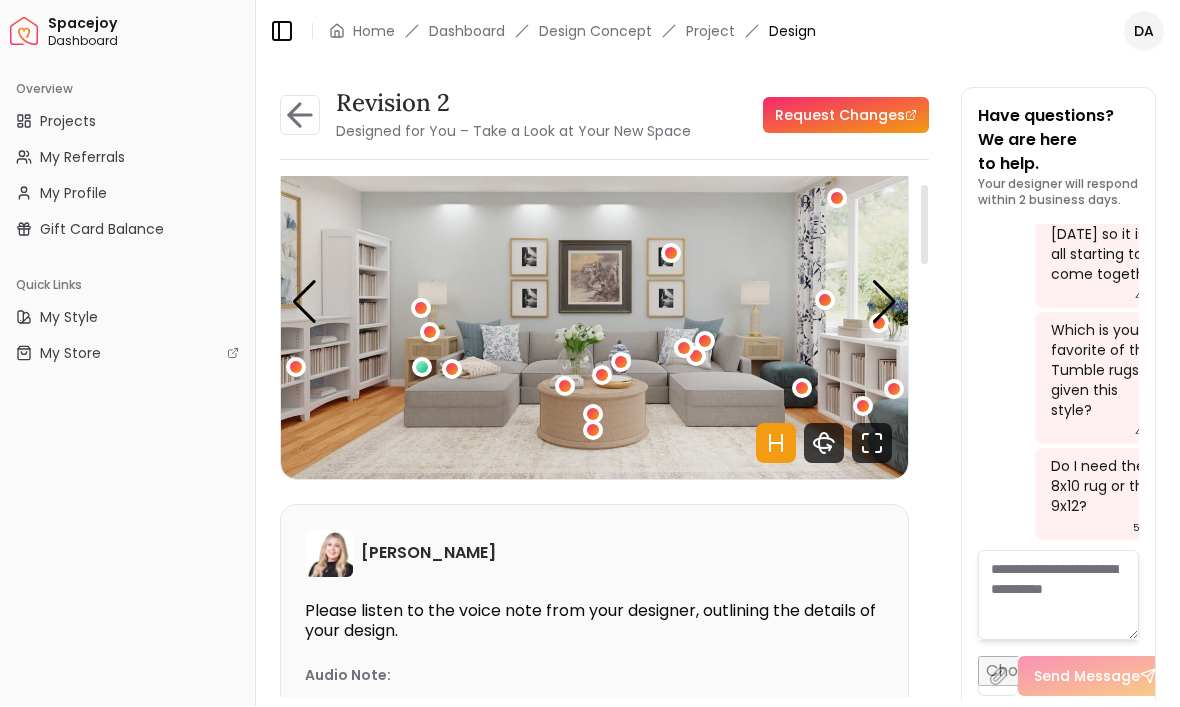 click at bounding box center [594, 303] 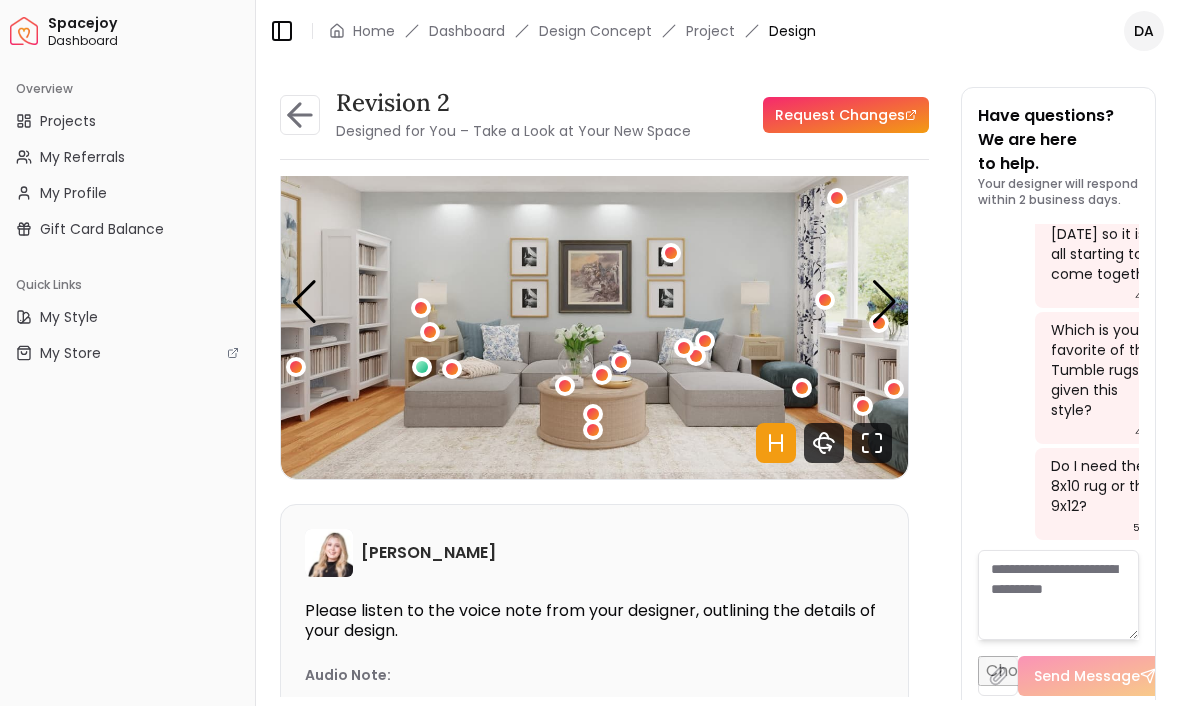 click at bounding box center (884, 303) 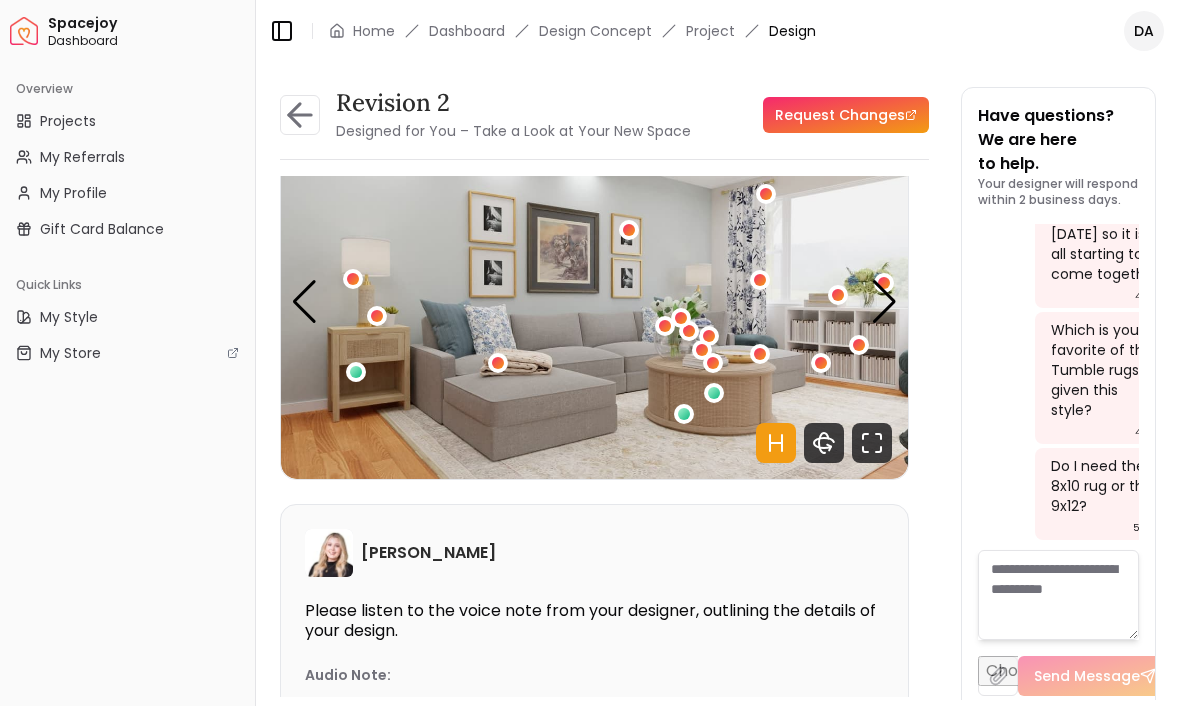 click at bounding box center (594, 303) 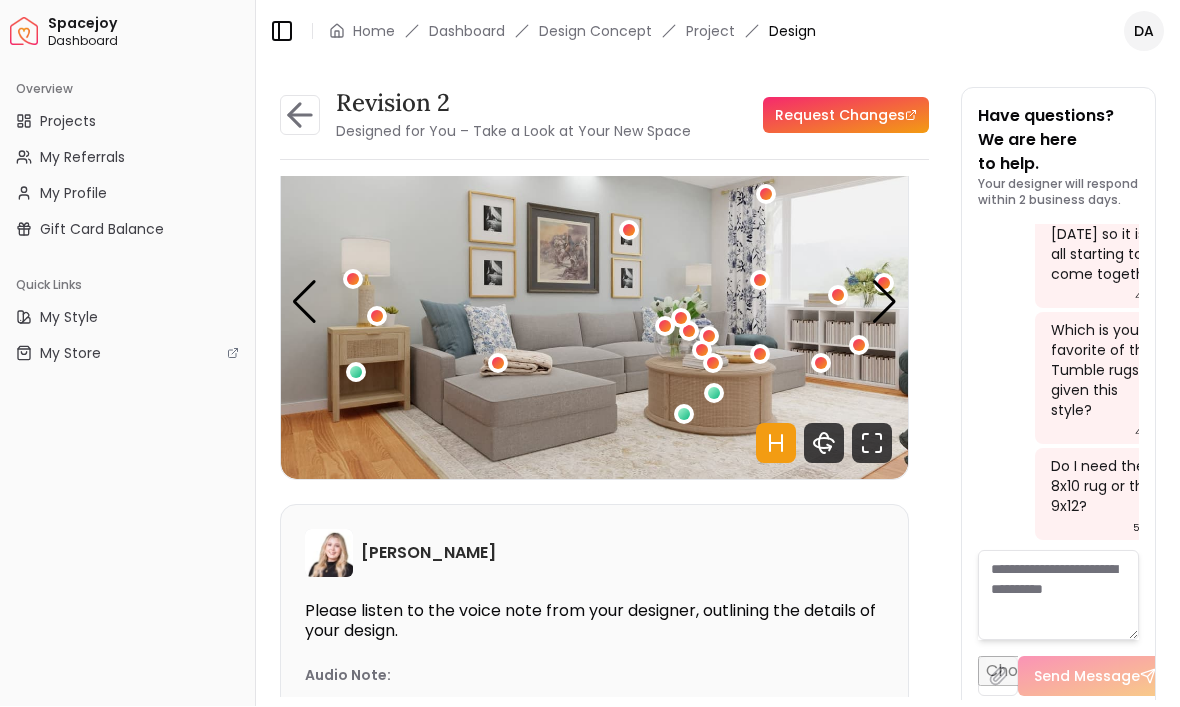 click at bounding box center (884, 303) 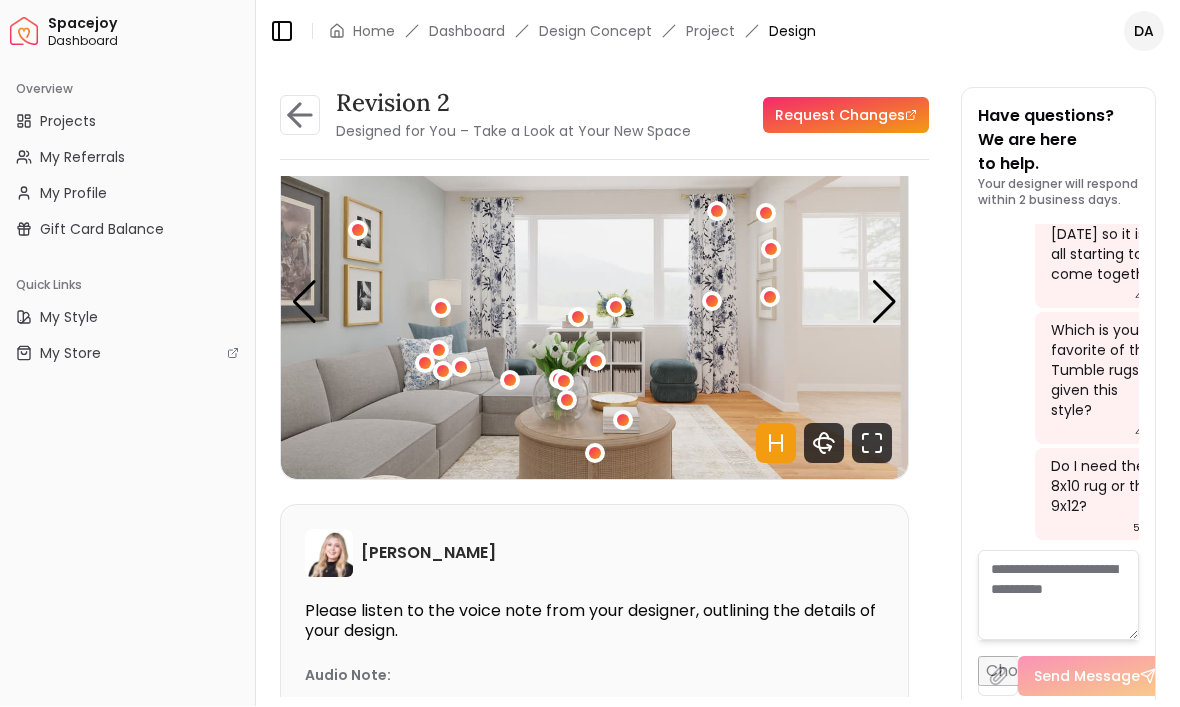 click at bounding box center [884, 303] 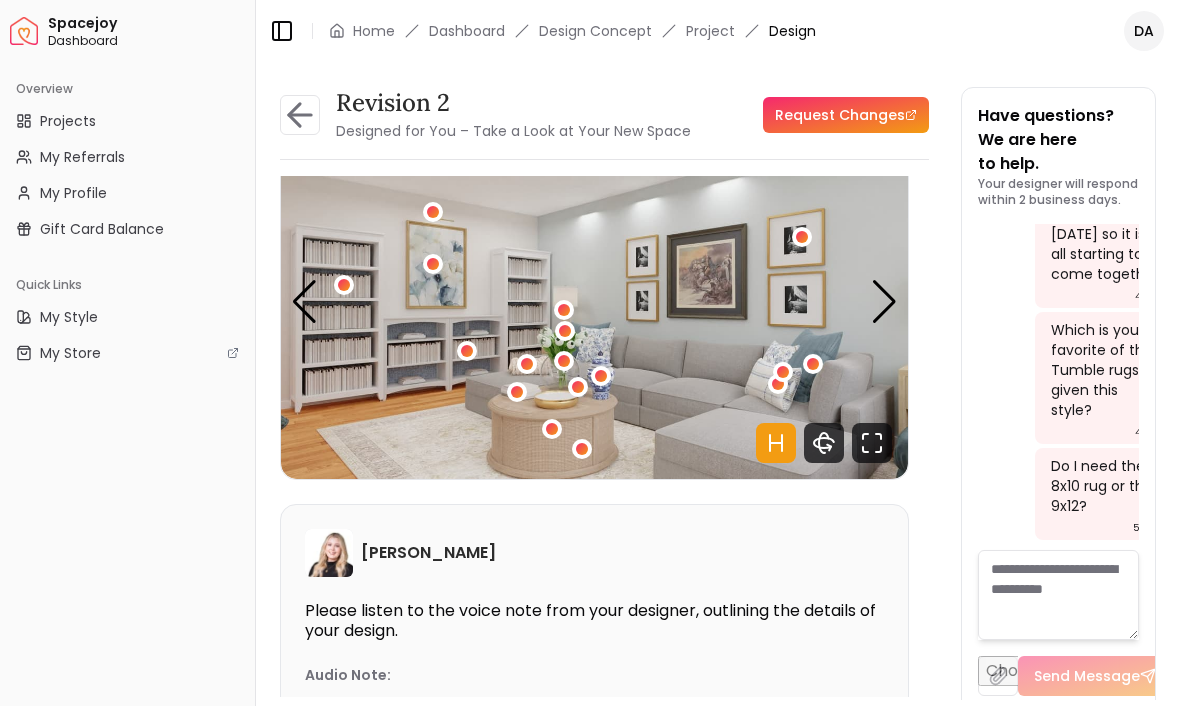 click at bounding box center (884, 303) 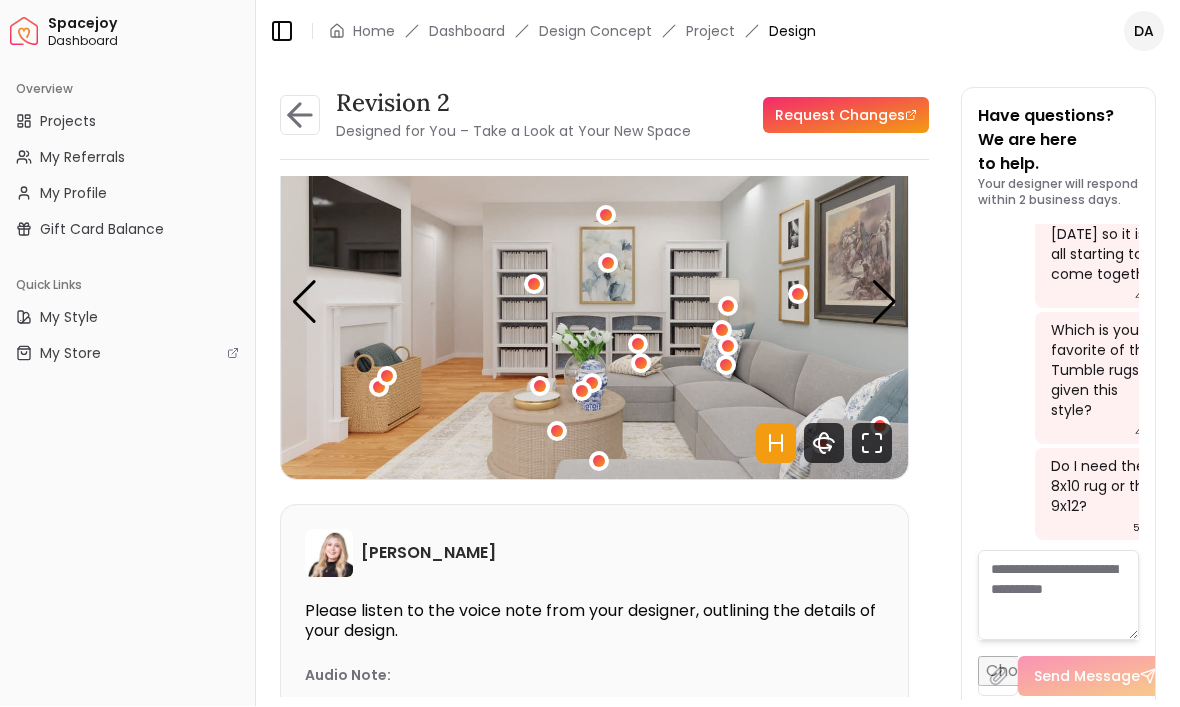 click at bounding box center [884, 303] 